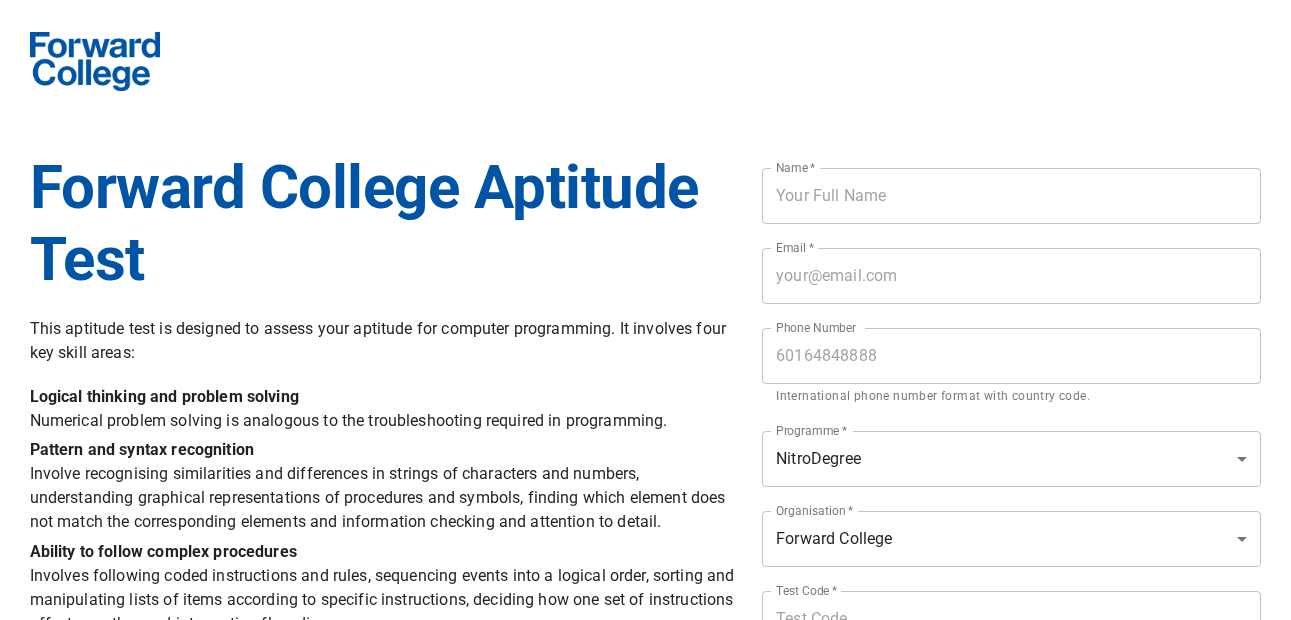 scroll, scrollTop: 0, scrollLeft: 0, axis: both 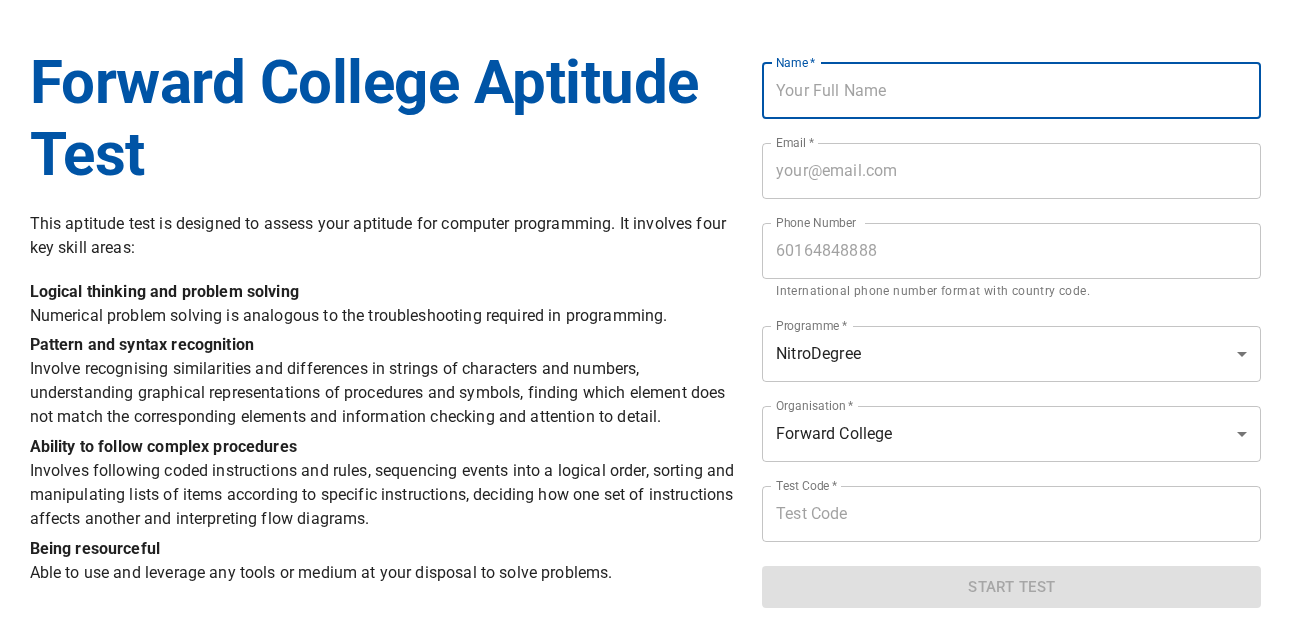 click at bounding box center [1011, 91] 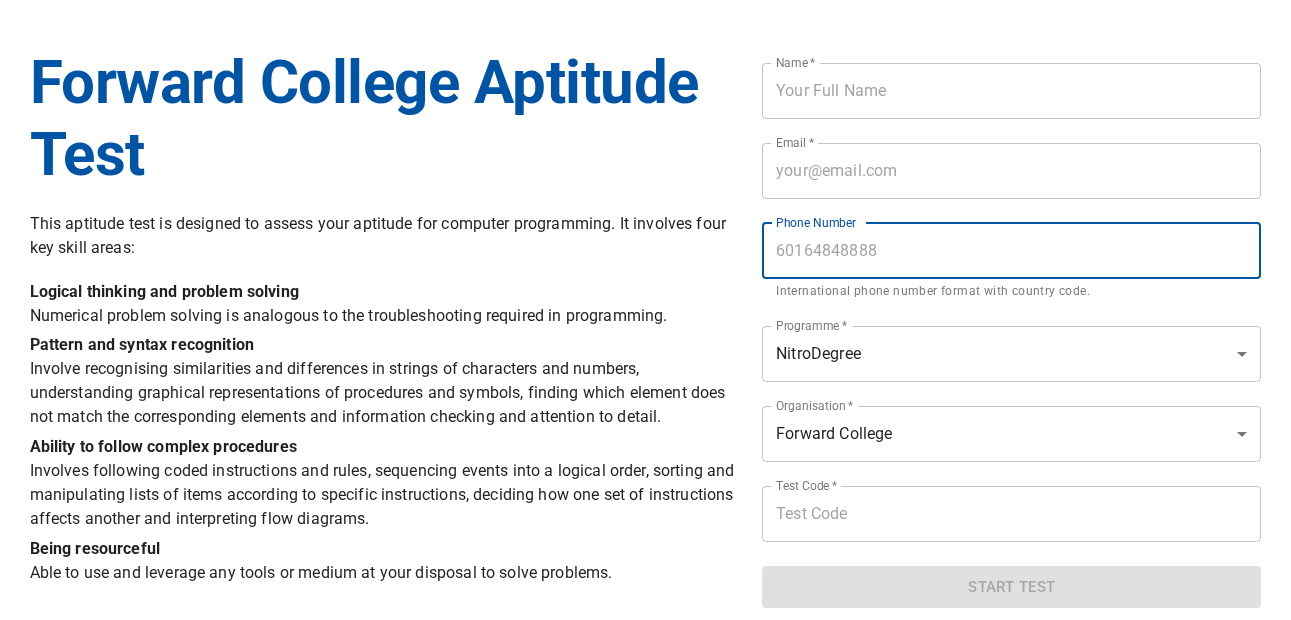 click at bounding box center (1011, 251) 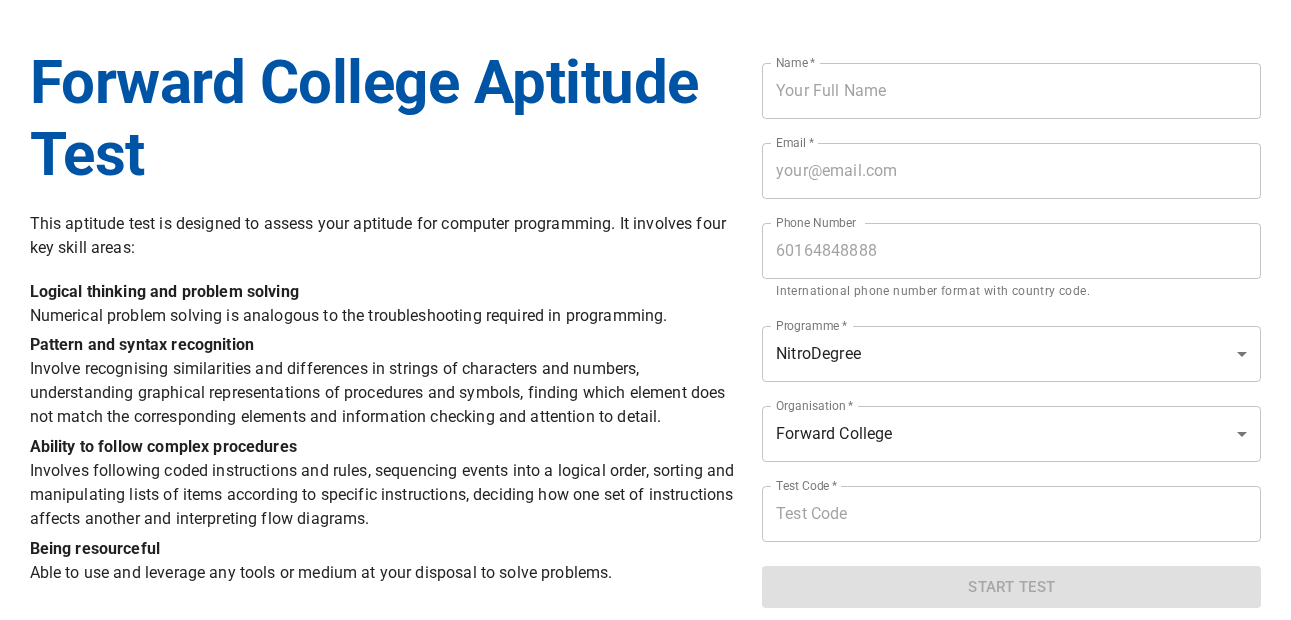 click on "Logical thinking and problem solving Numerical problem solving is analogous to the troubleshooting required in programming." at bounding box center [384, 304] 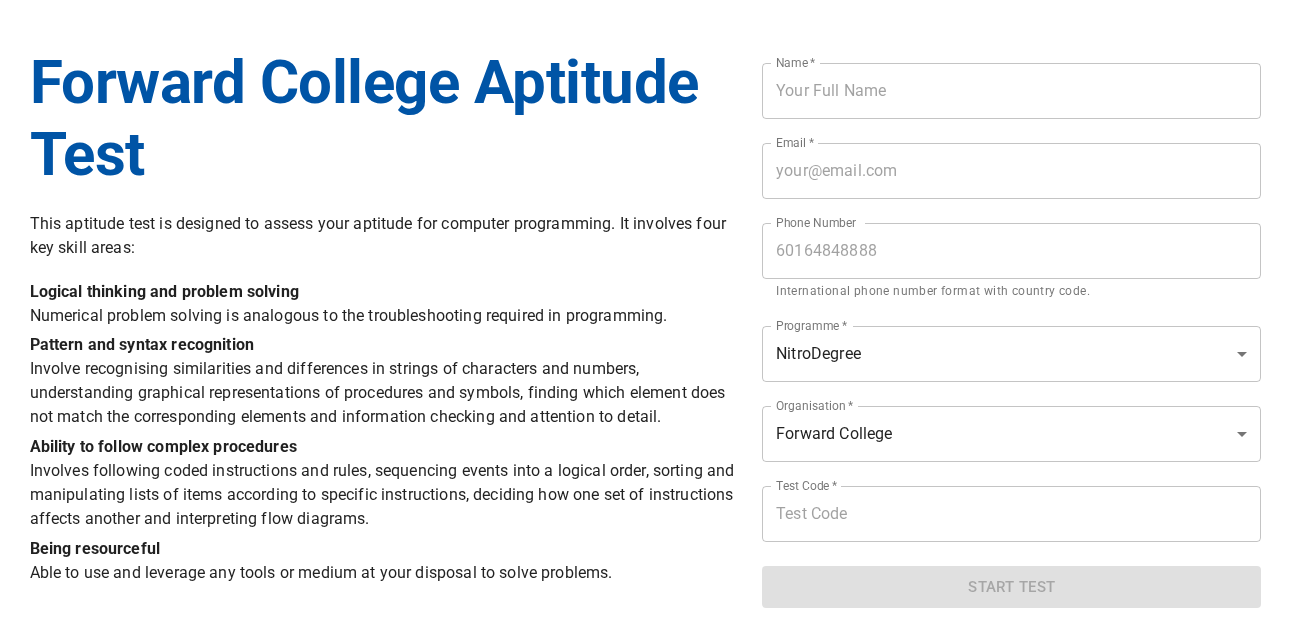 click on "Forward College Aptitude Test This aptitude test is designed to assess your aptitude for computer programming. It involves four key skill areas: Logical thinking and problem solving Numerical problem solving is analogous to the troubleshooting required in programming. Pattern and syntax recognition Involve recognising similarities and differences in strings of characters and numbers, understanding graphical representations of procedures and symbols, finding which element does not match the corresponding elements and information checking and attention to detail. Ability to follow complex procedures Involves following coded instructions and rules, sequencing events into a logical order, sorting and manipulating lists of items according to specific instructions, deciding how one set of instructions affects another and interpreting flow diagrams. Being resourceful Able to use and leverage any tools or medium at your disposal to solve problems. Name   * Name  * Email   * Email  * Phone Number Phone Number *" at bounding box center (645, 251) 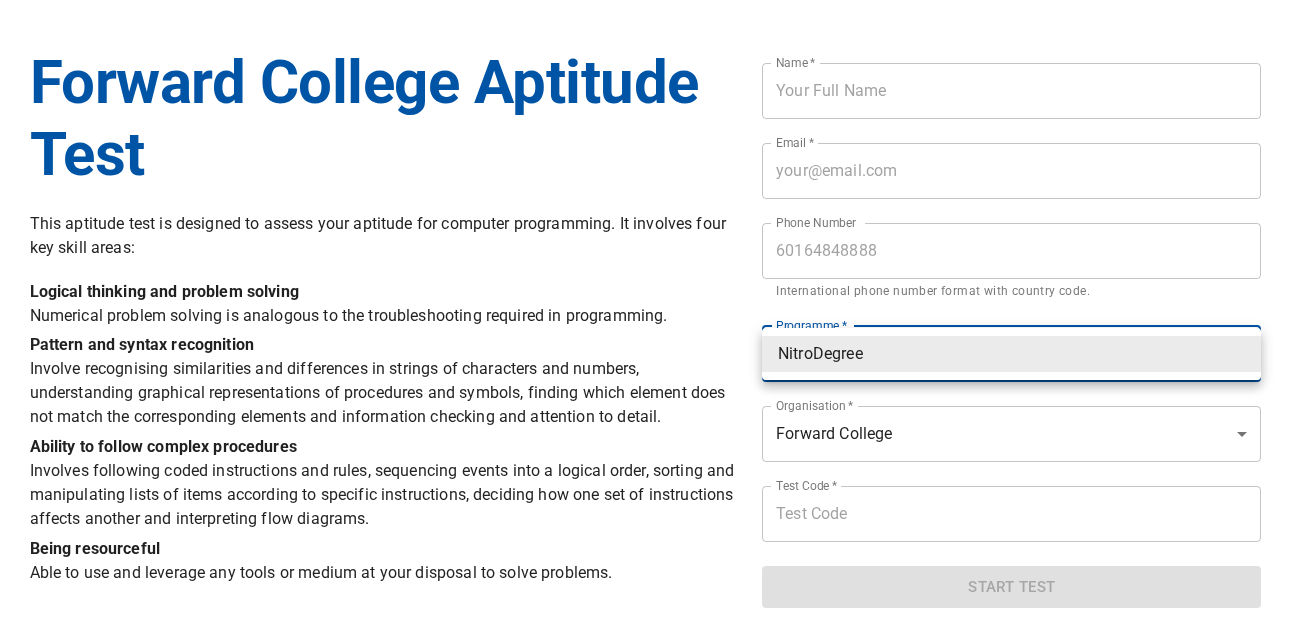 click at bounding box center [653, 310] 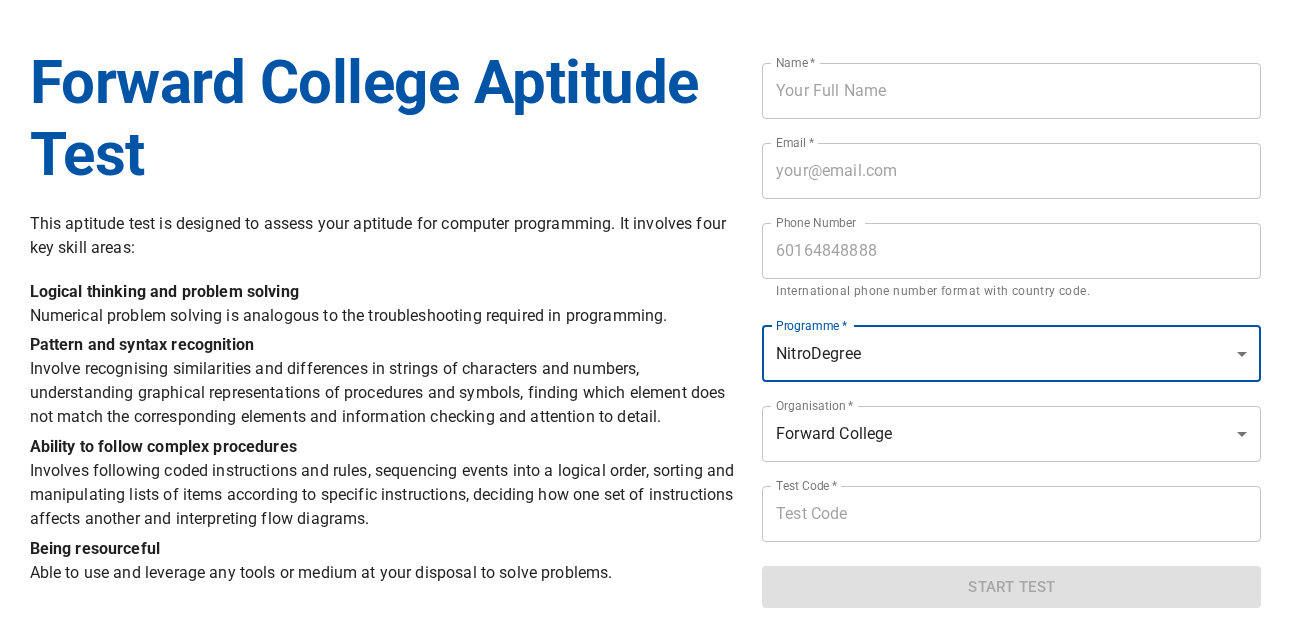 click on "Forward College Aptitude Test This aptitude test is designed to assess your aptitude for computer programming. It involves four key skill areas: Logical thinking and problem solving Numerical problem solving is analogous to the troubleshooting required in programming. Pattern and syntax recognition Involve recognising similarities and differences in strings of characters and numbers, understanding graphical representations of procedures and symbols, finding which element does not match the corresponding elements and information checking and attention to detail. Ability to follow complex procedures Involves following coded instructions and rules, sequencing events into a logical order, sorting and manipulating lists of items according to specific instructions, deciding how one set of instructions affects another and interpreting flow diagrams. Being resourceful Able to use and leverage any tools or medium at your disposal to solve problems. Name   * Name  * Email   * Email  * Phone Number Phone Number *" at bounding box center (645, 251) 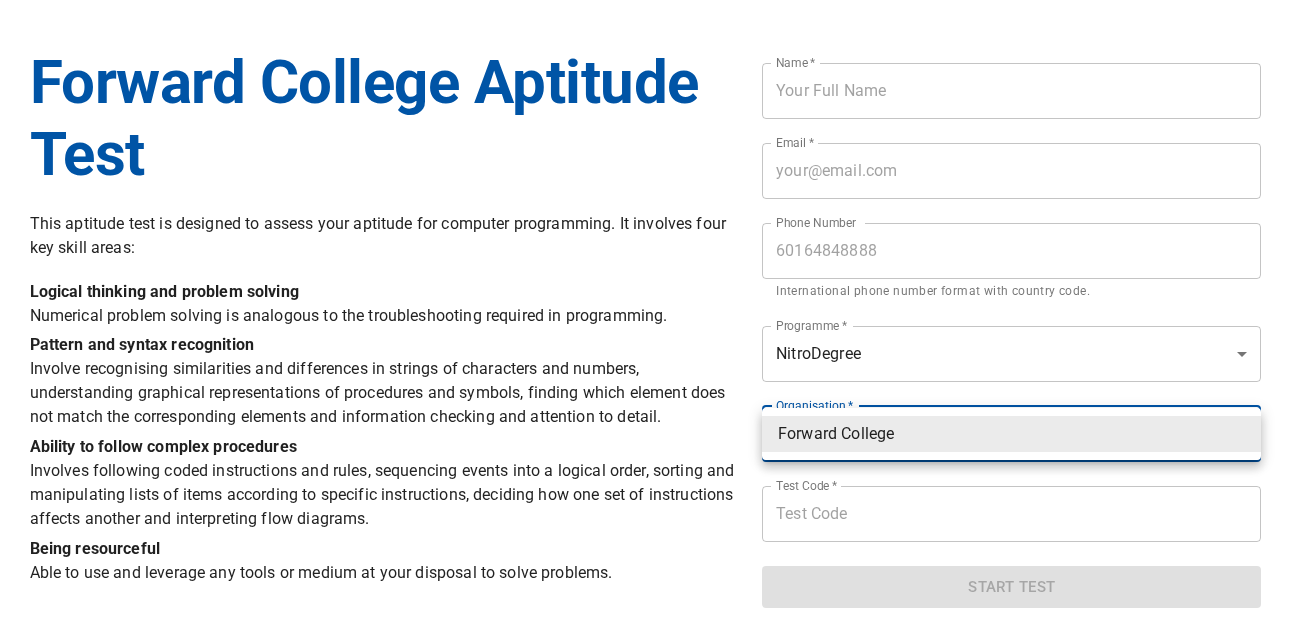 click on "Forward College" at bounding box center (1011, 434) 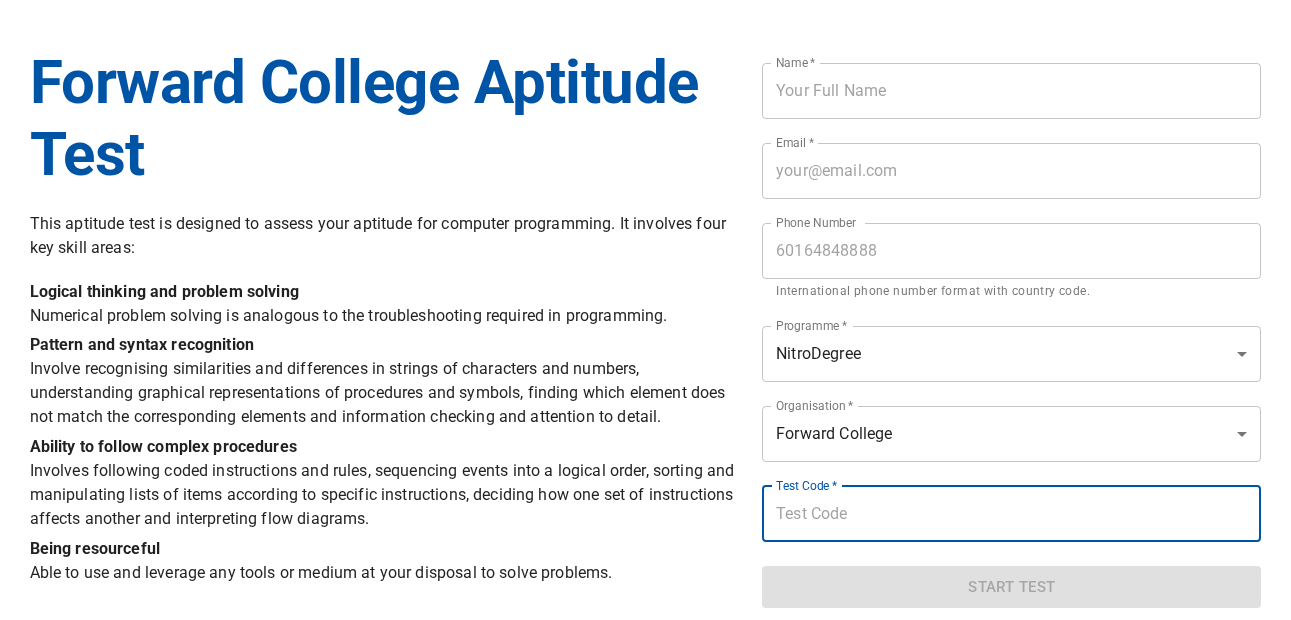 click at bounding box center (1011, 514) 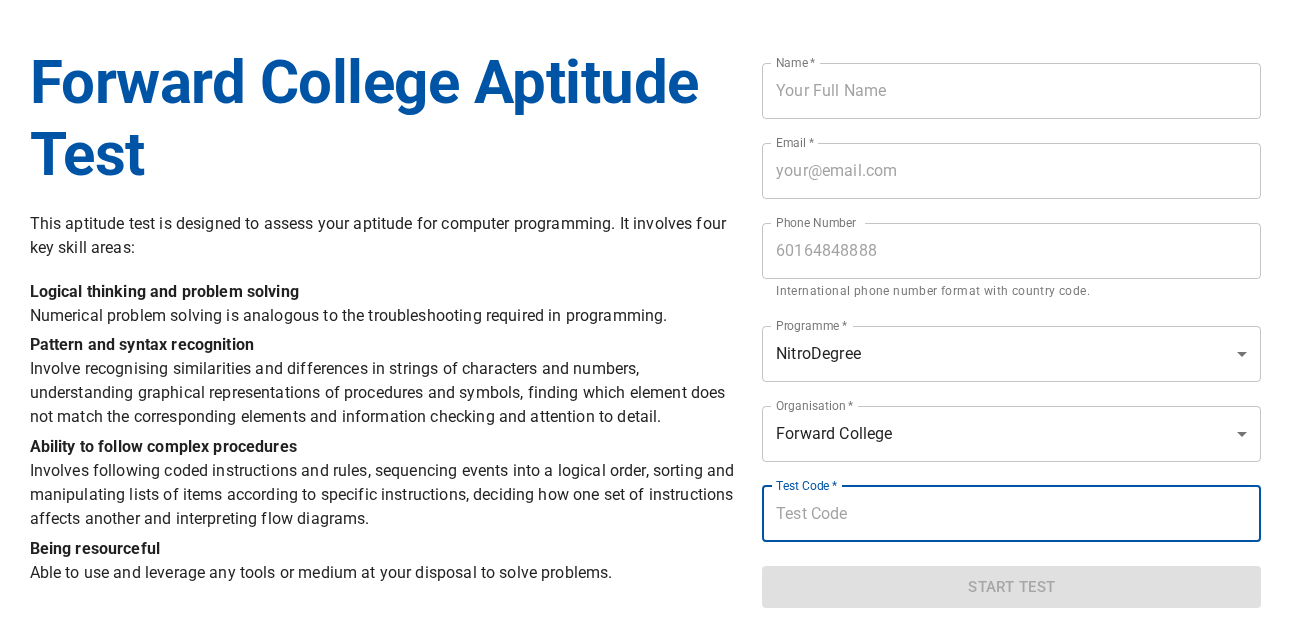 click on "Ability to follow complex procedures Involves following coded instructions and rules, sequencing events into a logical order, sorting and manipulating lists of items according to specific instructions, deciding how one set of instructions affects another and interpreting flow diagrams." at bounding box center (384, 483) 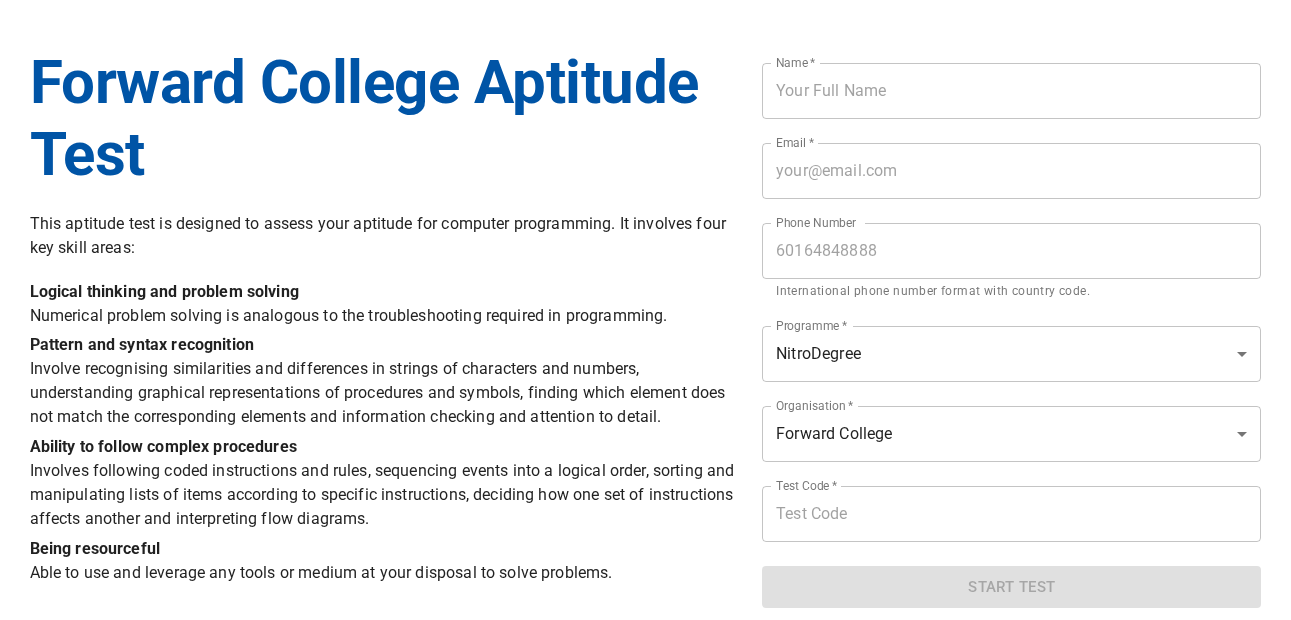 click at bounding box center (1011, 91) 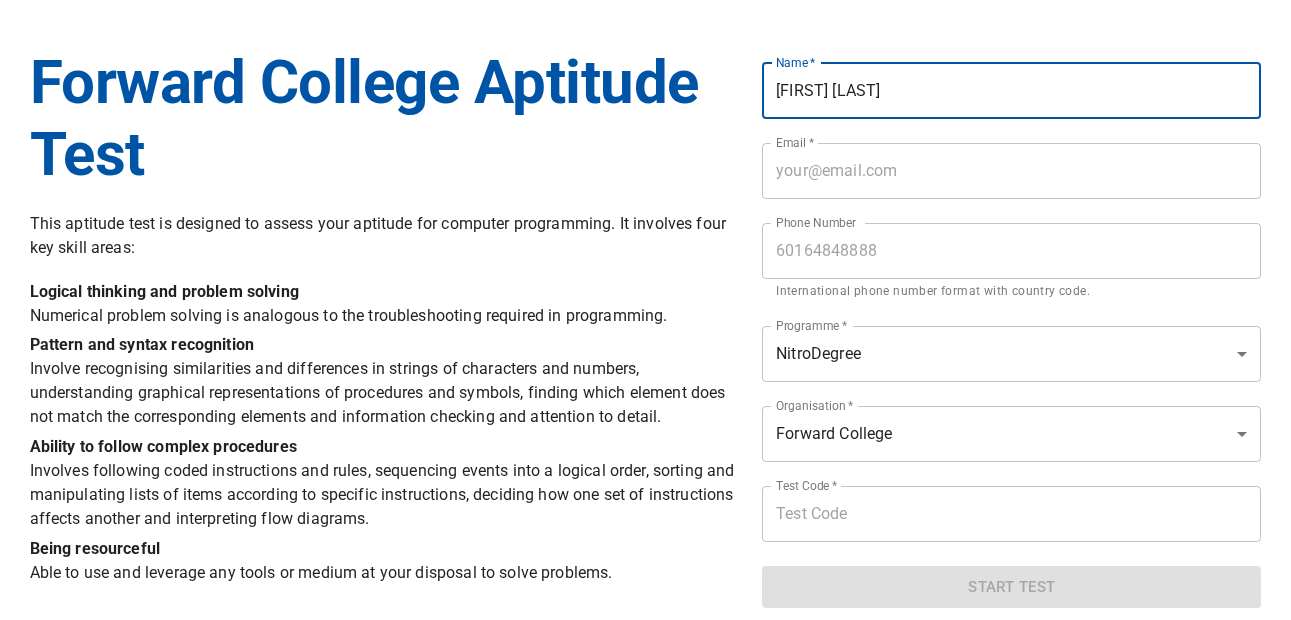 type on "[FIRST] [LAST]" 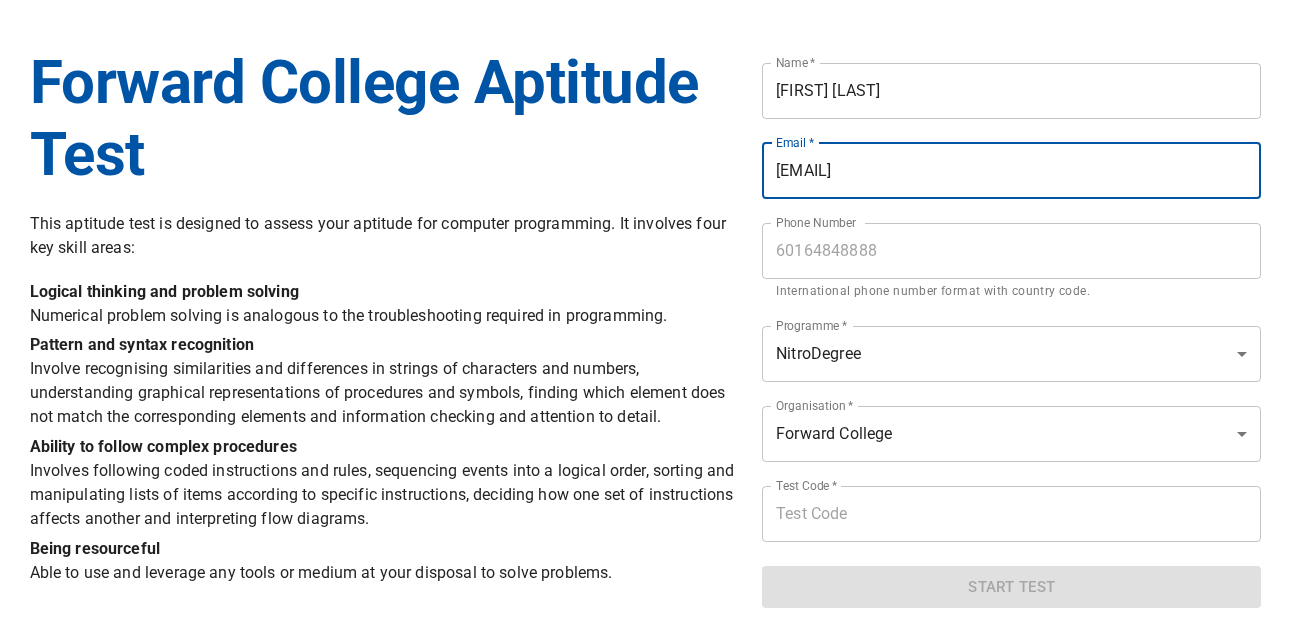 type on "[EMAIL]" 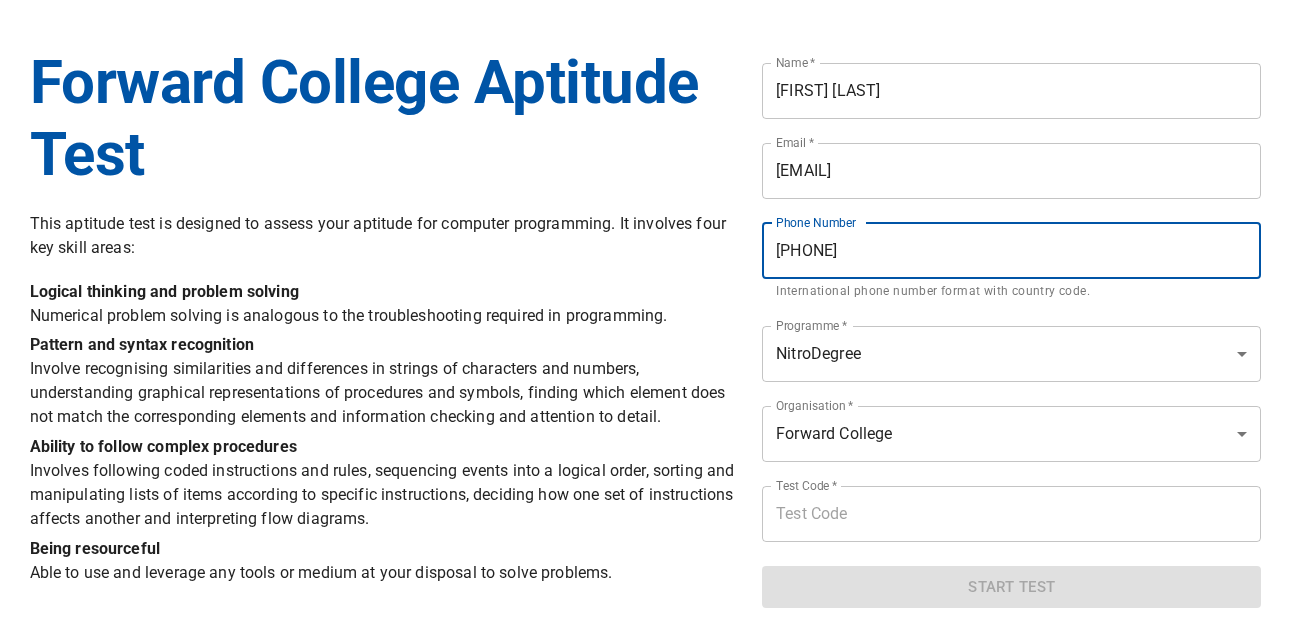type on "60164494078" 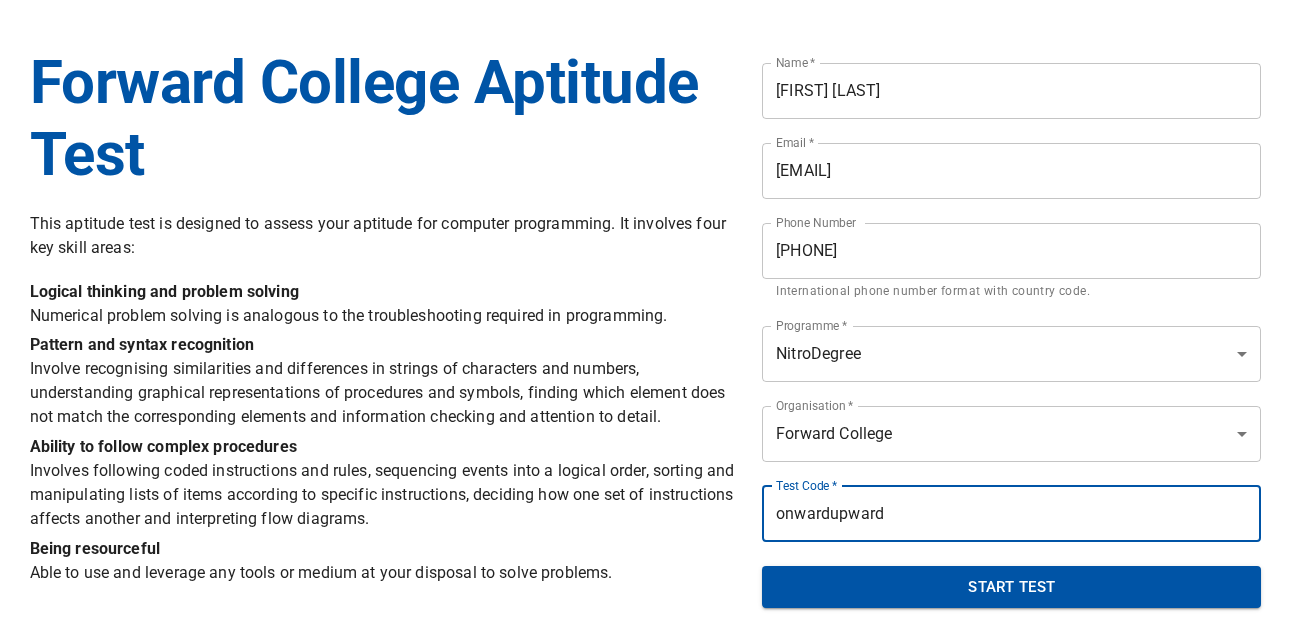 type on "onwardupward" 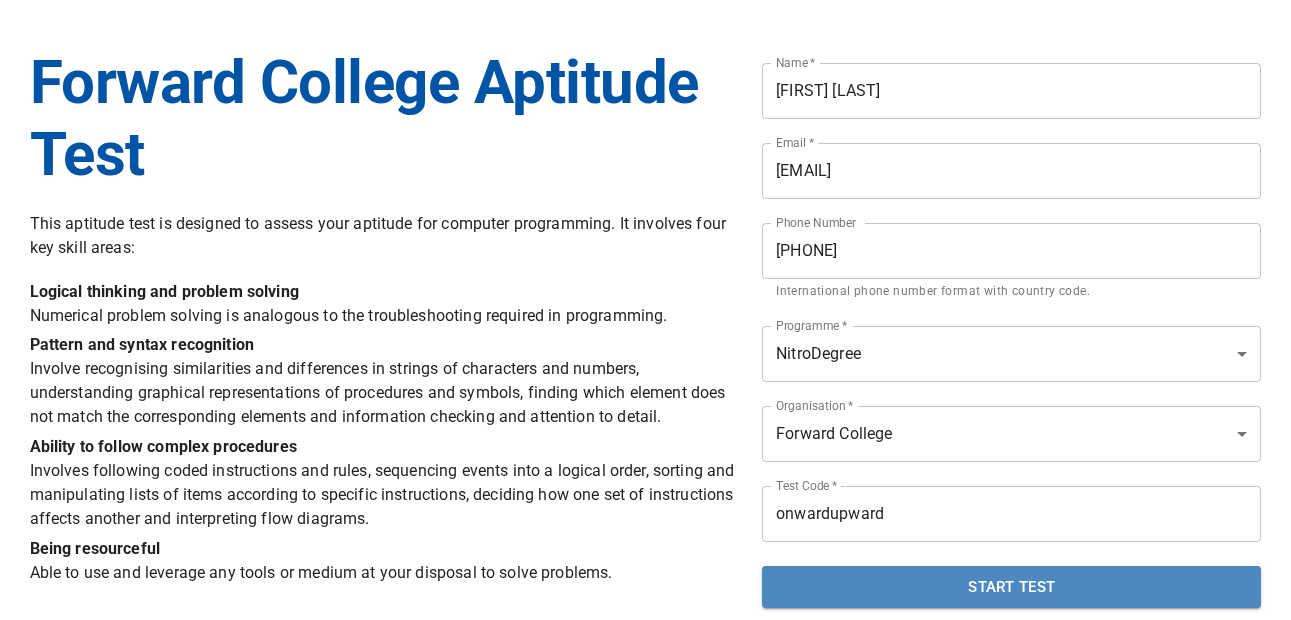 click on "Start Test" at bounding box center (1011, 587) 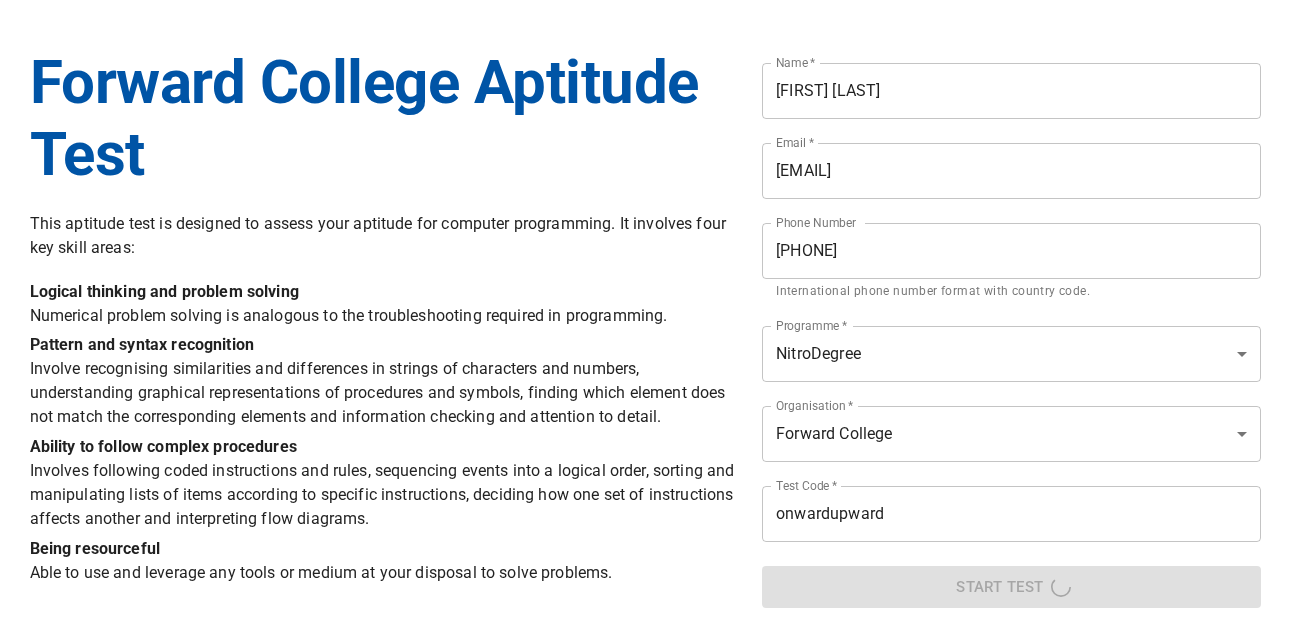 scroll, scrollTop: 0, scrollLeft: 0, axis: both 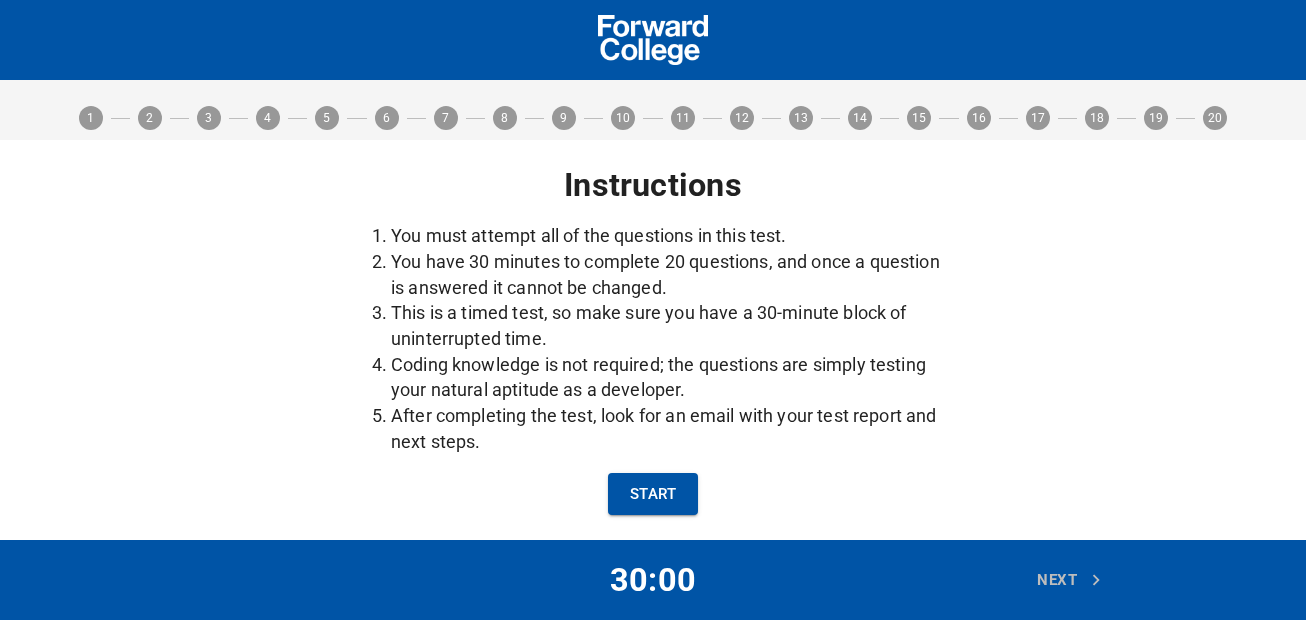 click on "Start" at bounding box center [653, 494] 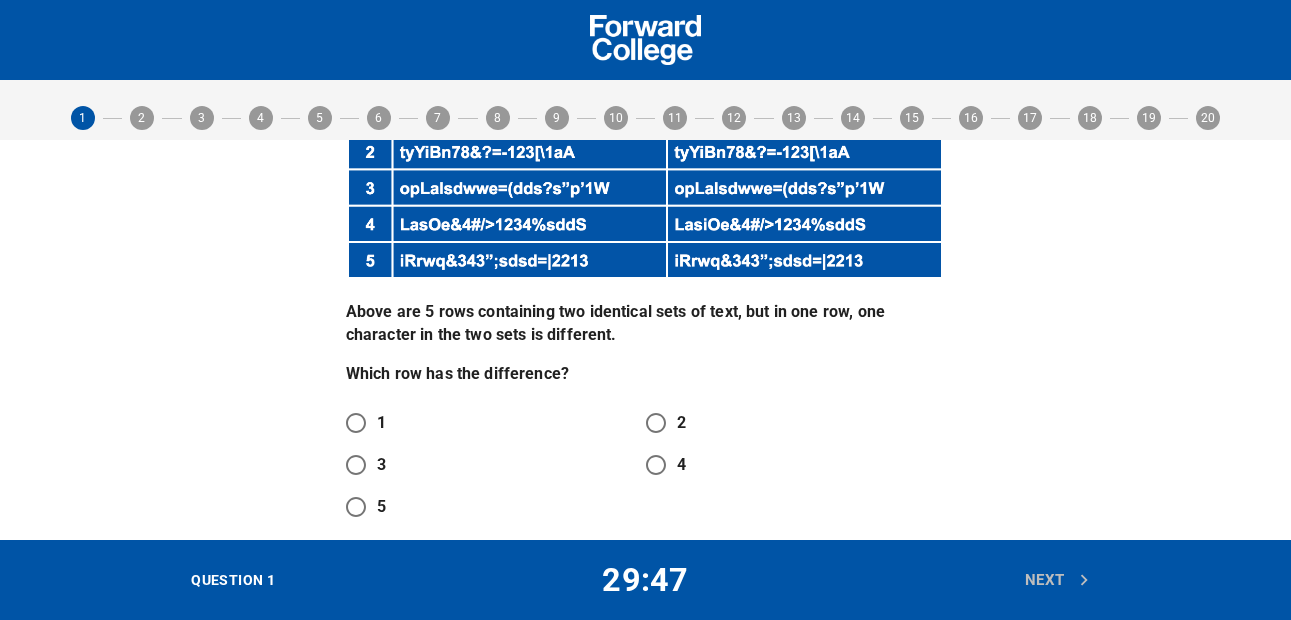 scroll, scrollTop: 73, scrollLeft: 0, axis: vertical 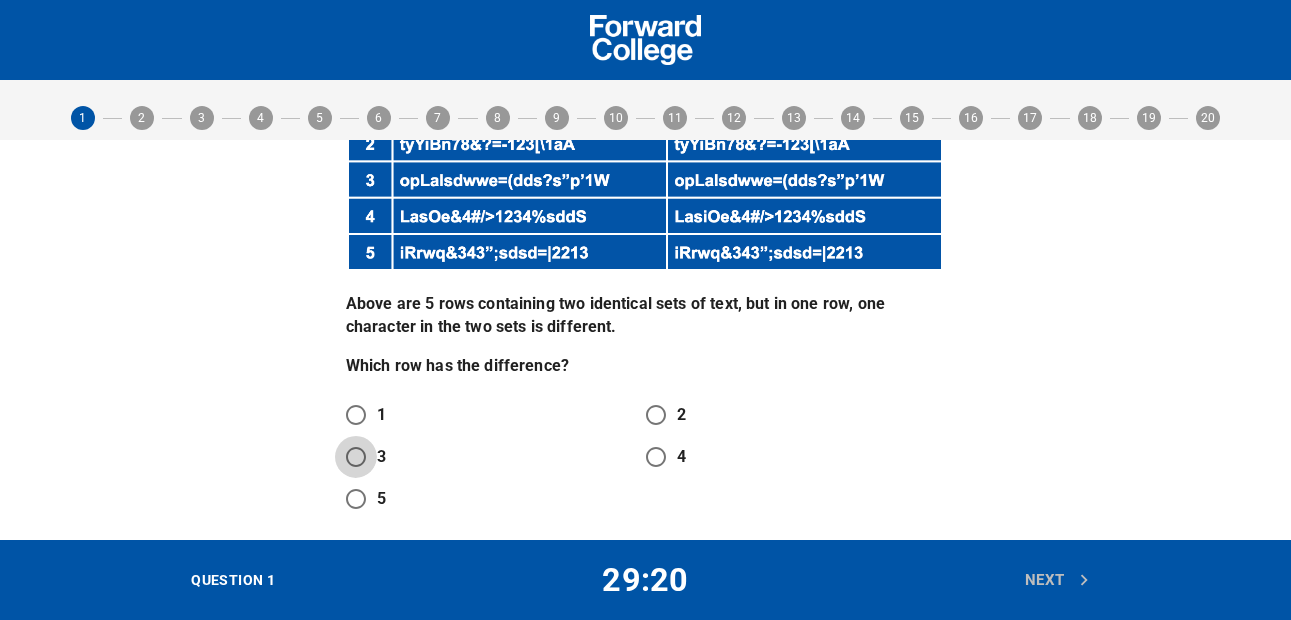 click on "3" at bounding box center (356, 457) 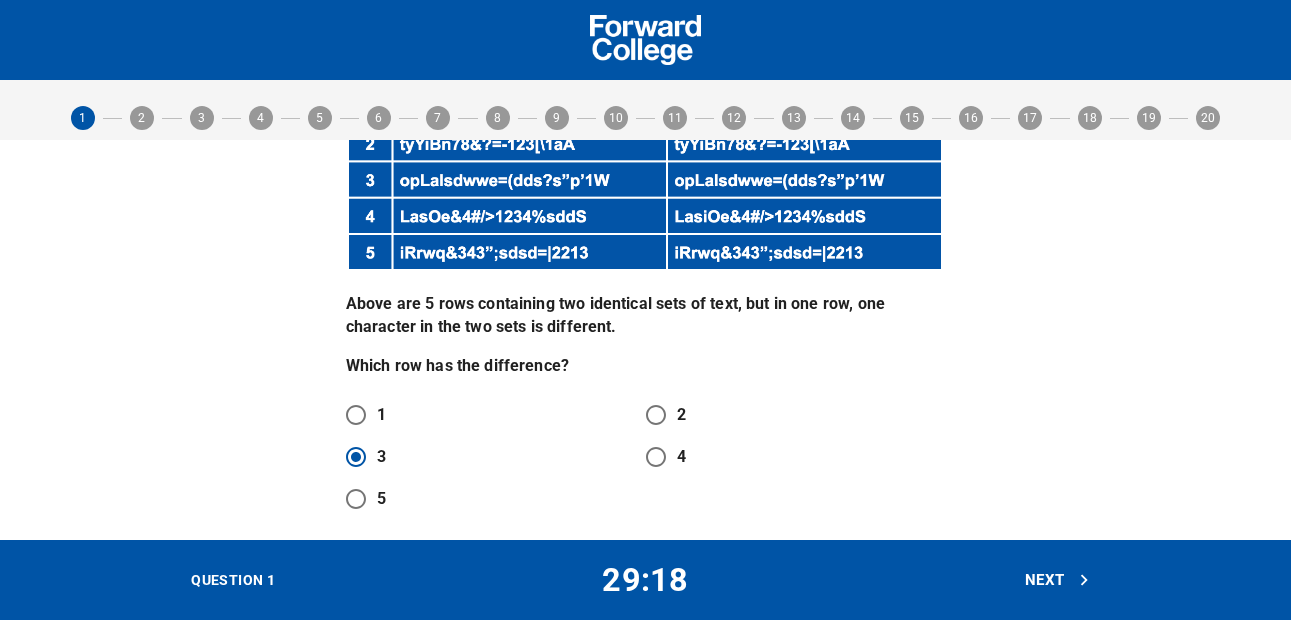 click on "Next" at bounding box center (1058, 580) 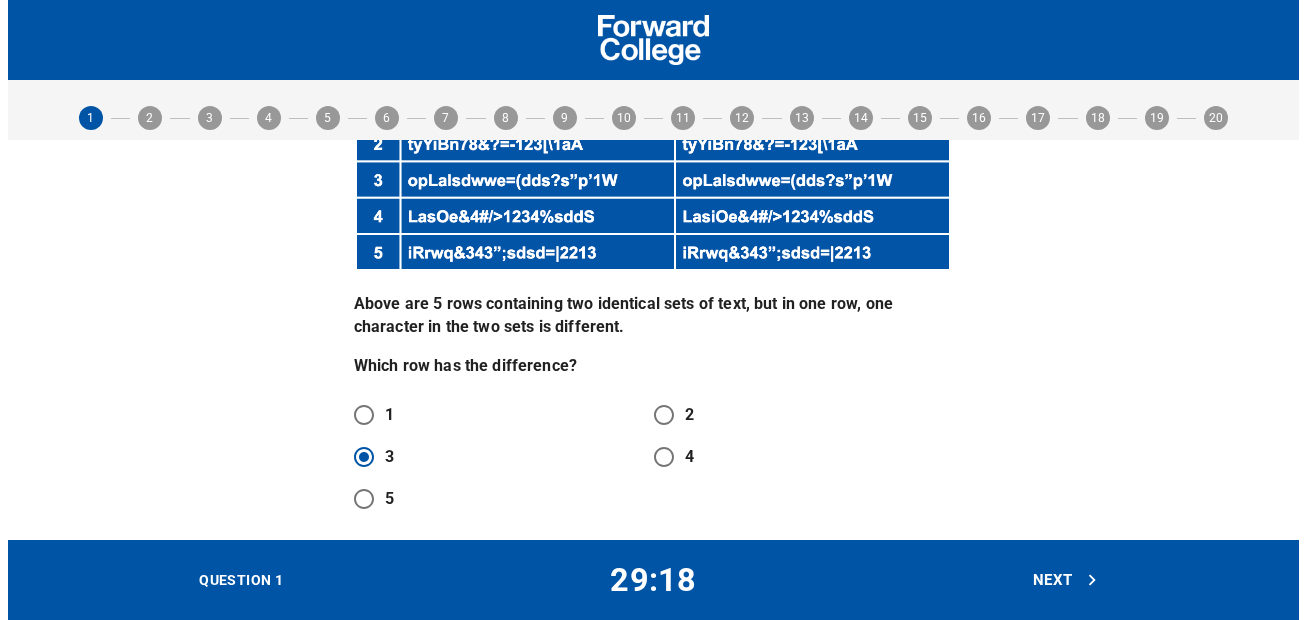 scroll, scrollTop: 0, scrollLeft: 0, axis: both 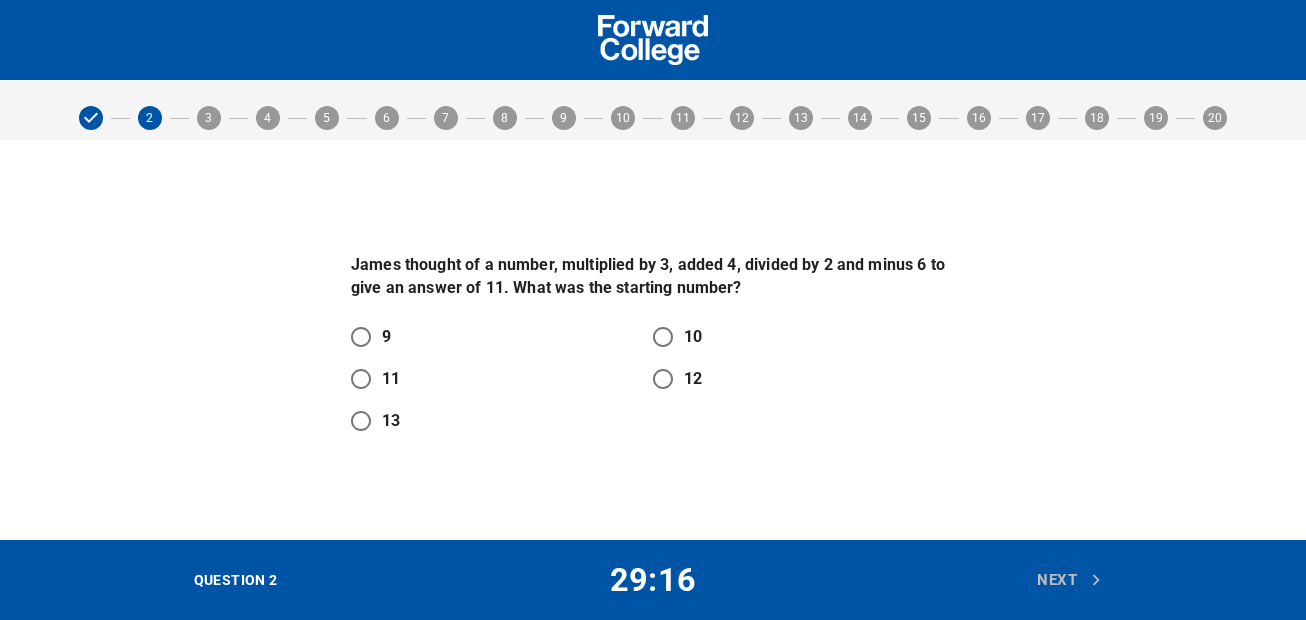 click on "10" at bounding box center (663, 337) 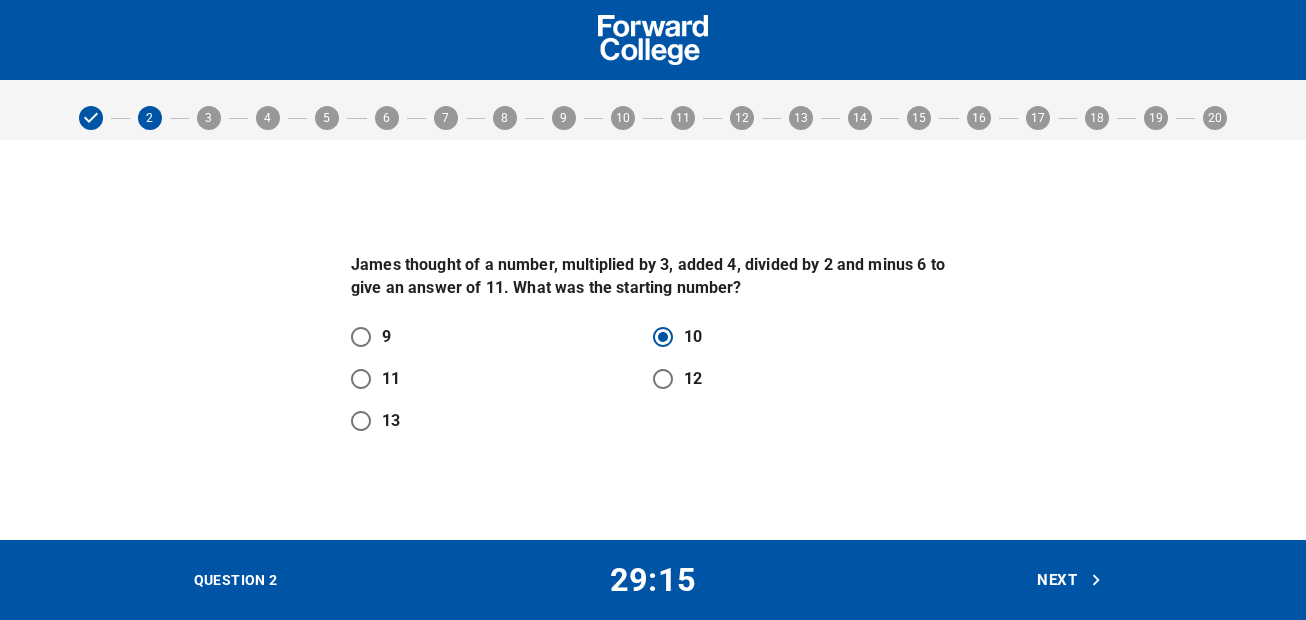click on "Next" at bounding box center (1070, 580) 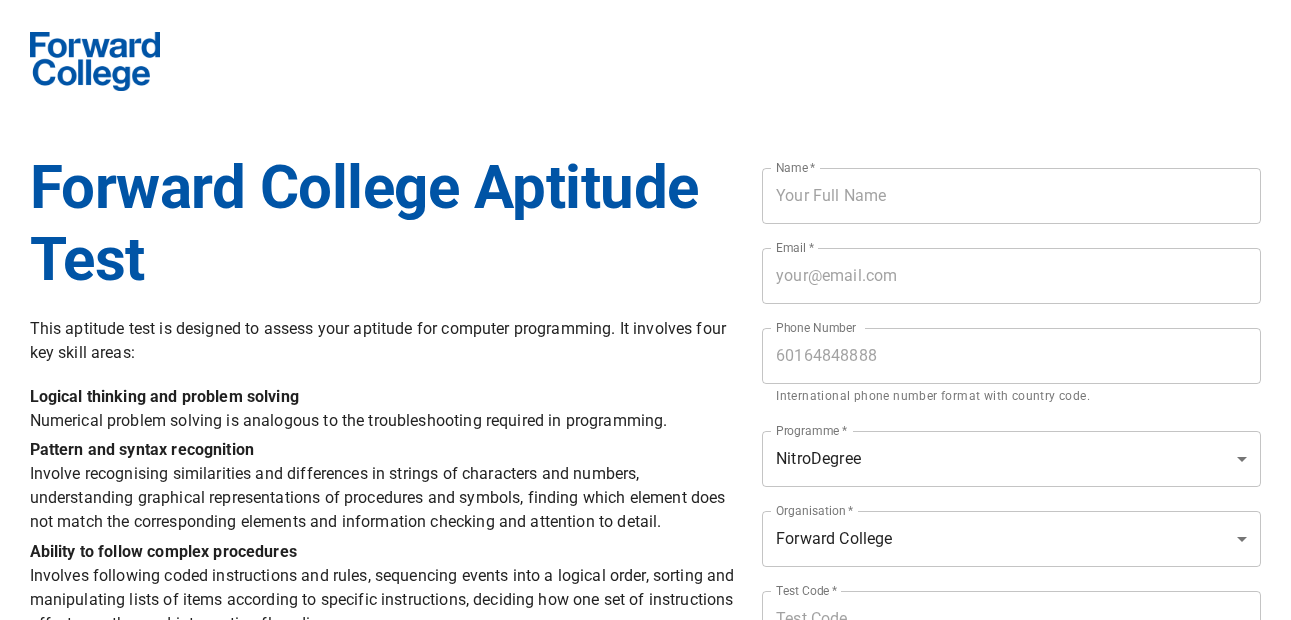 scroll, scrollTop: 0, scrollLeft: 0, axis: both 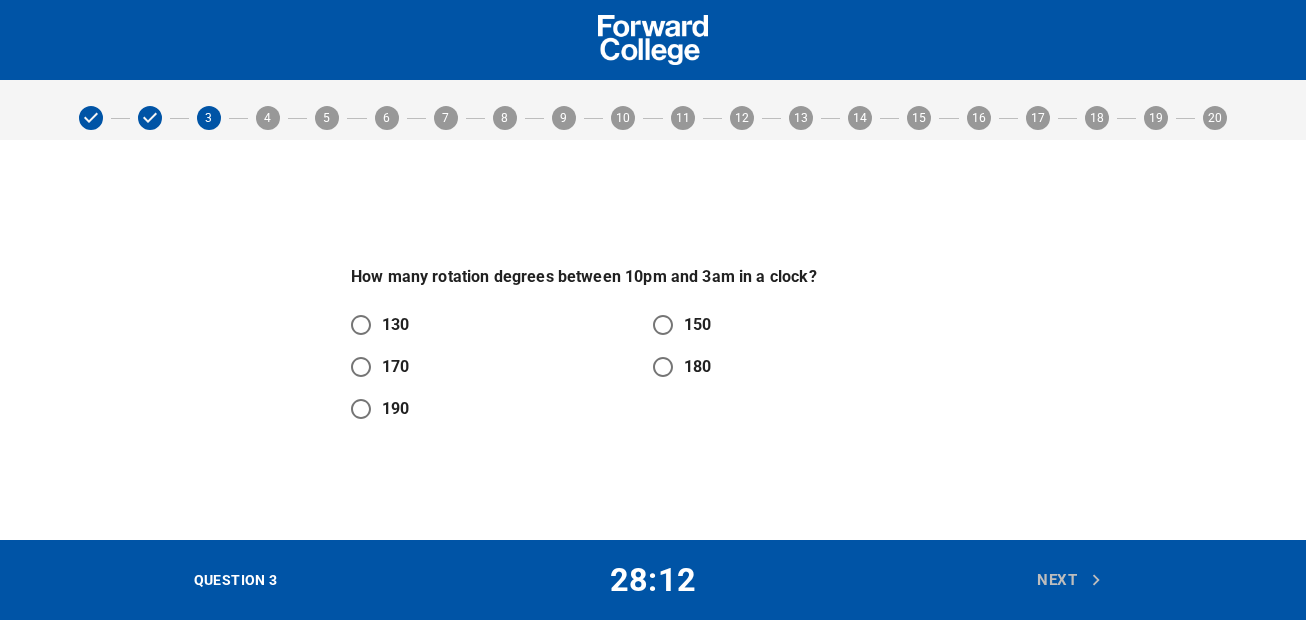 click on "150" at bounding box center [663, 325] 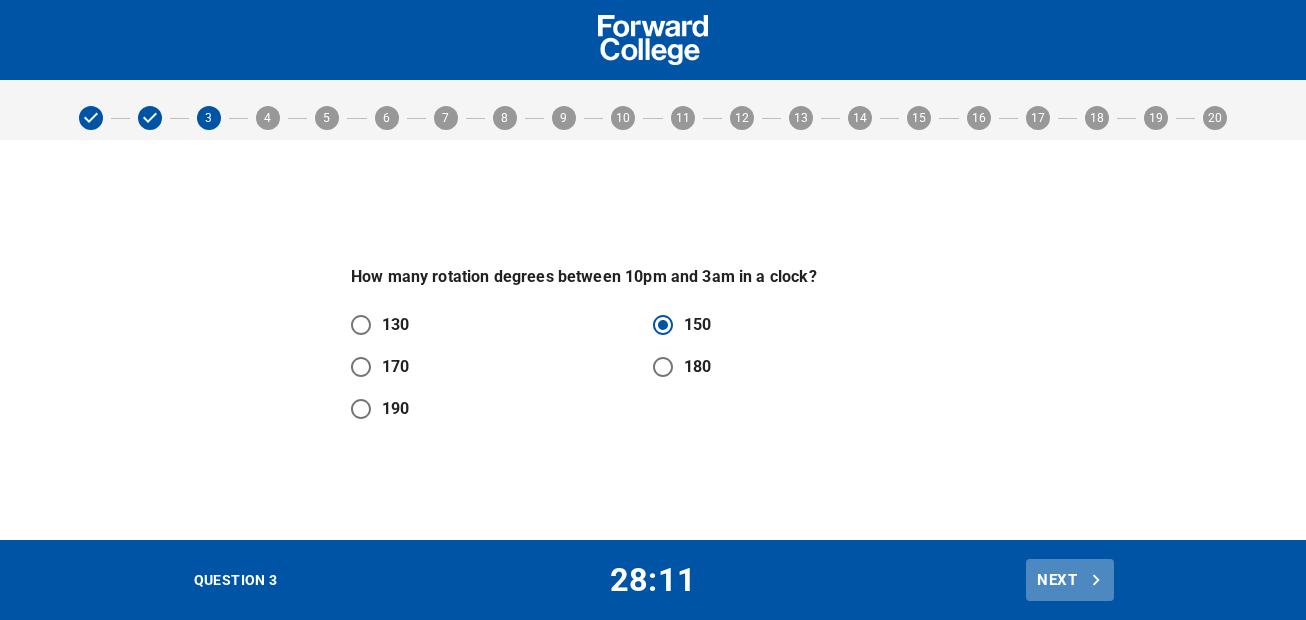 click on "Next" at bounding box center (1070, 580) 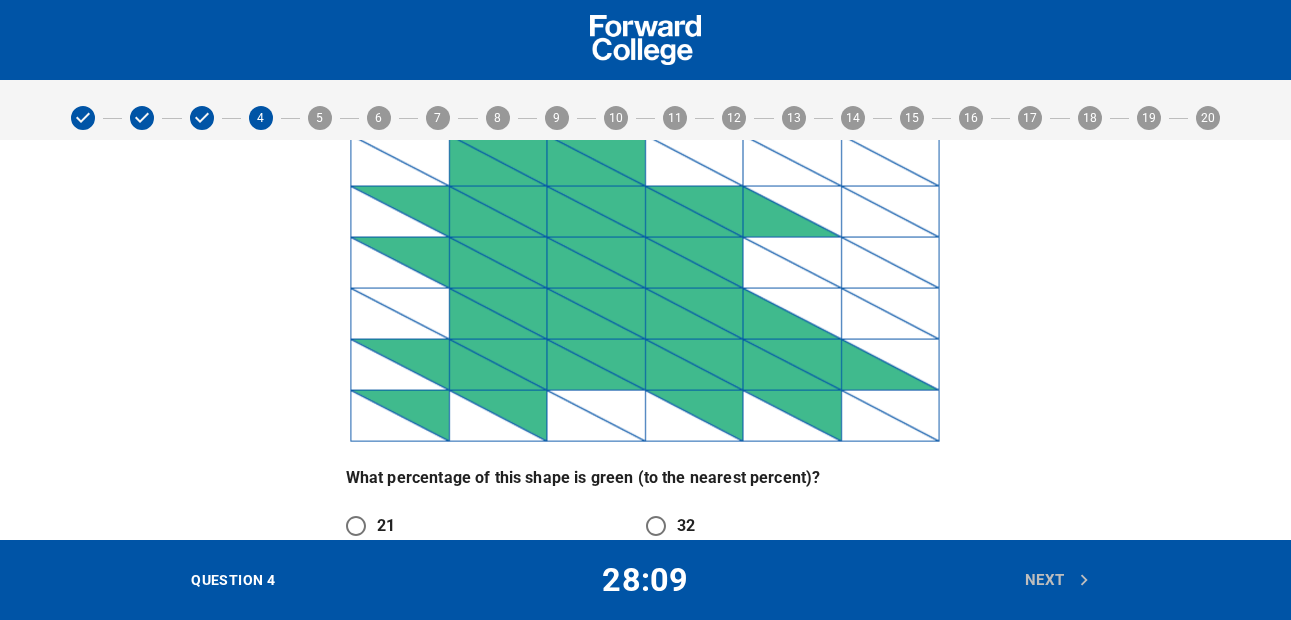 scroll, scrollTop: 193, scrollLeft: 0, axis: vertical 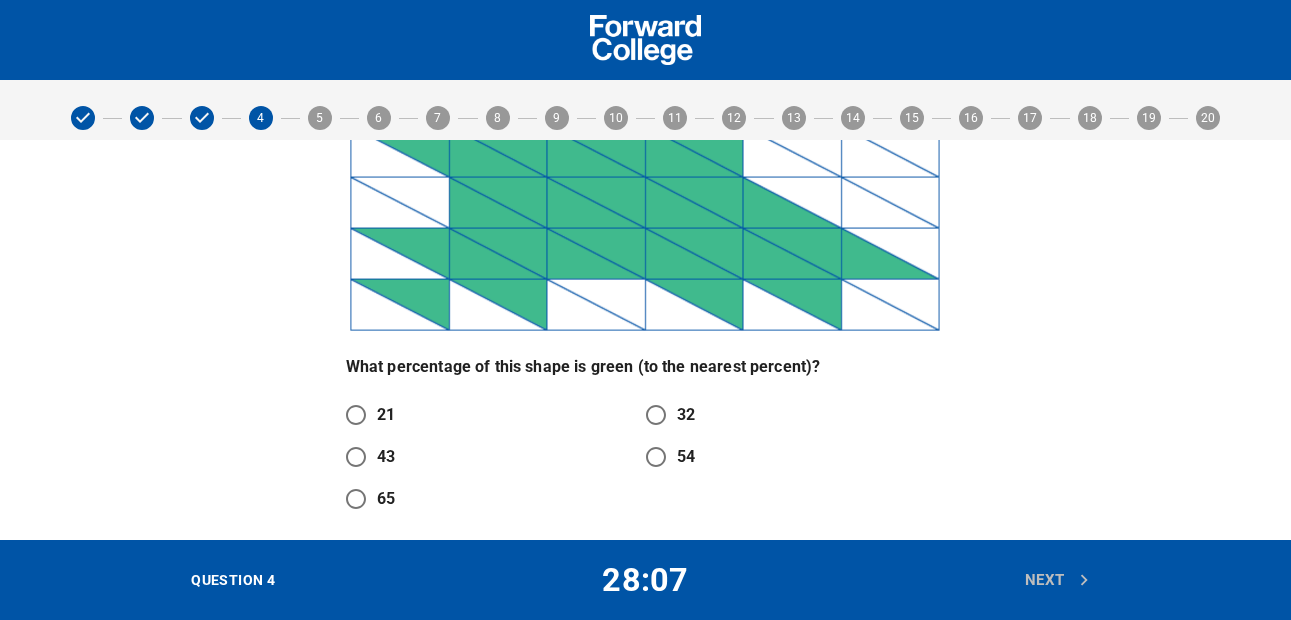 click on "32" at bounding box center [656, 415] 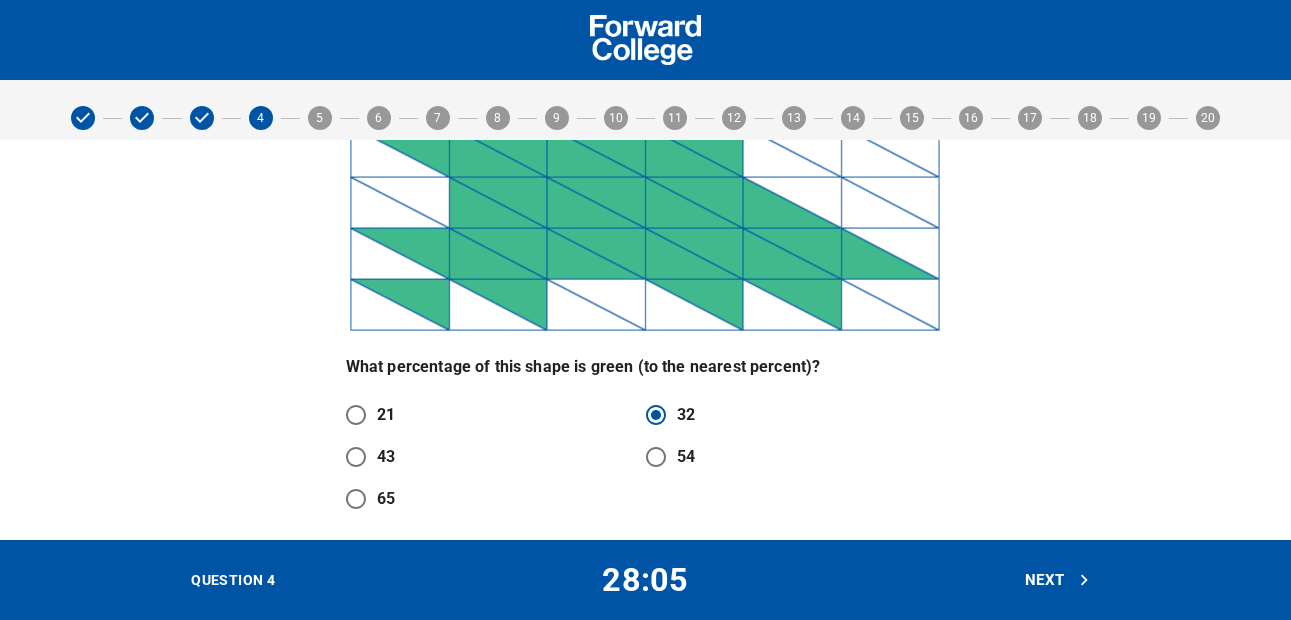 click on "Next" at bounding box center (1058, 580) 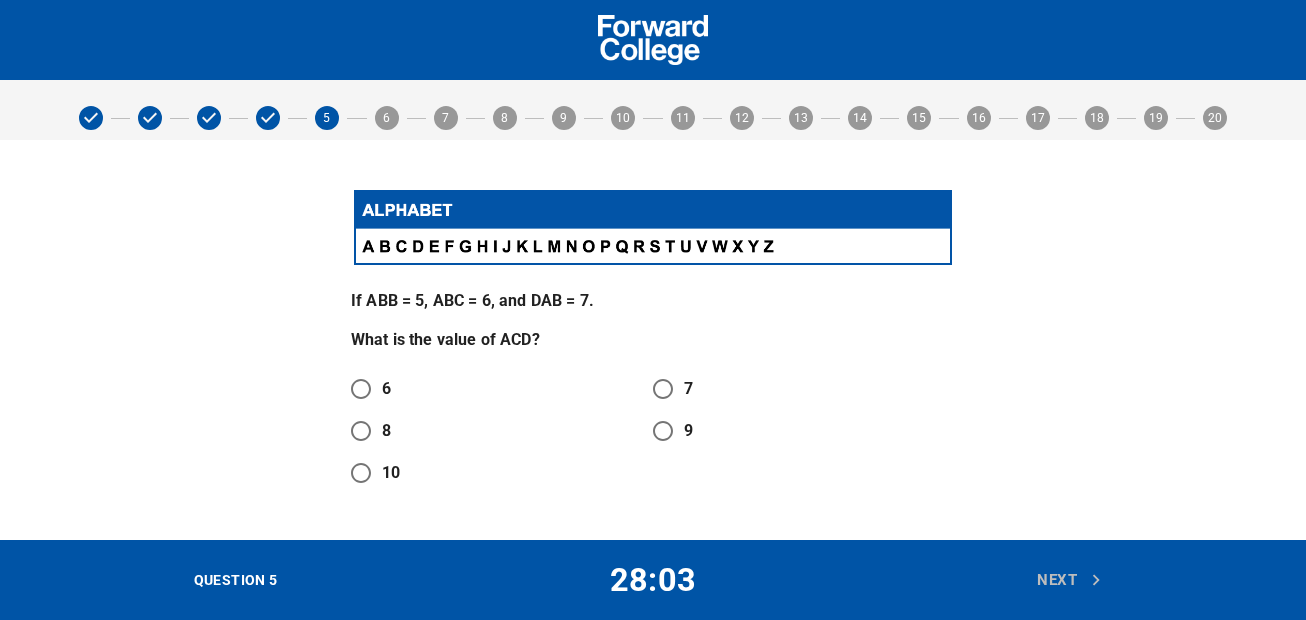click on "7" at bounding box center (663, 389) 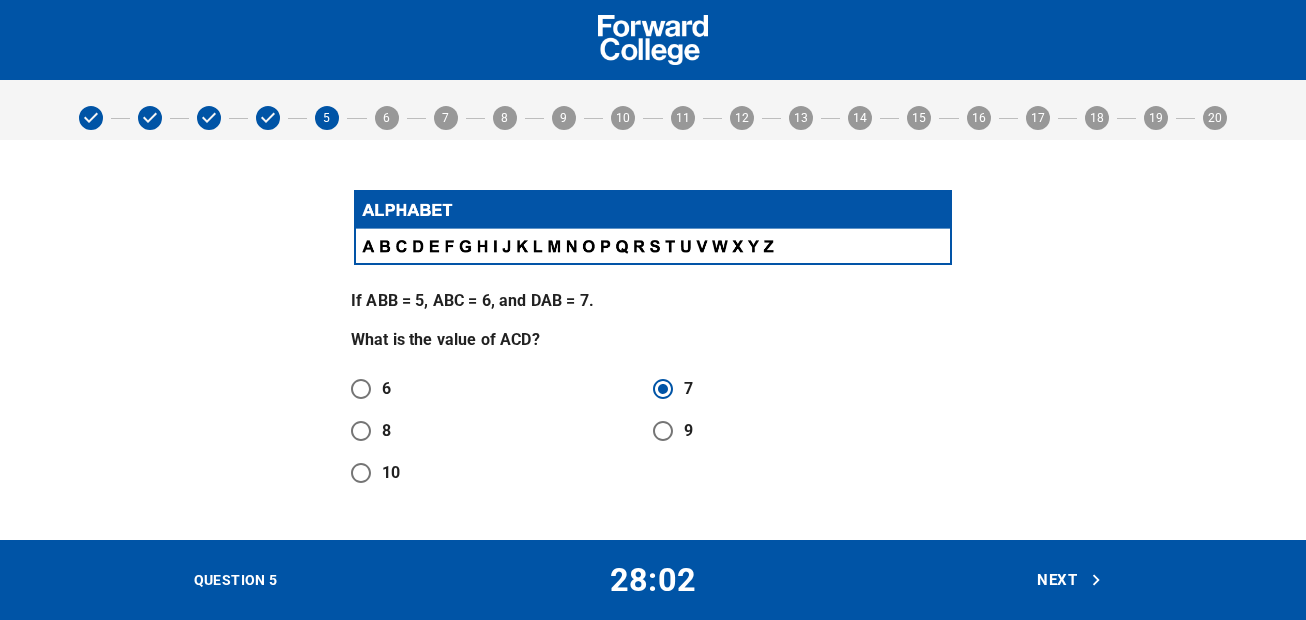 click on "Next" at bounding box center [1070, 580] 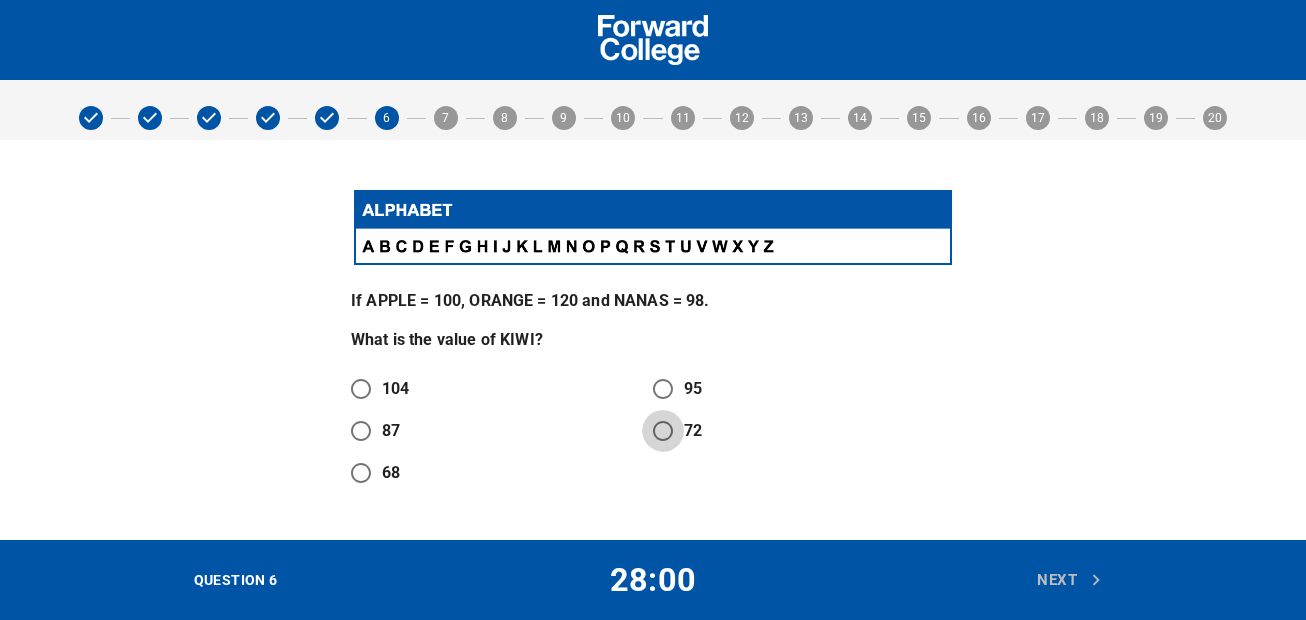 drag, startPoint x: 678, startPoint y: 424, endPoint x: 812, endPoint y: 430, distance: 134.13426 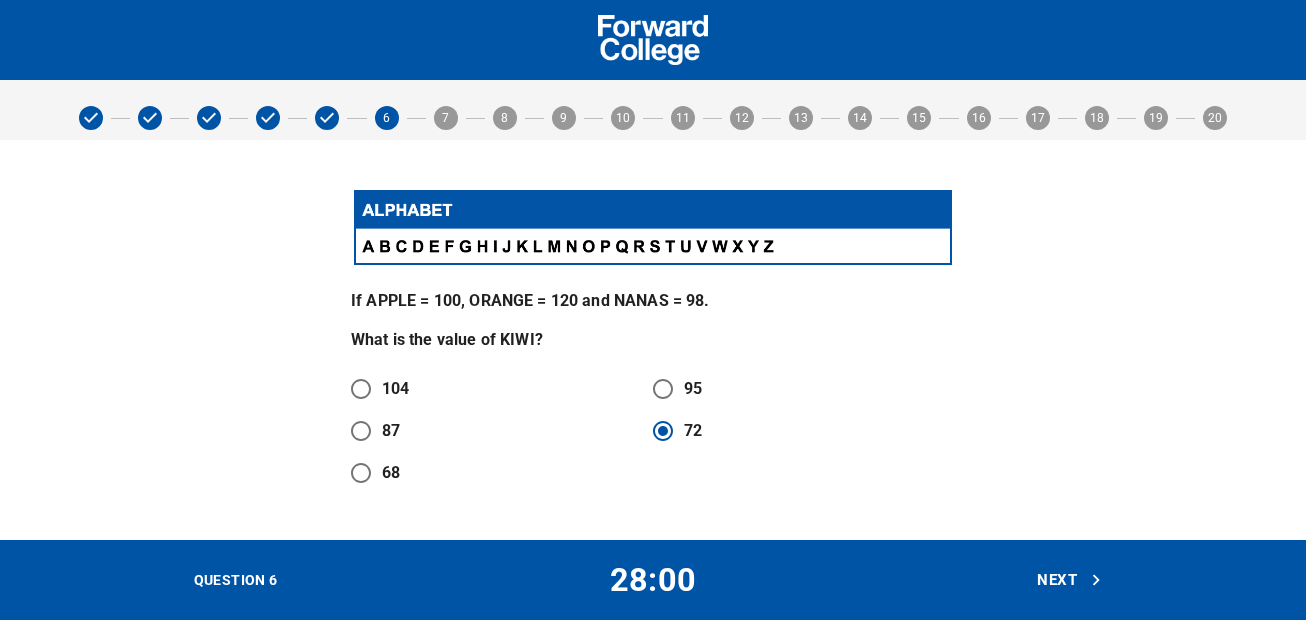 click on "Next" at bounding box center [1070, 580] 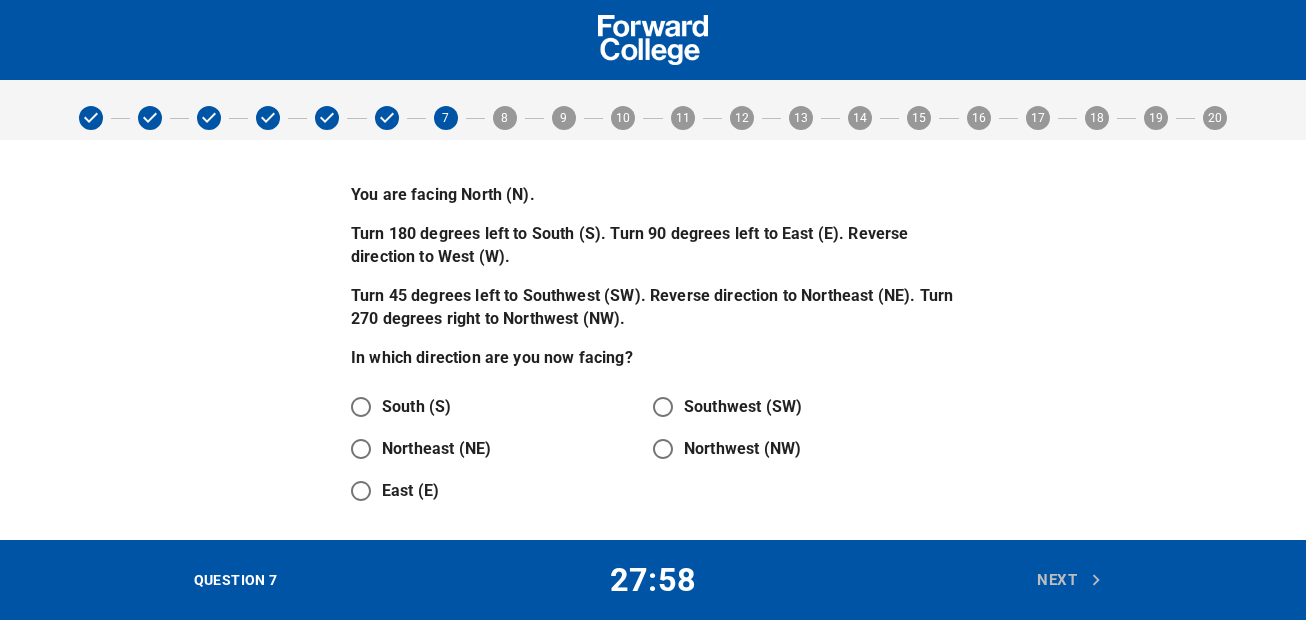 click on "Southwest (SW)" at bounding box center [663, 407] 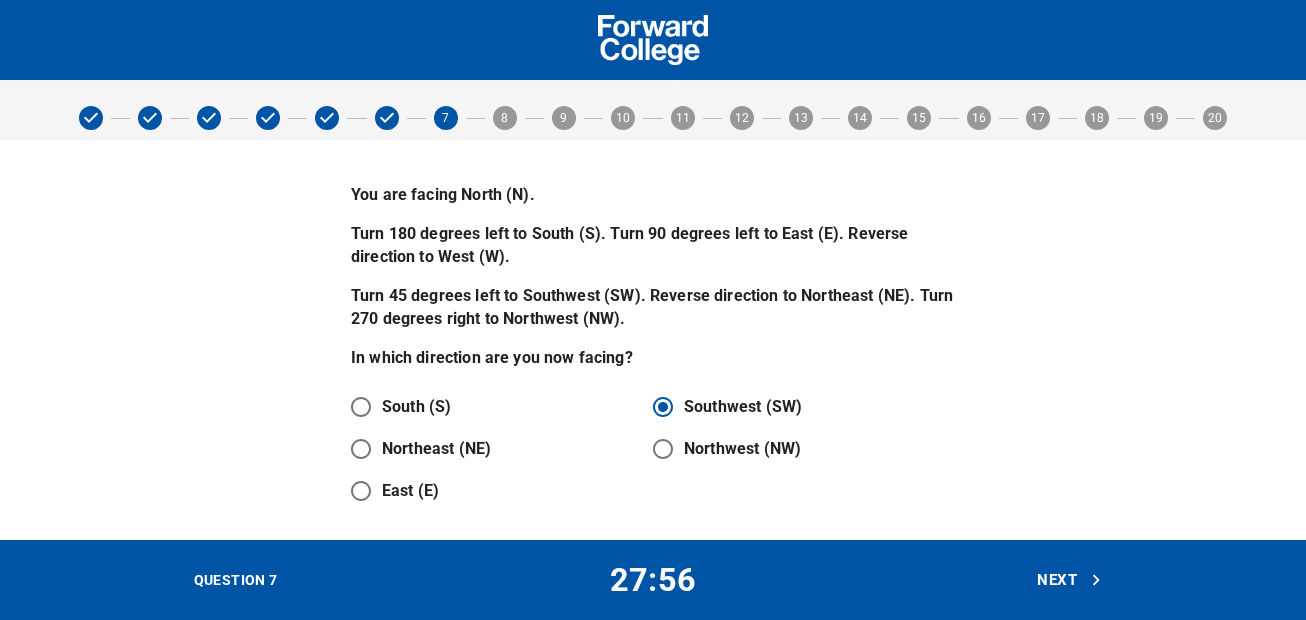 click on "Next" at bounding box center (1070, 580) 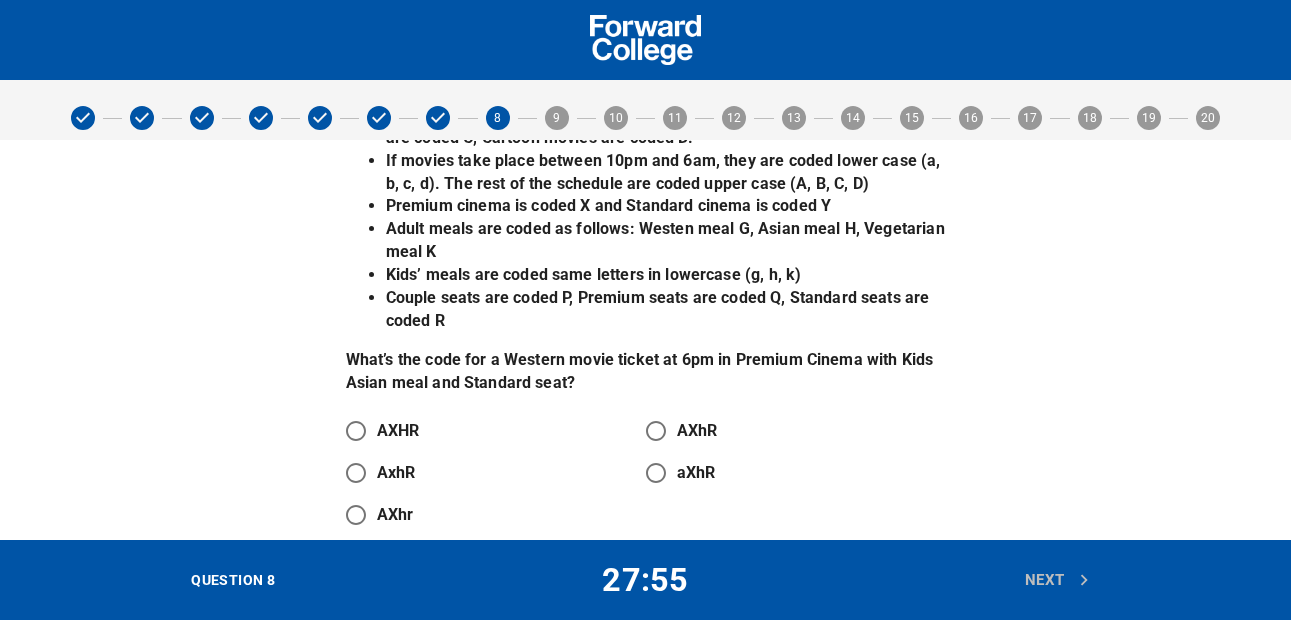 scroll, scrollTop: 127, scrollLeft: 0, axis: vertical 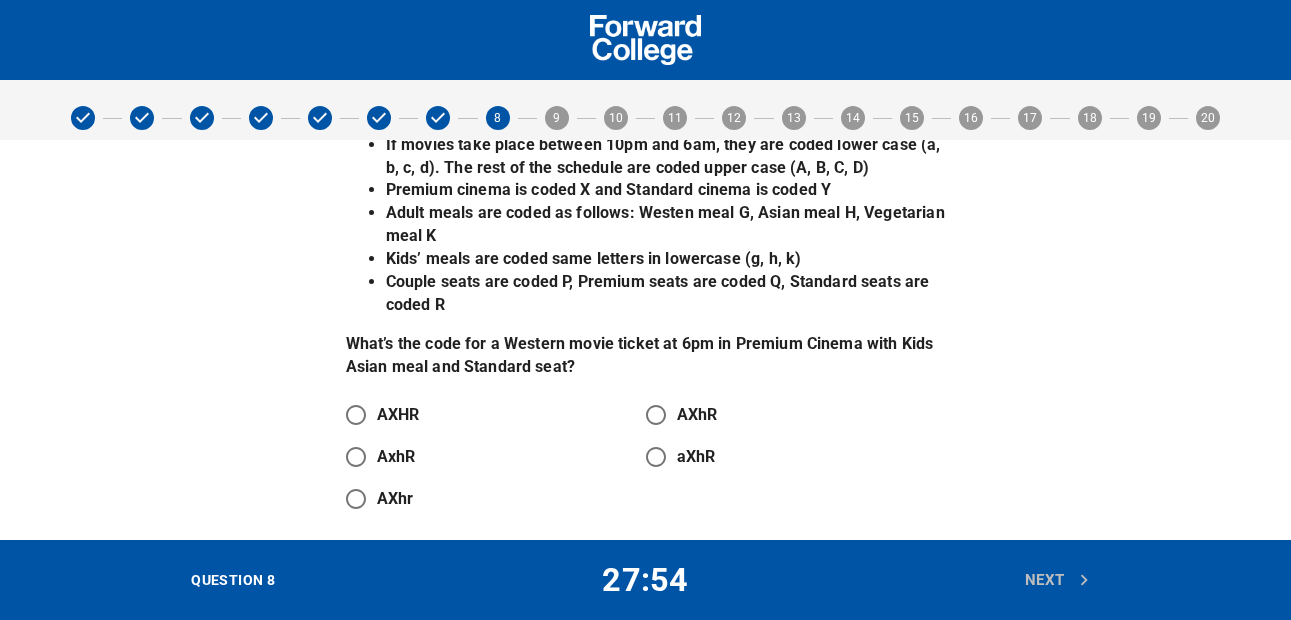 click on "AxhR" at bounding box center [356, 457] 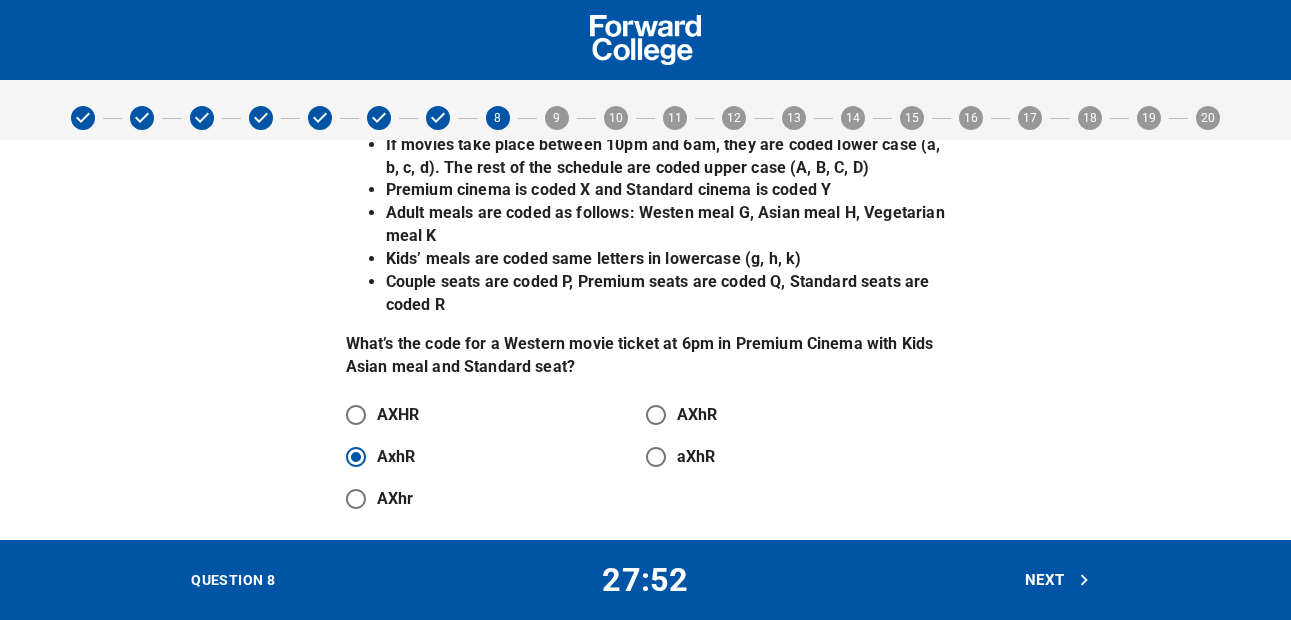 click on "Next" at bounding box center [1058, 580] 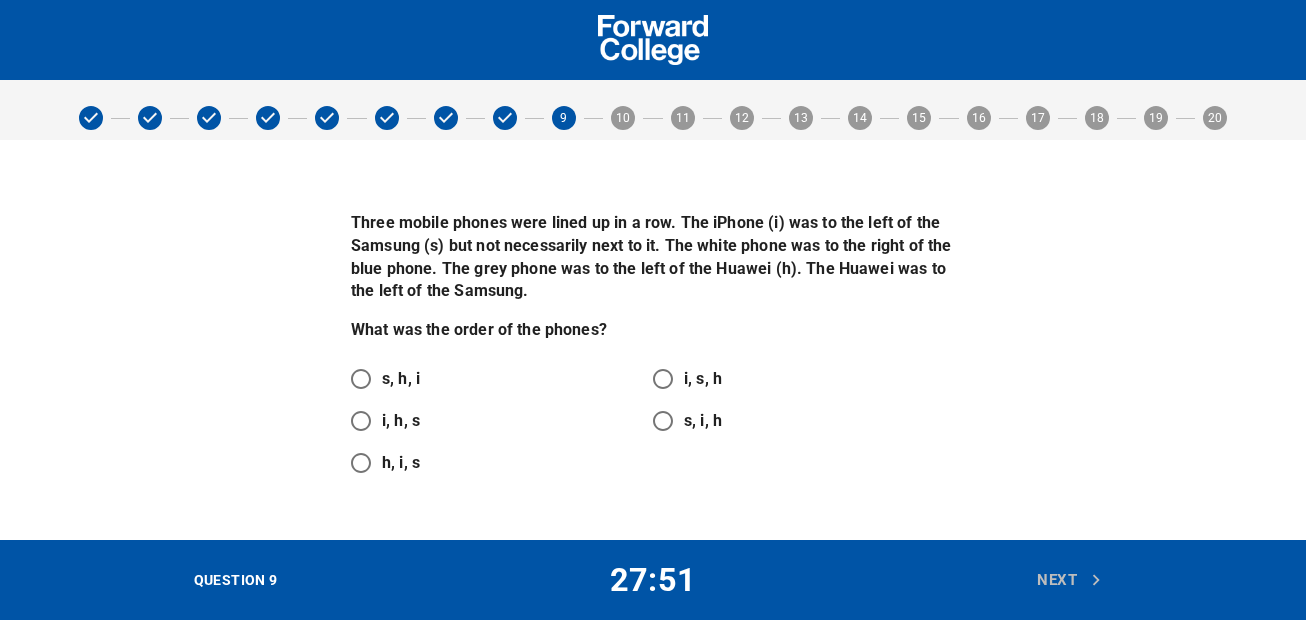 click on "i, s, h" at bounding box center (703, 379) 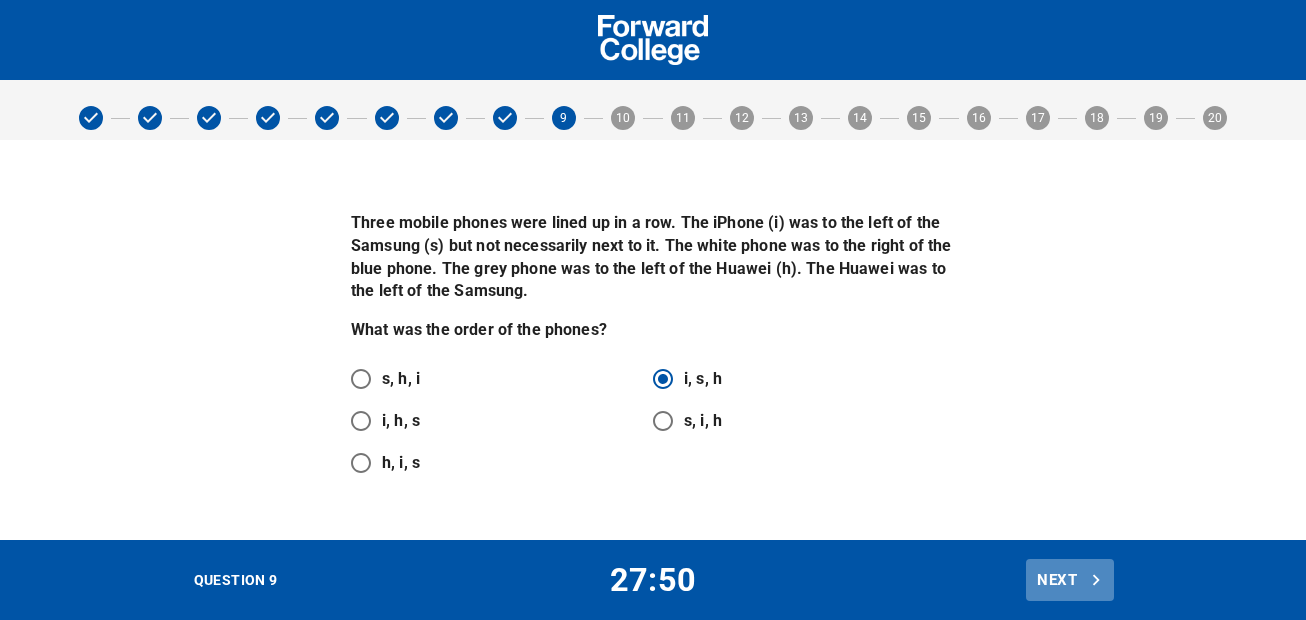 click on "Next" at bounding box center [1070, 580] 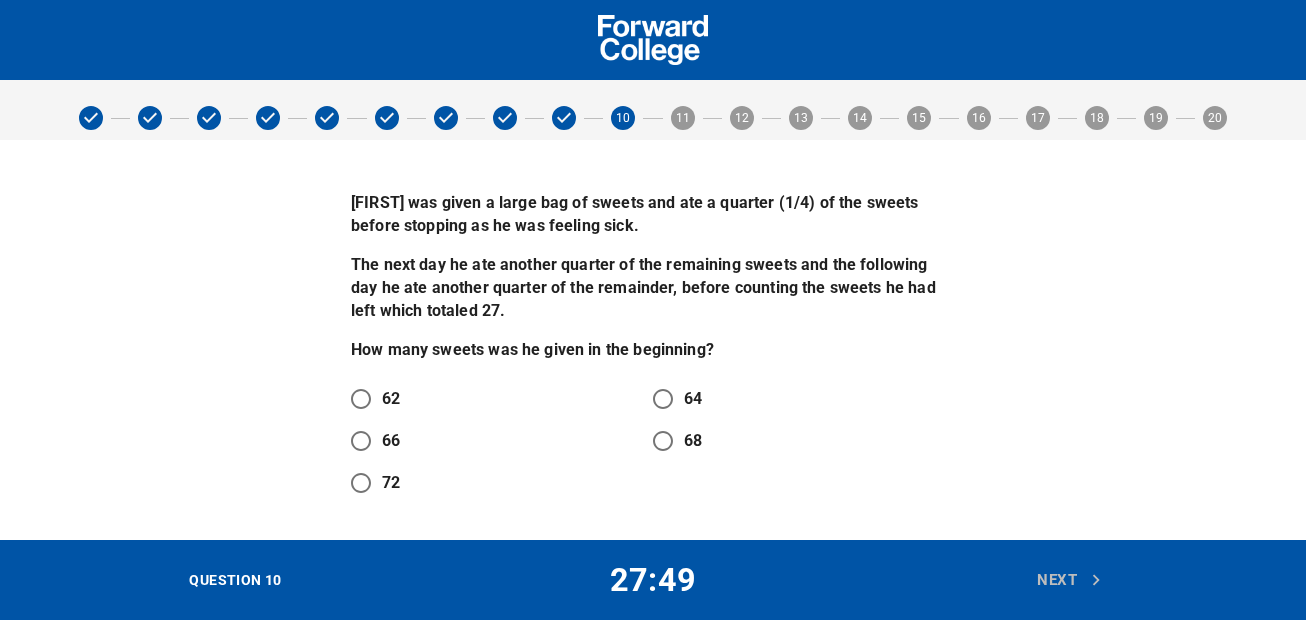 click on "66" at bounding box center (361, 441) 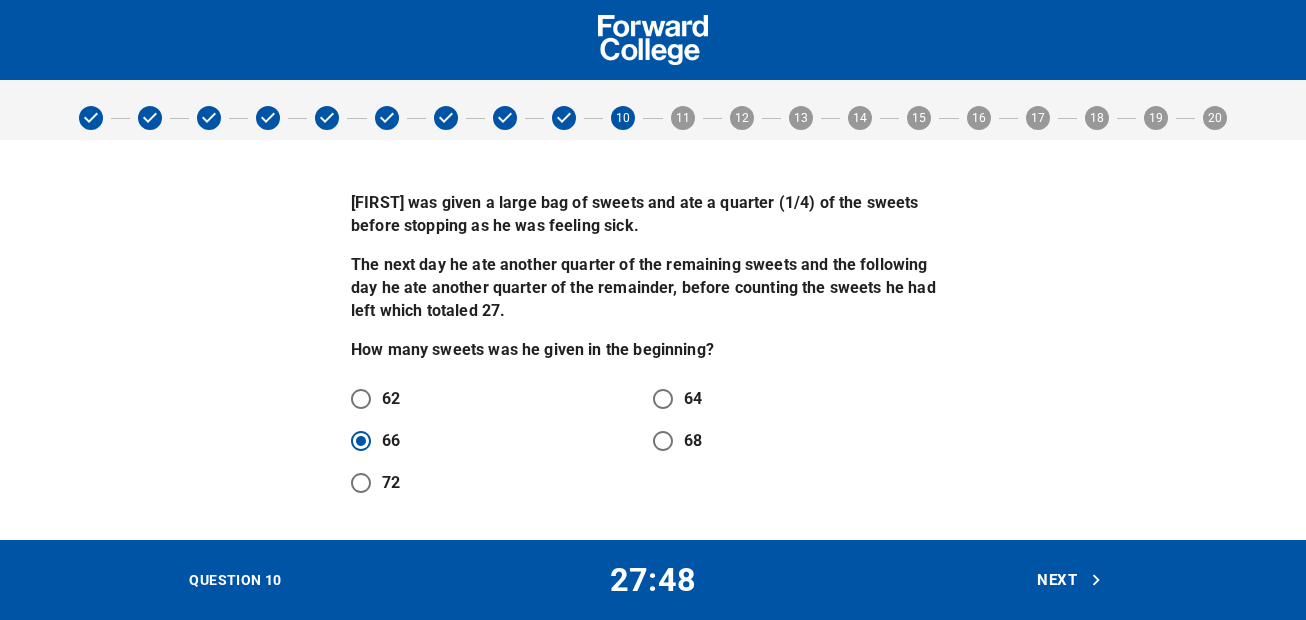 click on "Next" at bounding box center (1070, 580) 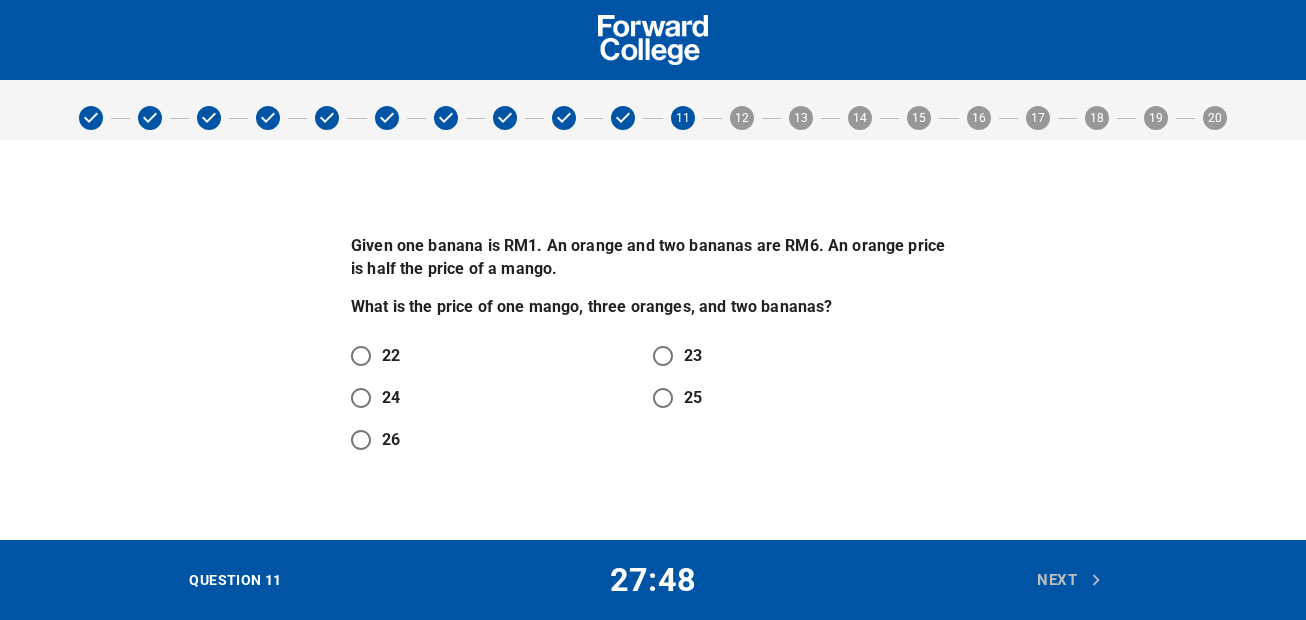 click on "25" at bounding box center (663, 398) 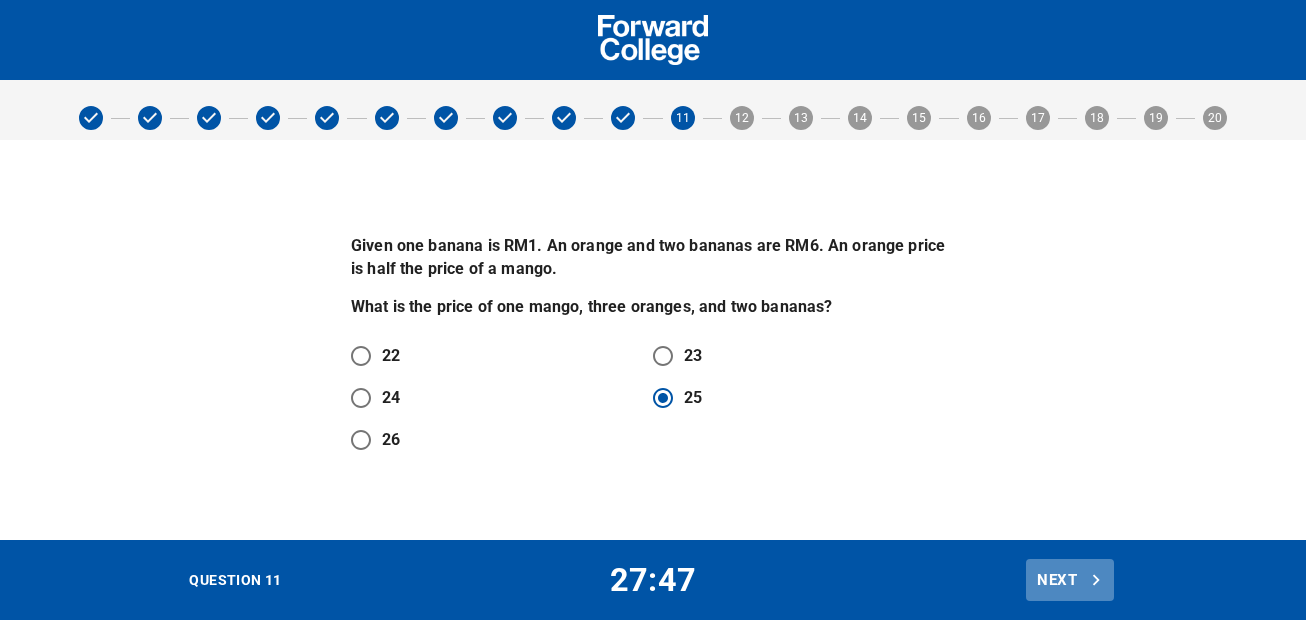 click on "Next" at bounding box center (1070, 580) 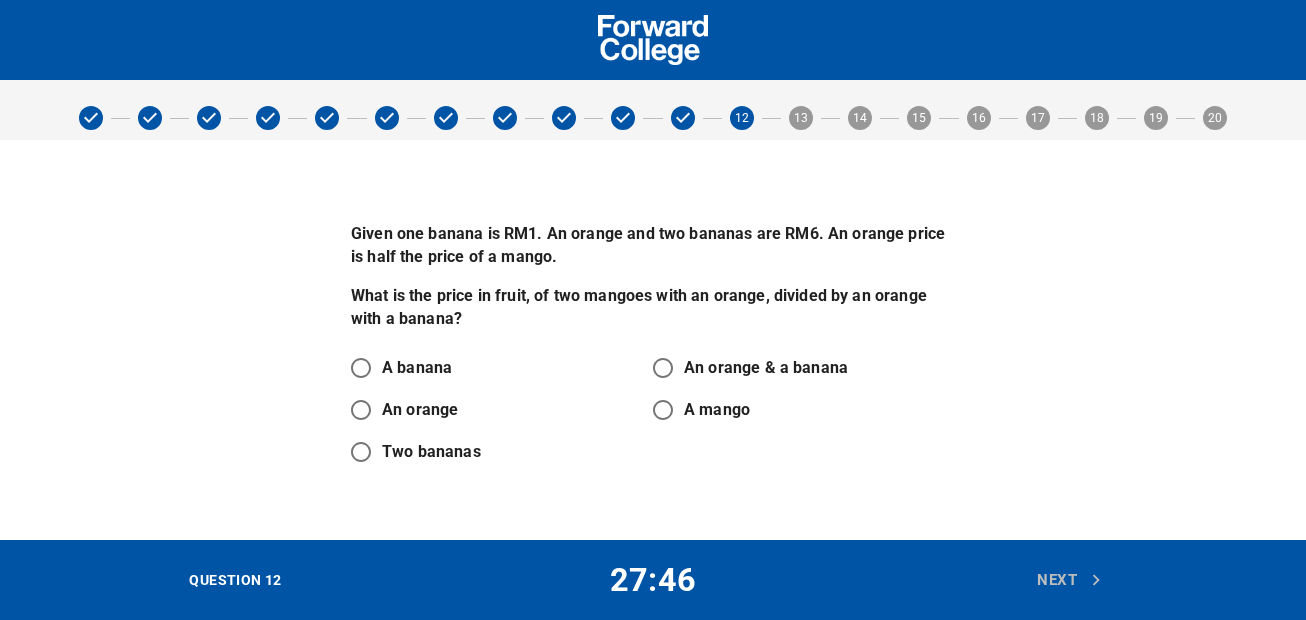 click on "A banana" at bounding box center (417, 368) 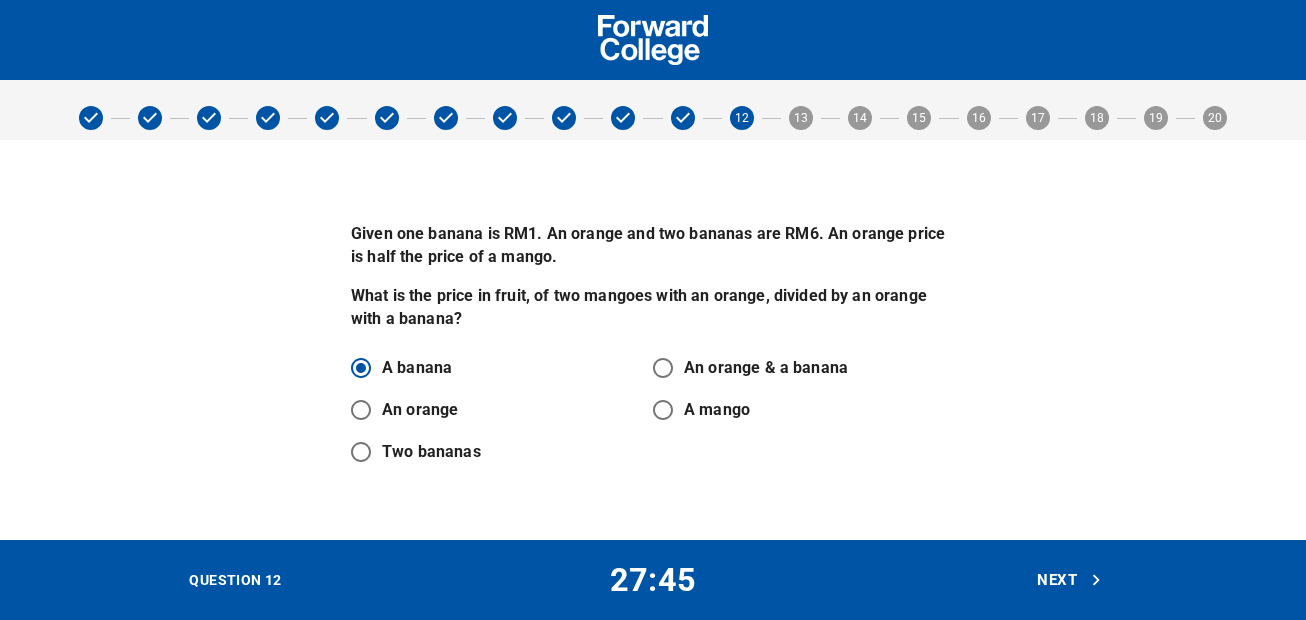 click on "Next" at bounding box center (1070, 580) 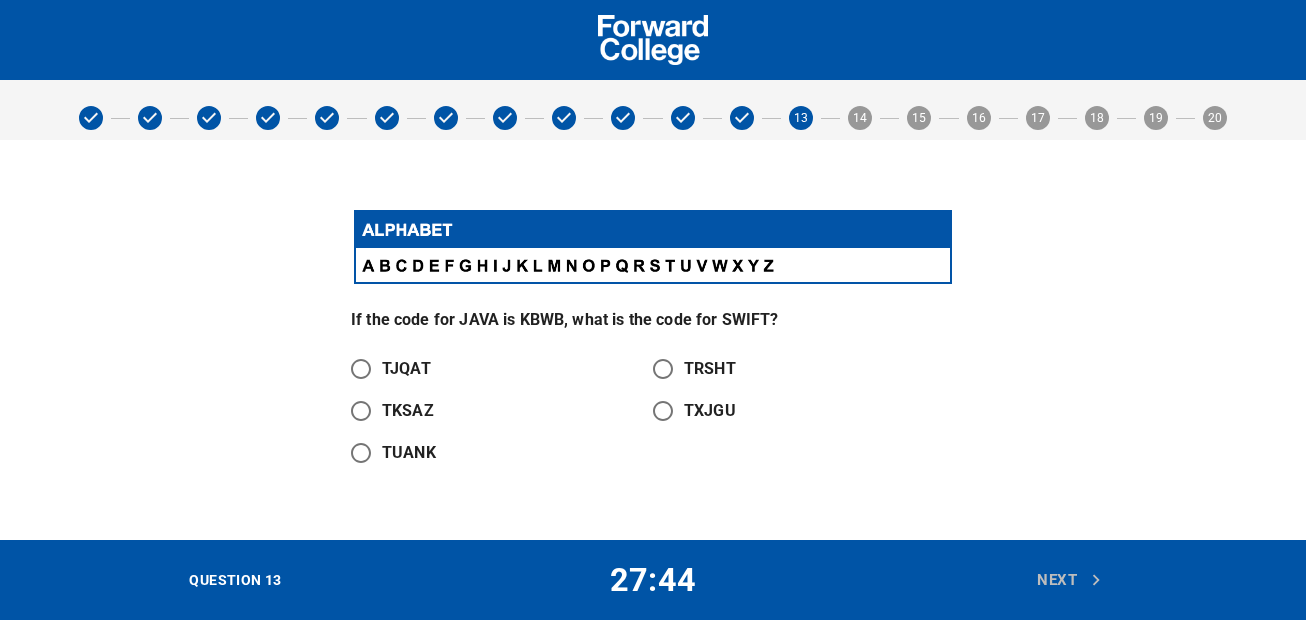 click on "TRSHT" at bounding box center (710, 369) 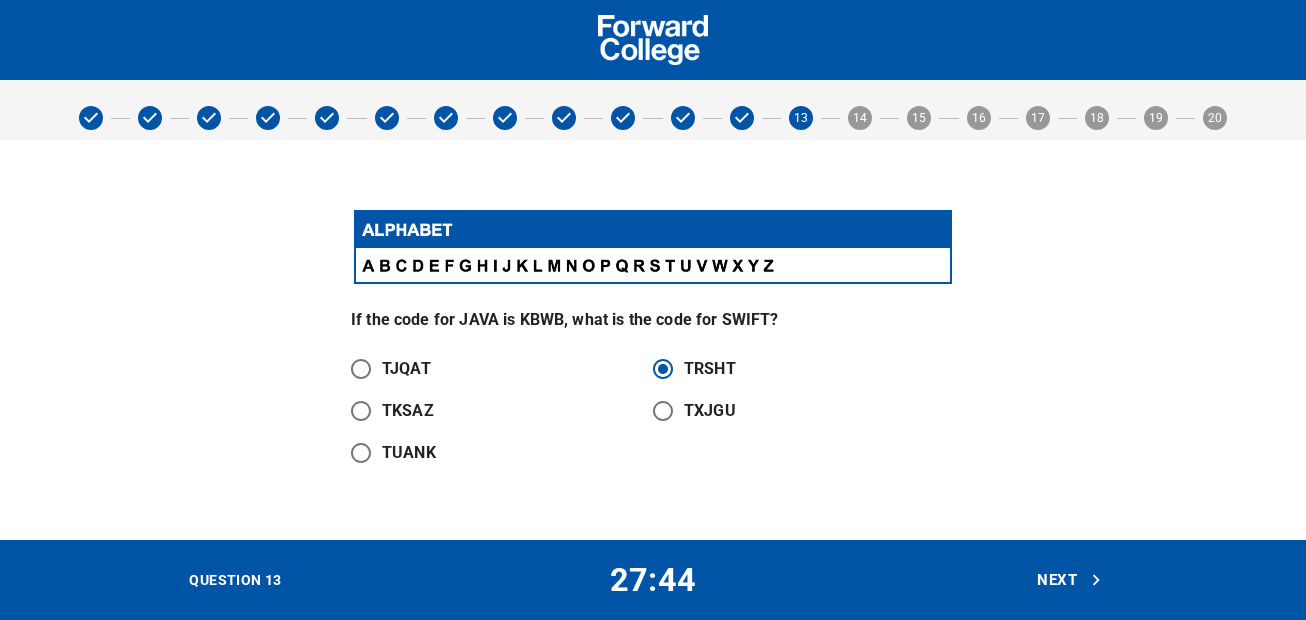 click on "Next" at bounding box center (1070, 580) 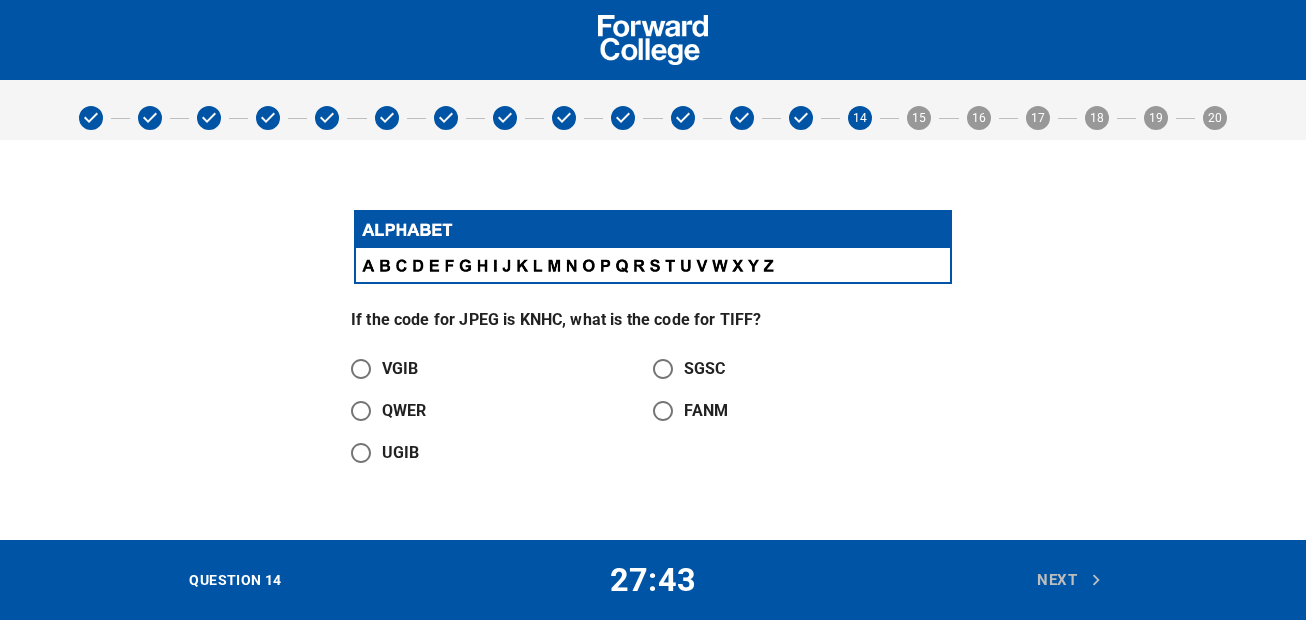 click on "QWER" at bounding box center (404, 411) 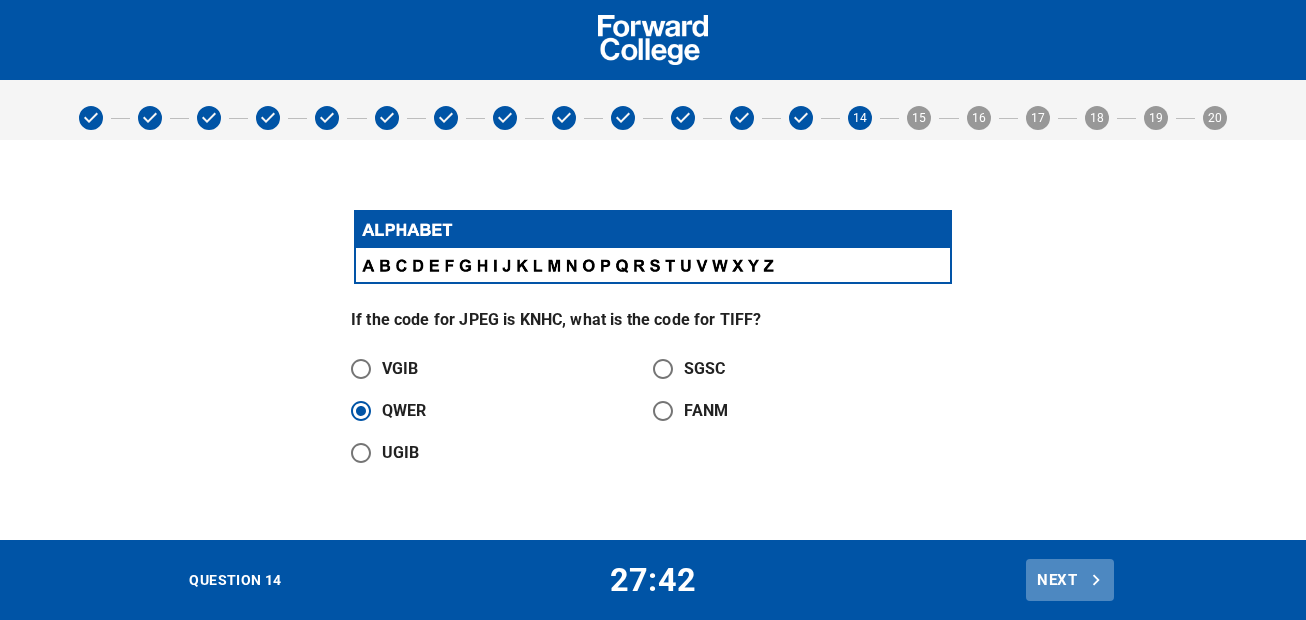 click 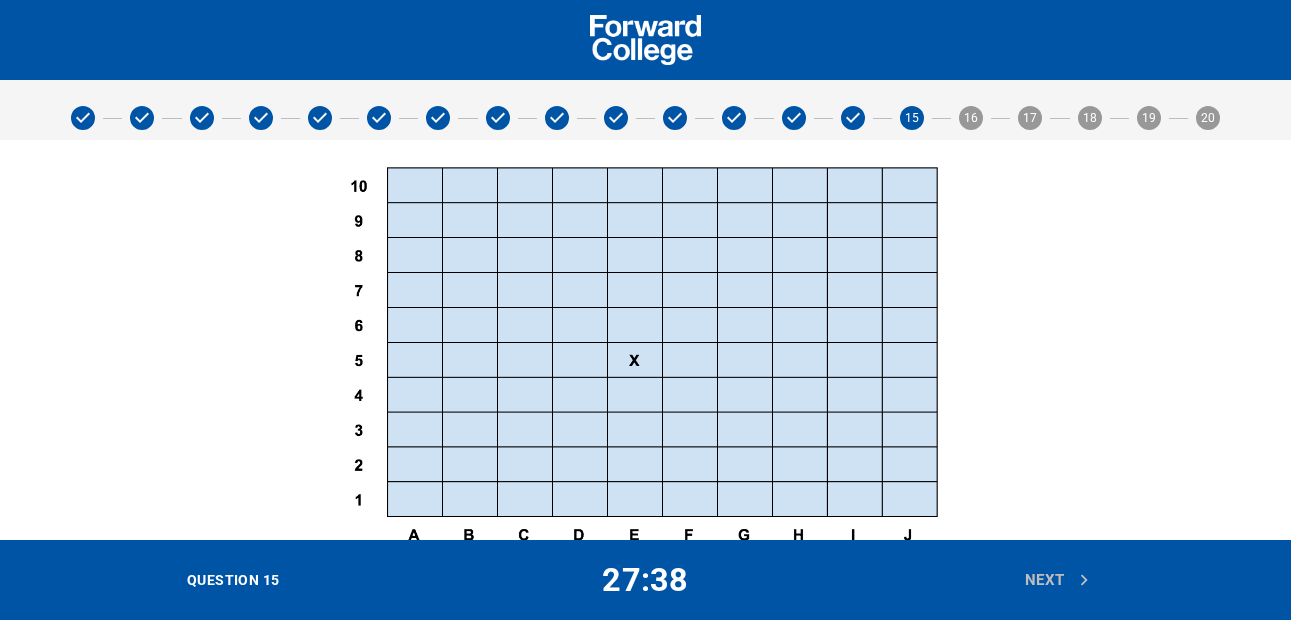 scroll, scrollTop: 341, scrollLeft: 0, axis: vertical 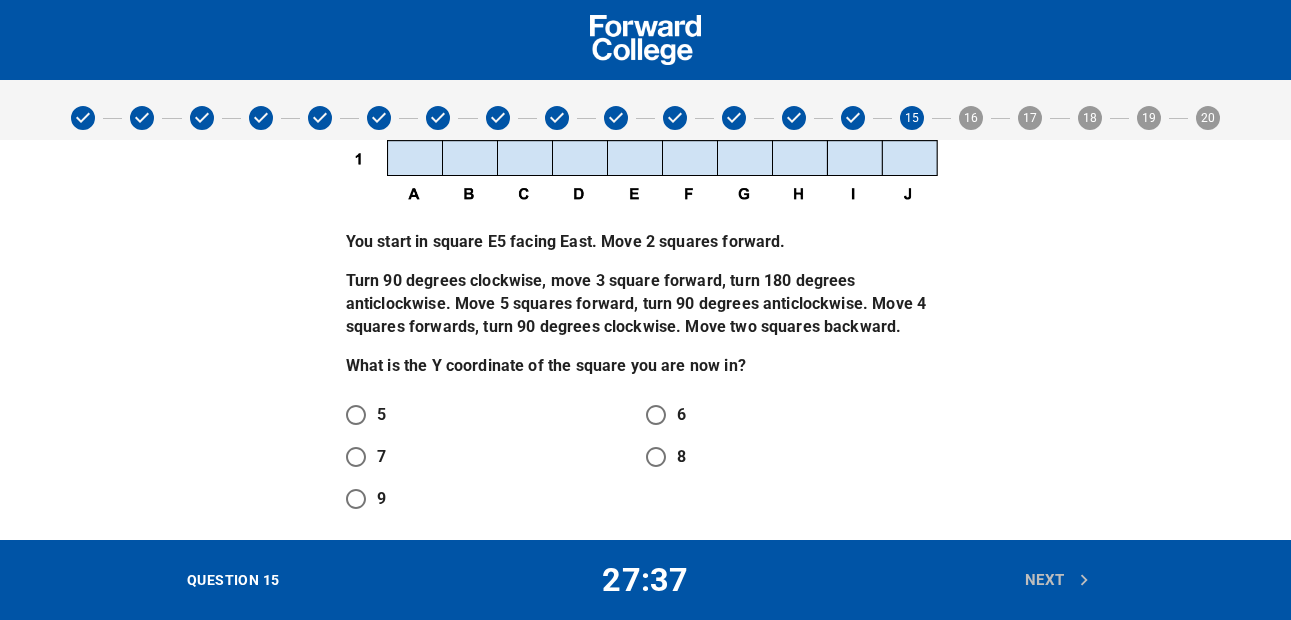 click on "6" at bounding box center [656, 415] 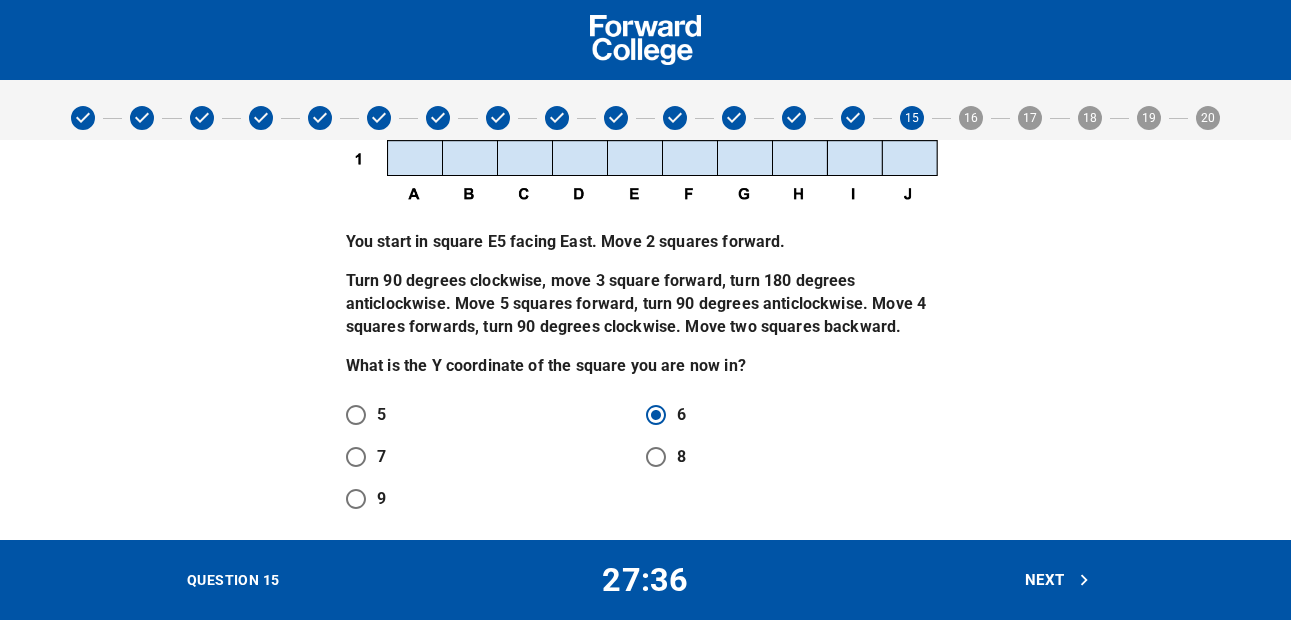 click on "Next" at bounding box center [1058, 580] 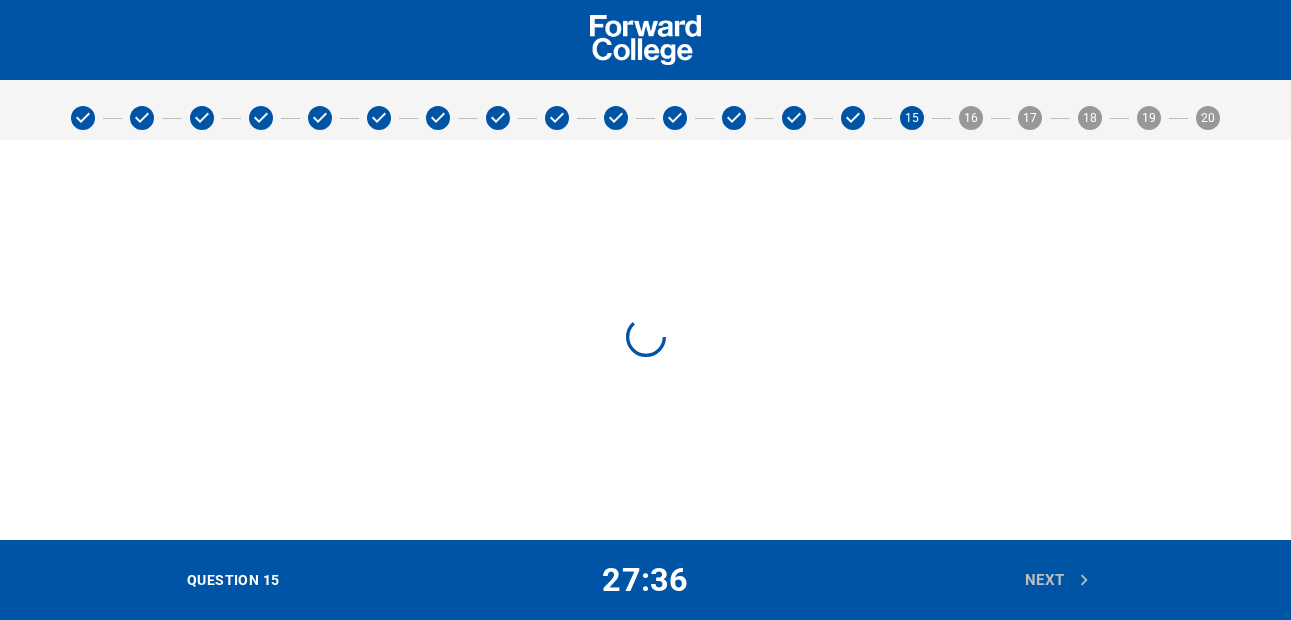 scroll, scrollTop: 0, scrollLeft: 0, axis: both 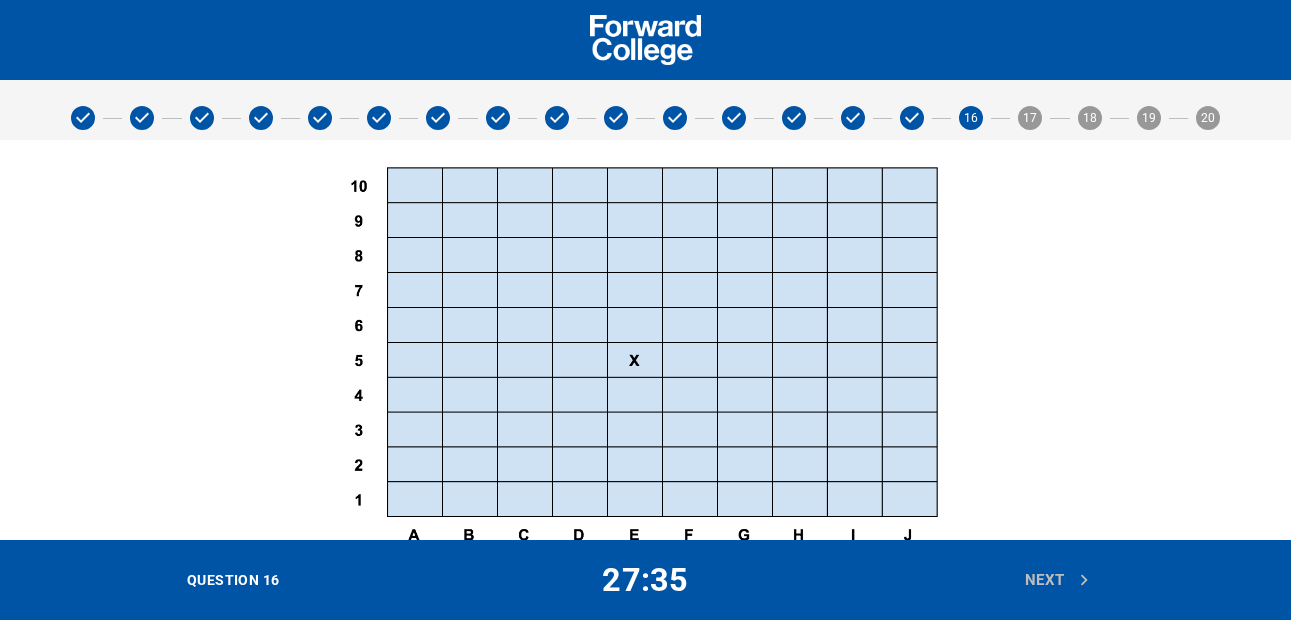 click at bounding box center (646, 355) 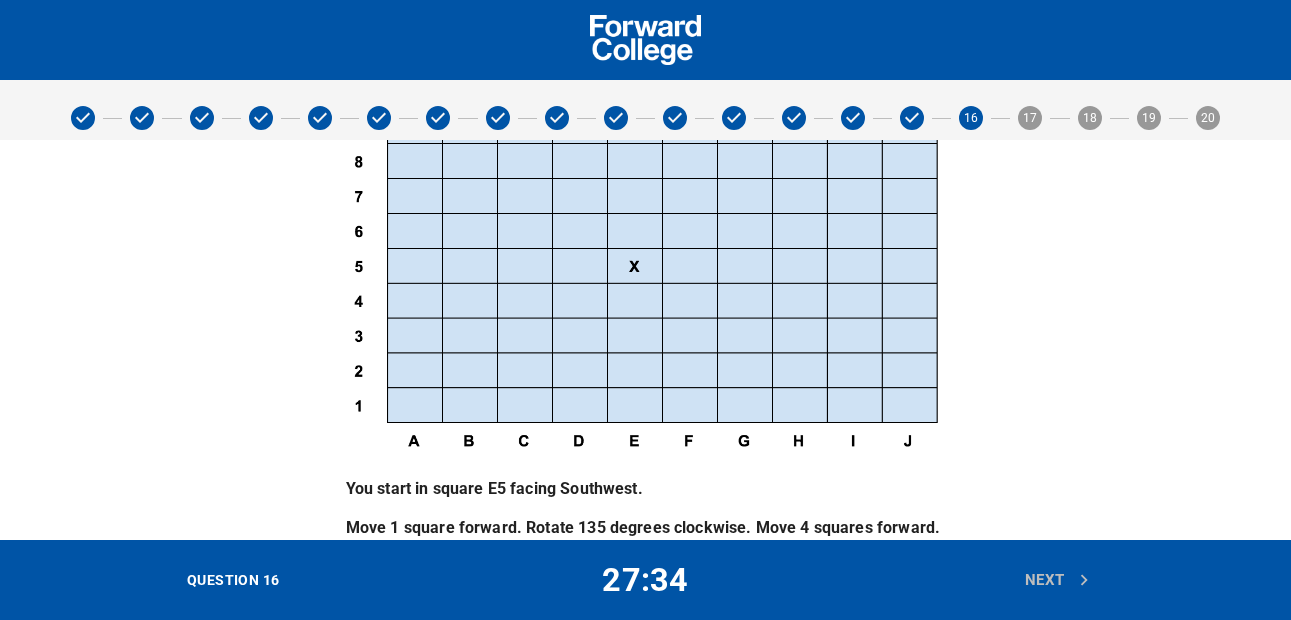 scroll, scrollTop: 341, scrollLeft: 0, axis: vertical 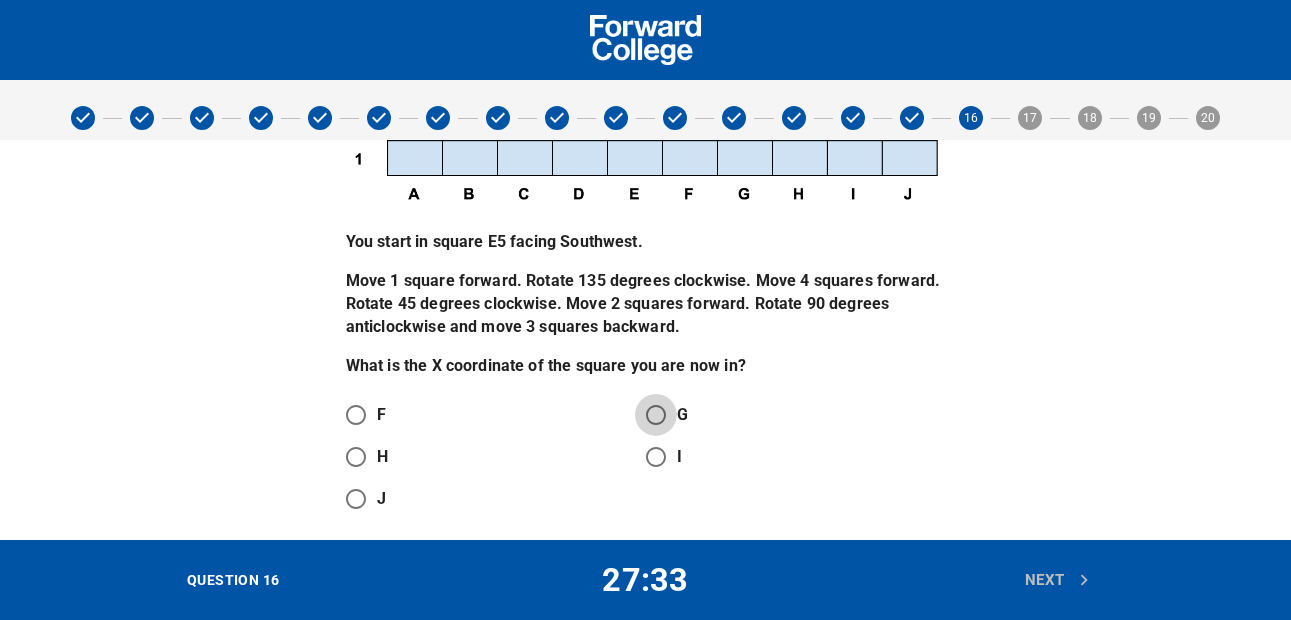 click on "G" at bounding box center [656, 415] 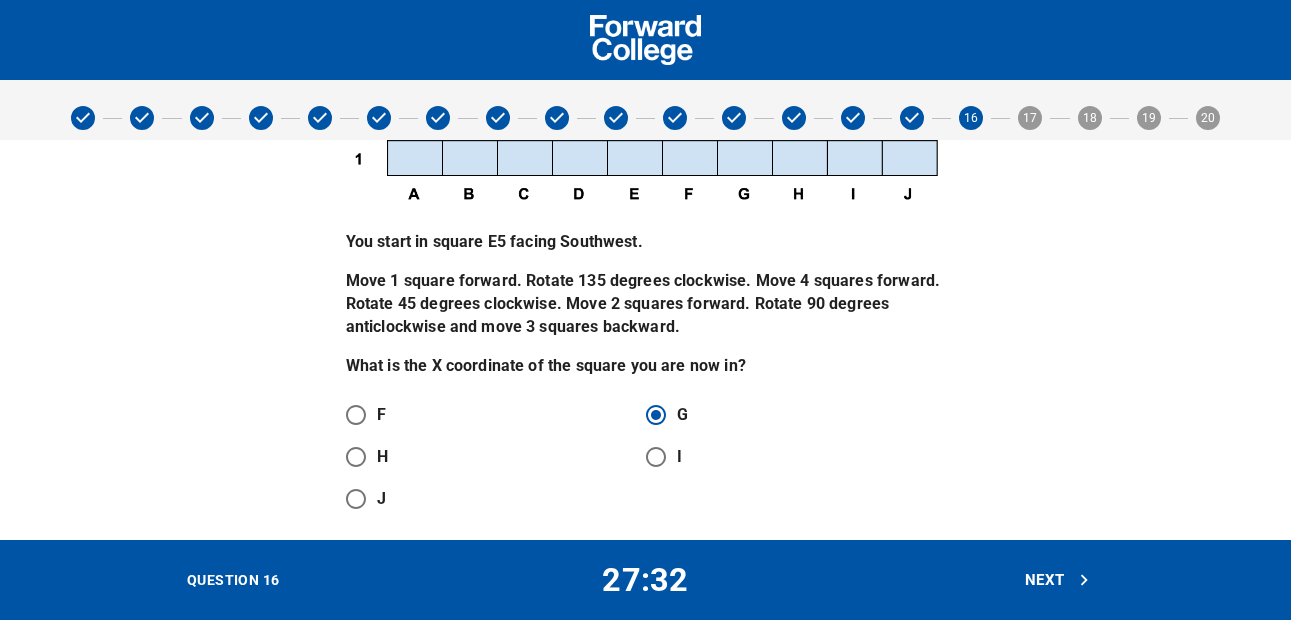 click on "Next" at bounding box center [1058, 580] 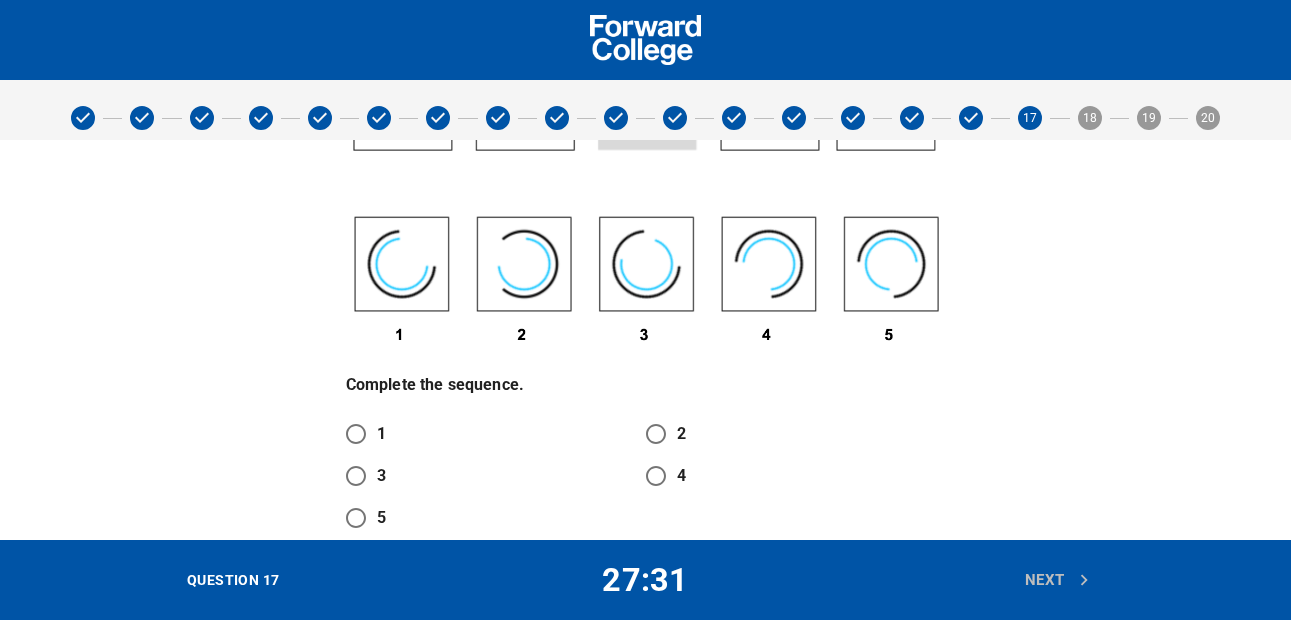 scroll, scrollTop: 137, scrollLeft: 0, axis: vertical 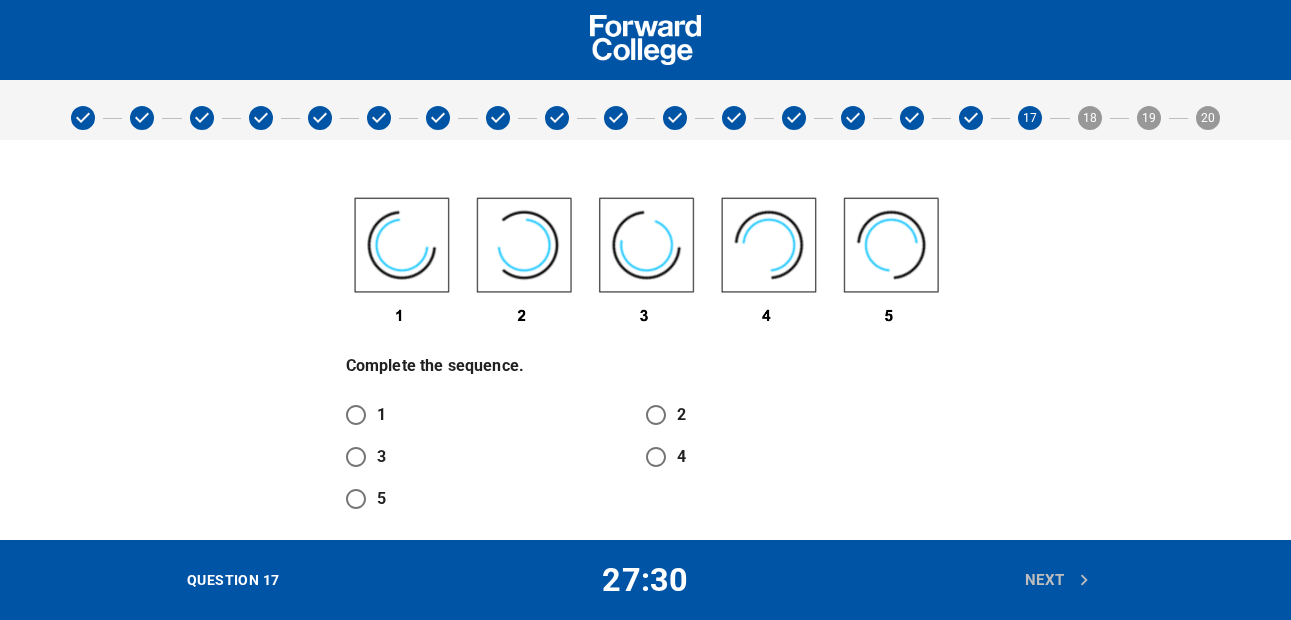 click on "2" at bounding box center [656, 415] 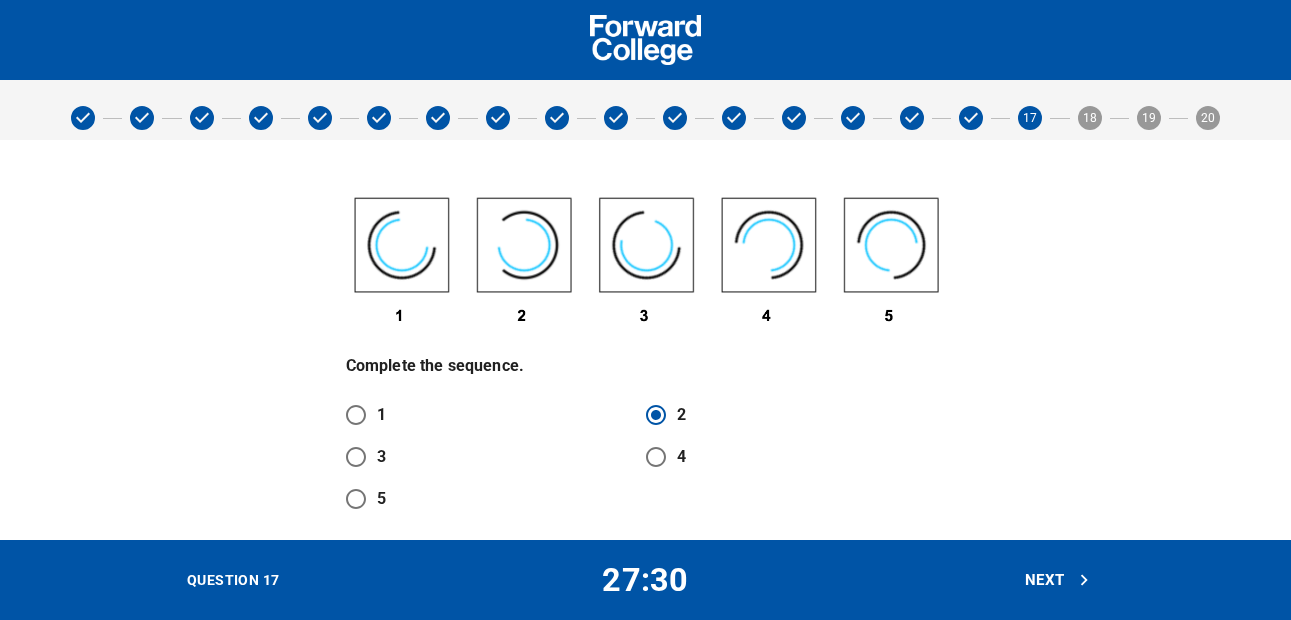 click on "Next" at bounding box center (1058, 580) 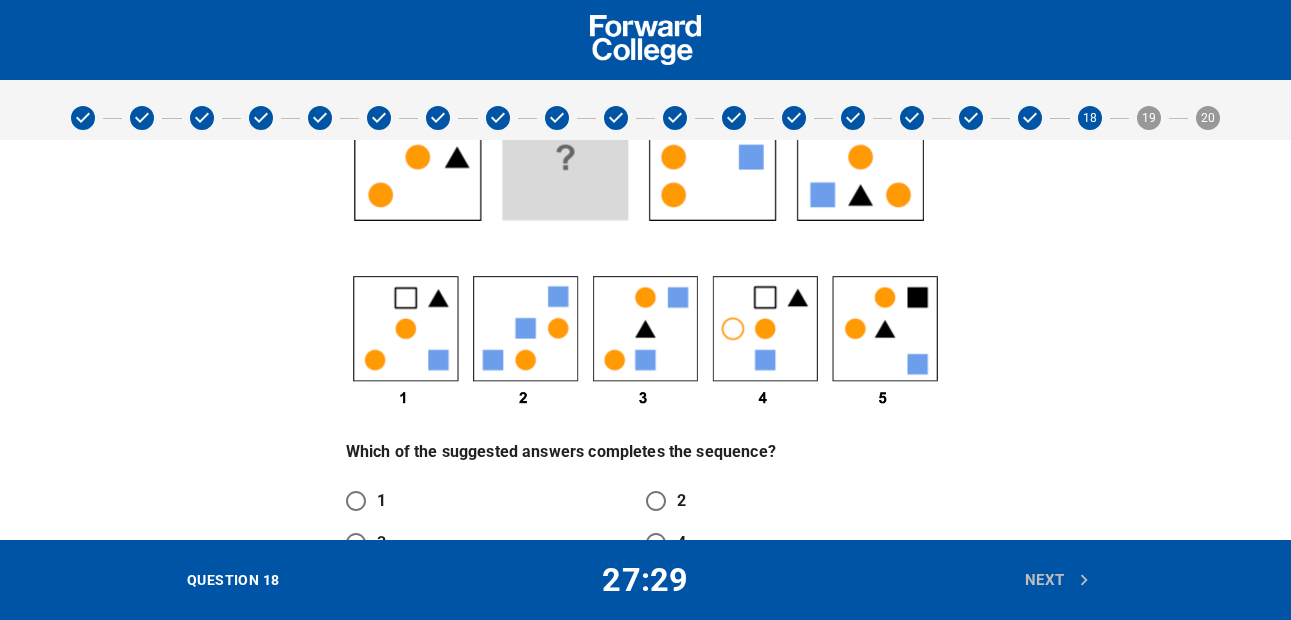 scroll, scrollTop: 163, scrollLeft: 0, axis: vertical 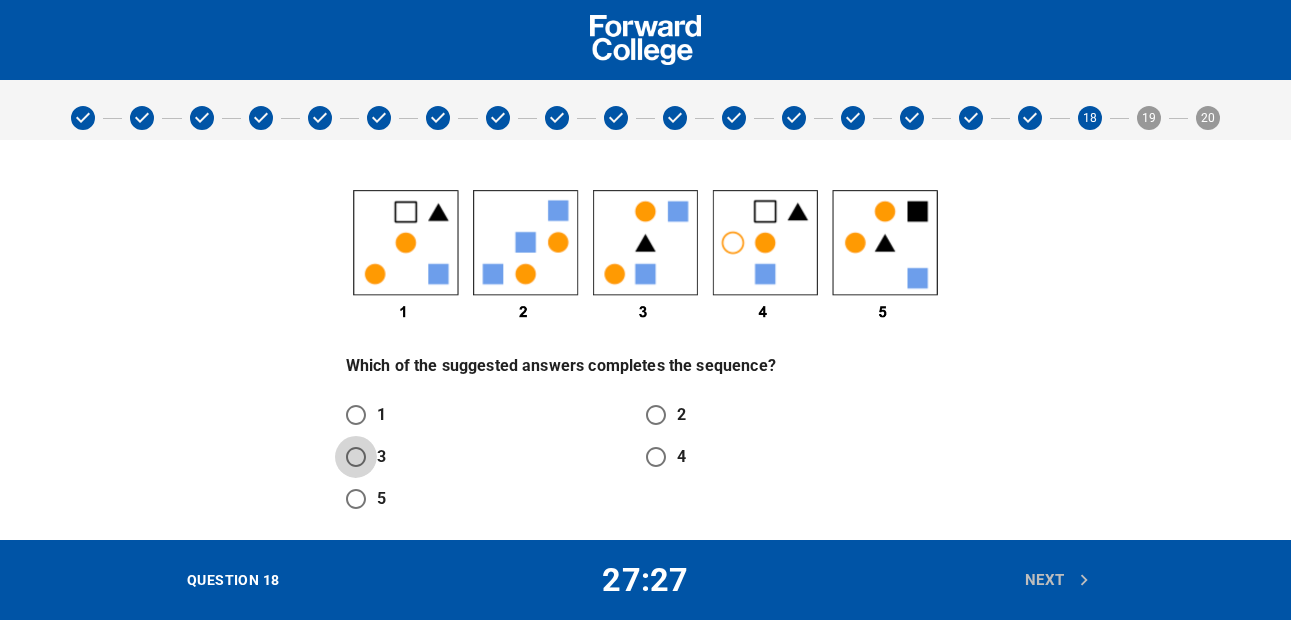 click on "3" at bounding box center (356, 457) 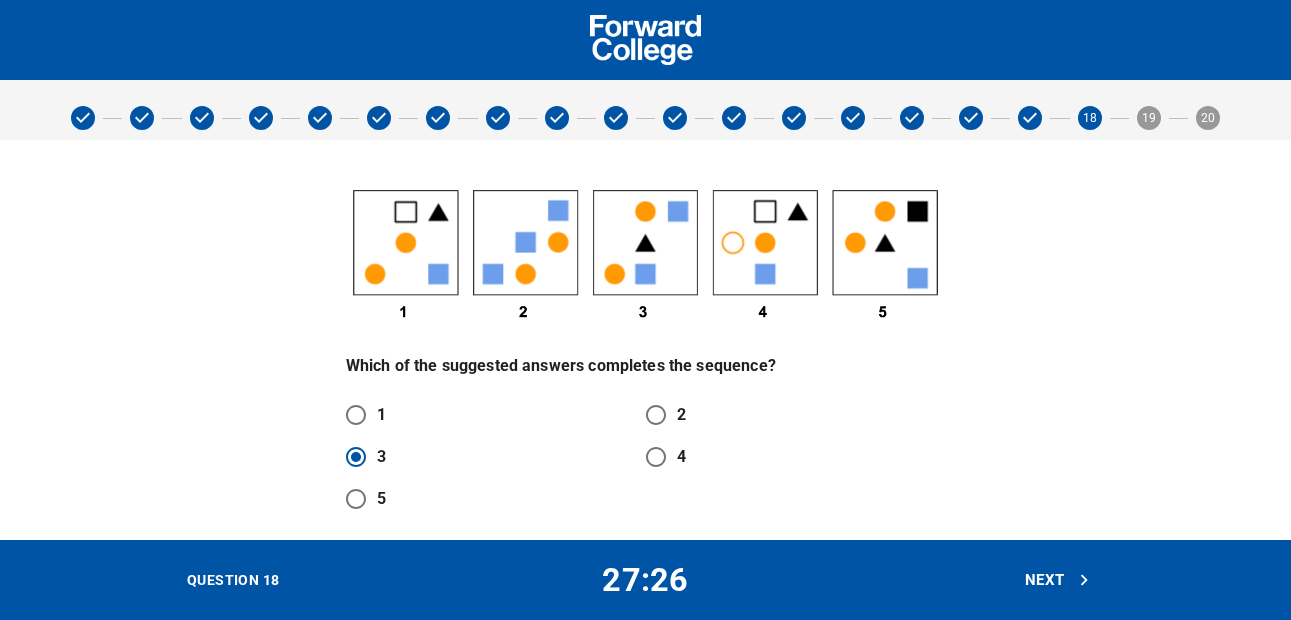 click on "Next" at bounding box center [1058, 580] 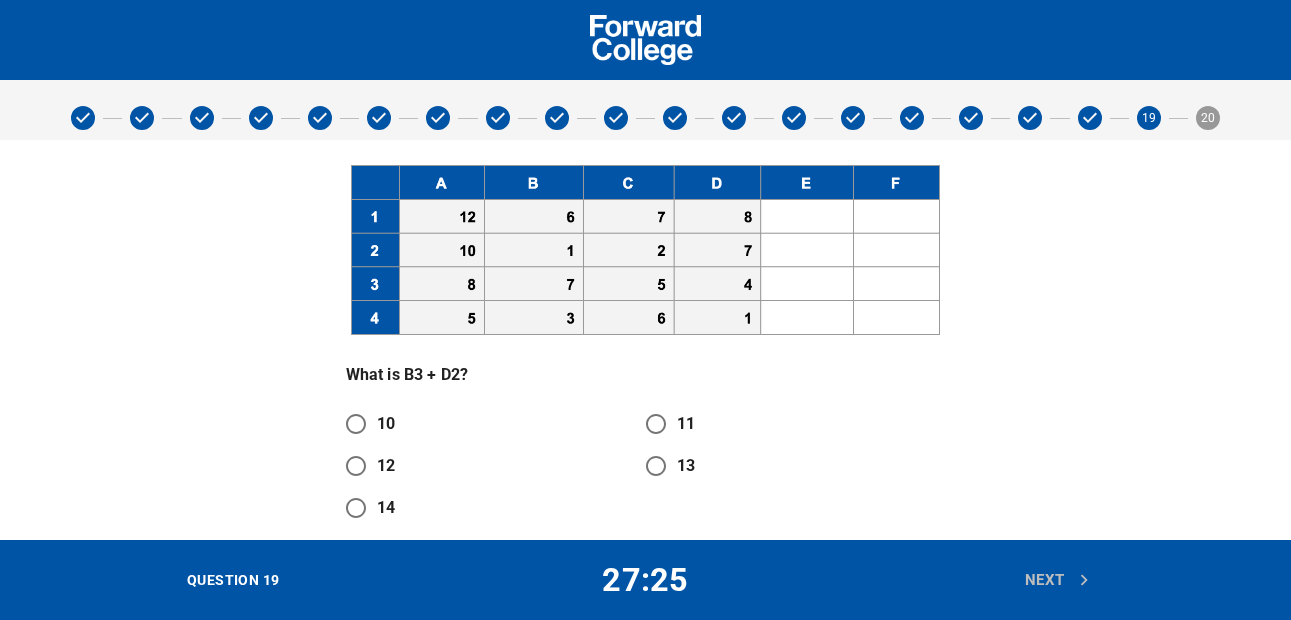 scroll, scrollTop: 9, scrollLeft: 0, axis: vertical 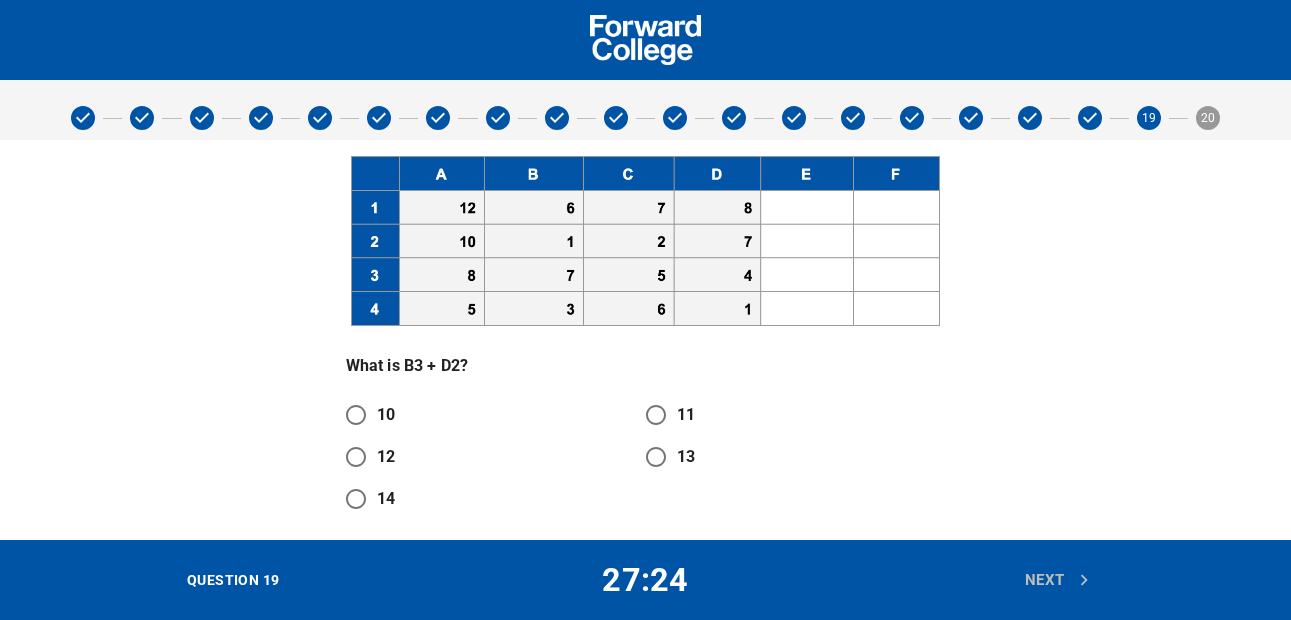 click on "13" at bounding box center [656, 457] 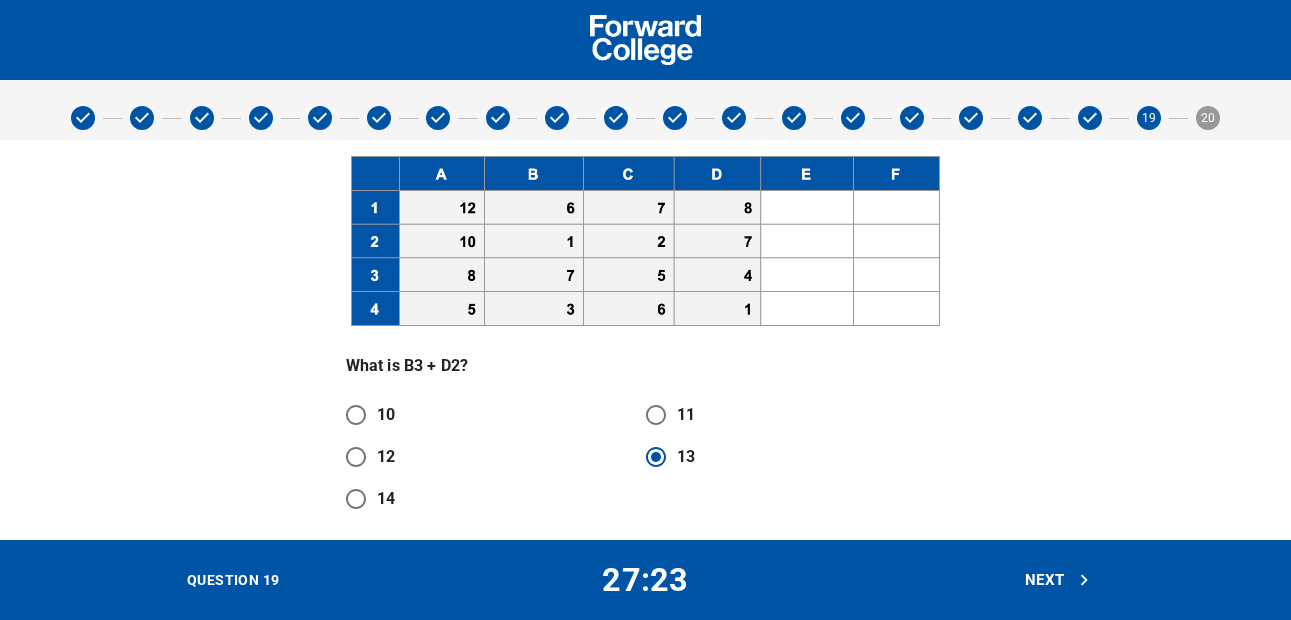 click on "Next" at bounding box center (1058, 580) 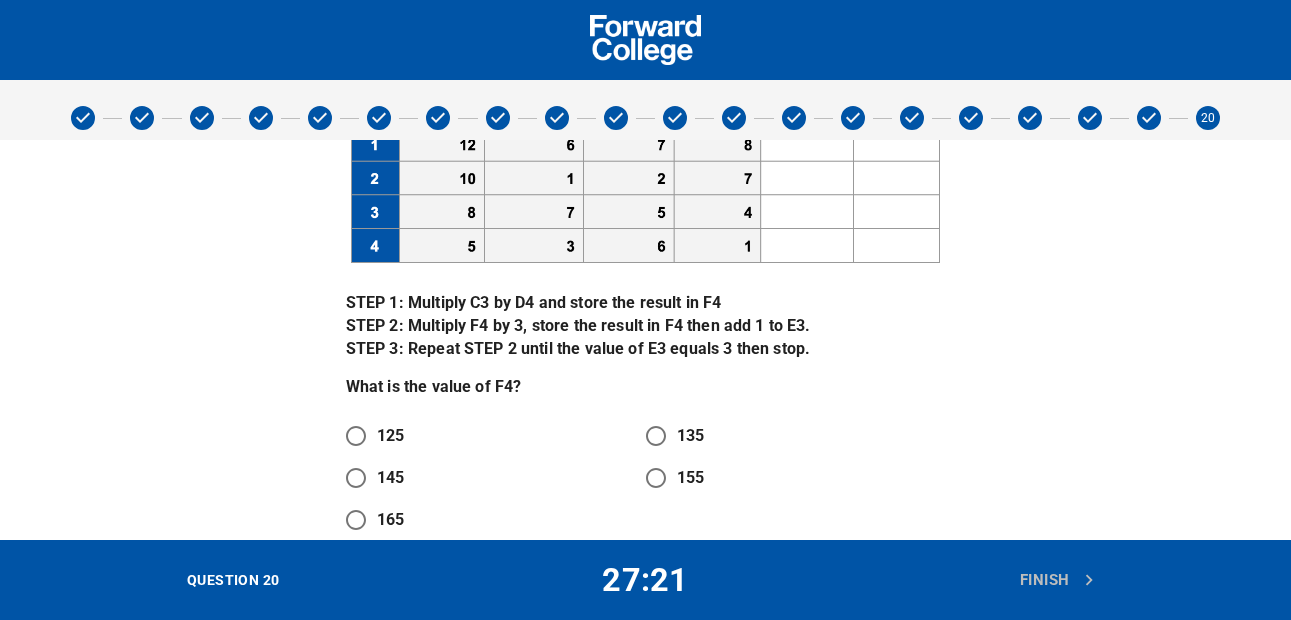 scroll, scrollTop: 93, scrollLeft: 0, axis: vertical 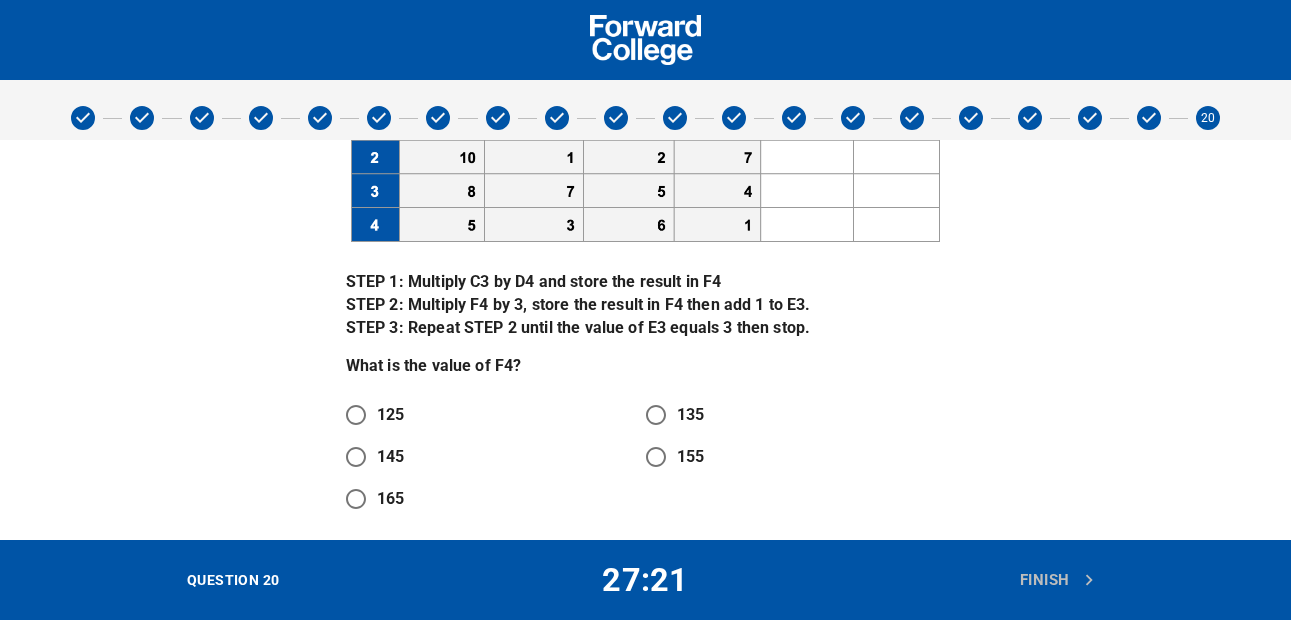 click on "145" at bounding box center (356, 457) 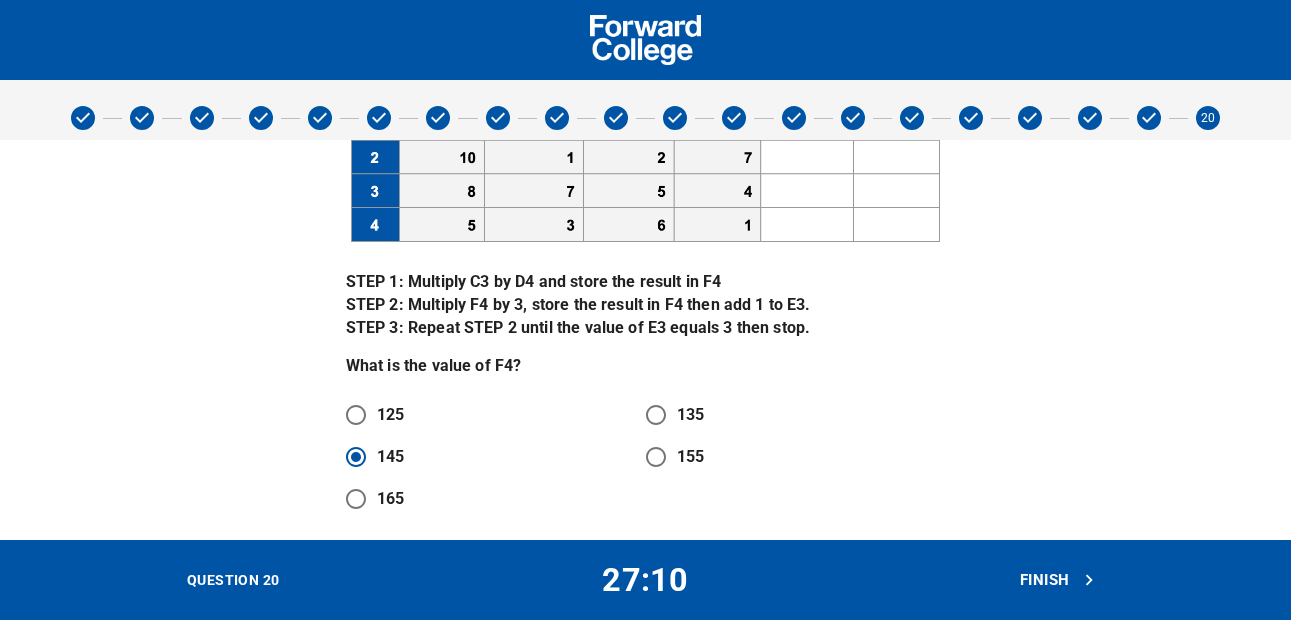 click on "Finish" at bounding box center [1058, 580] 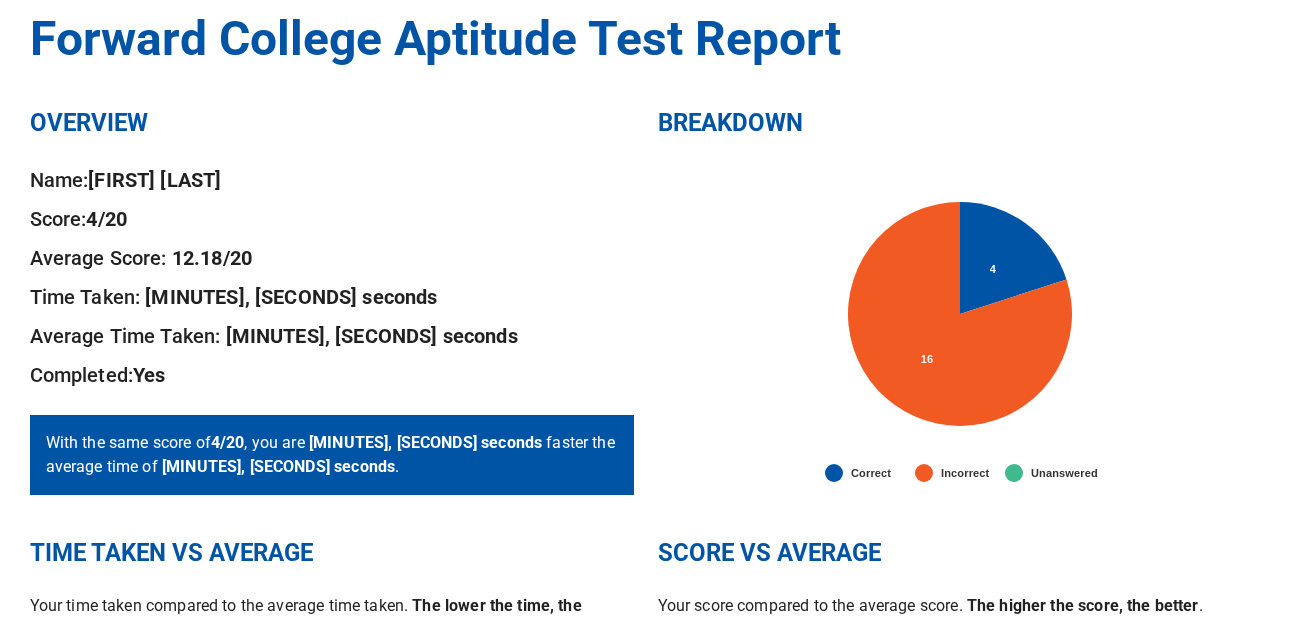 scroll, scrollTop: 140, scrollLeft: 0, axis: vertical 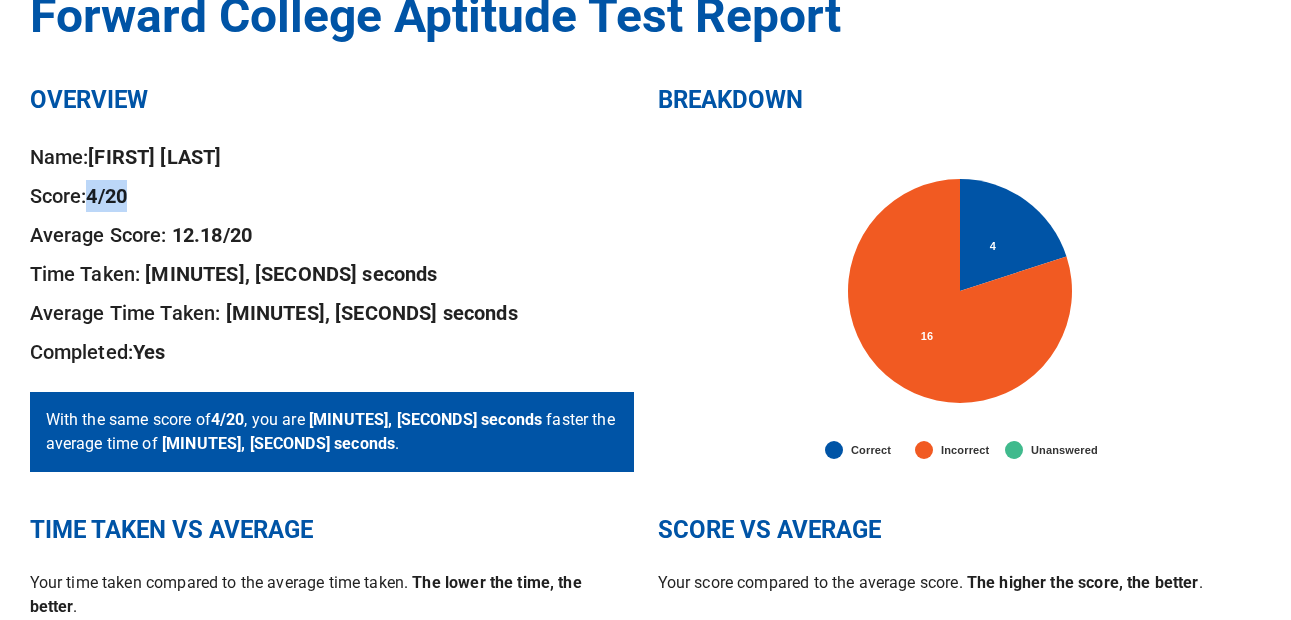 drag, startPoint x: 93, startPoint y: 196, endPoint x: 133, endPoint y: 193, distance: 40.112343 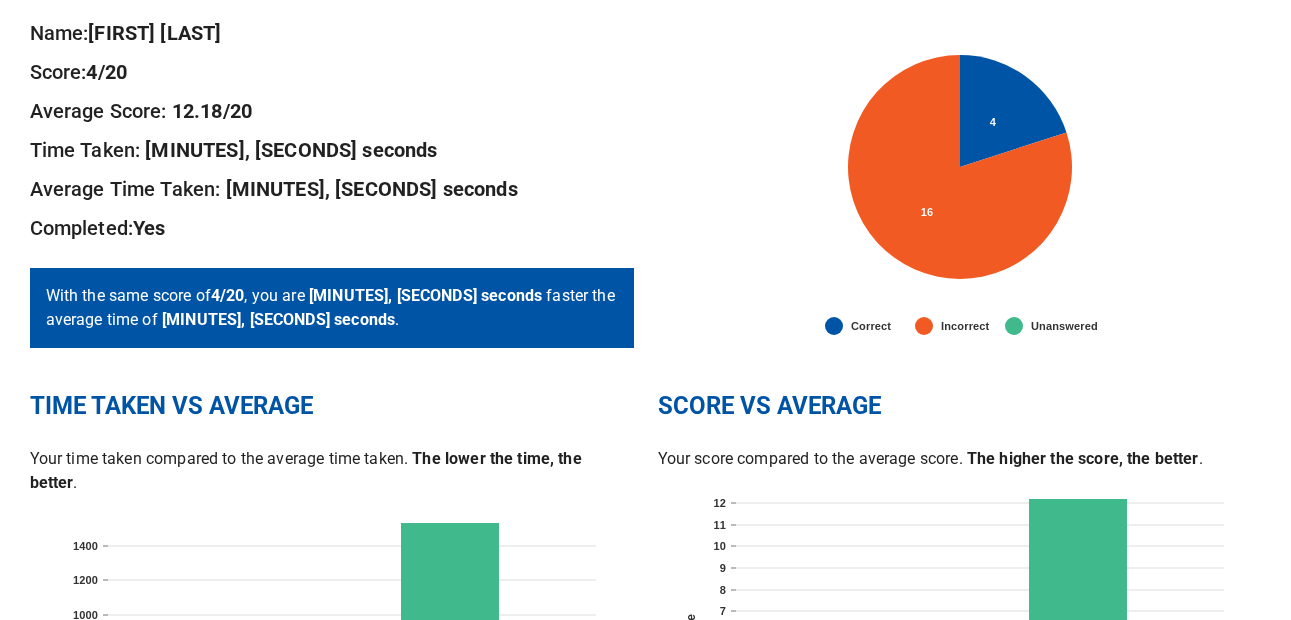 scroll, scrollTop: 309, scrollLeft: 0, axis: vertical 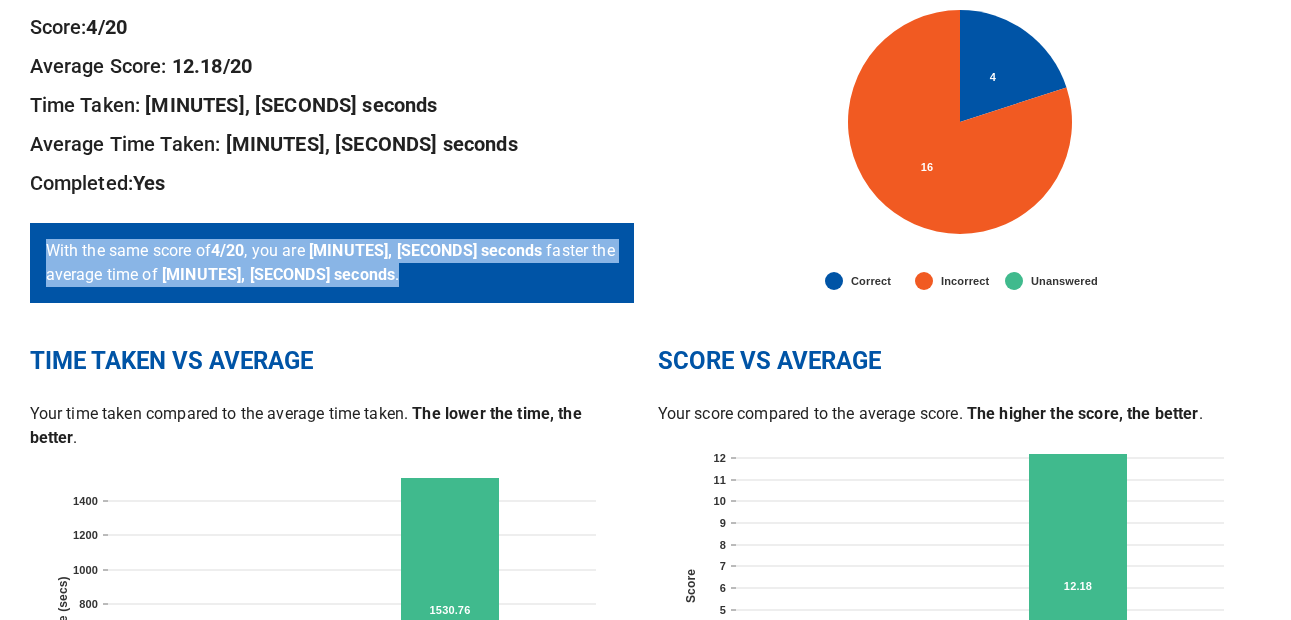 drag, startPoint x: 46, startPoint y: 248, endPoint x: 389, endPoint y: 278, distance: 344.30945 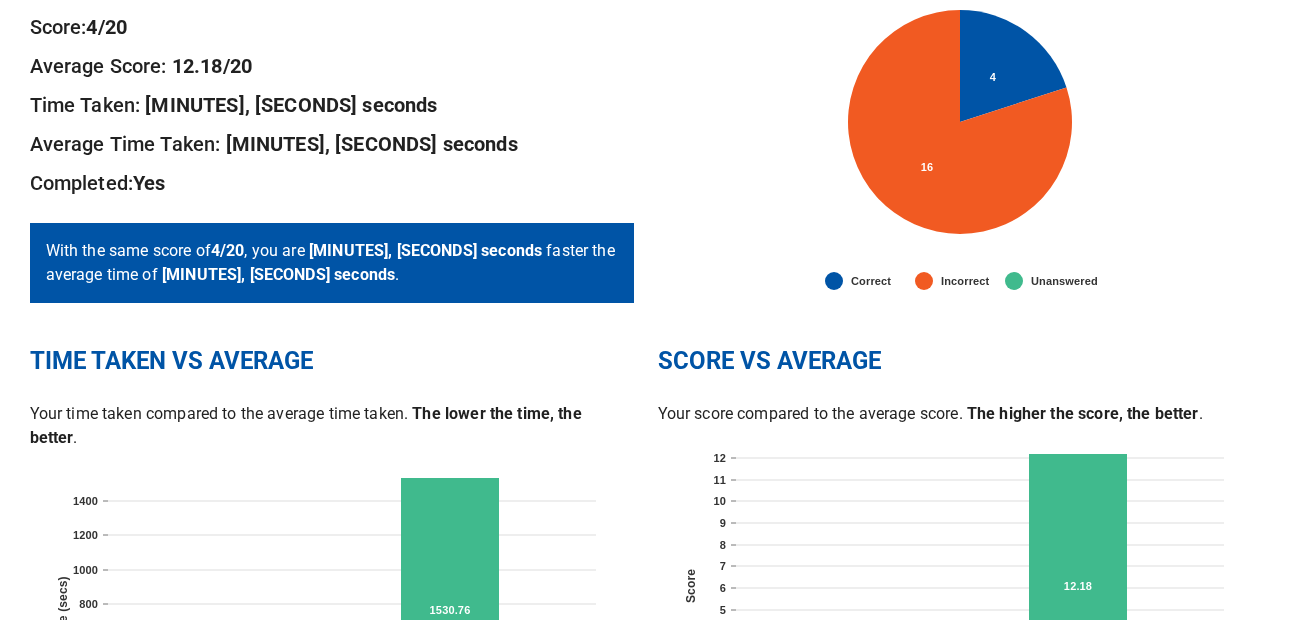 click on "TIME TAKEN VS AVERAGE" at bounding box center (332, 362) 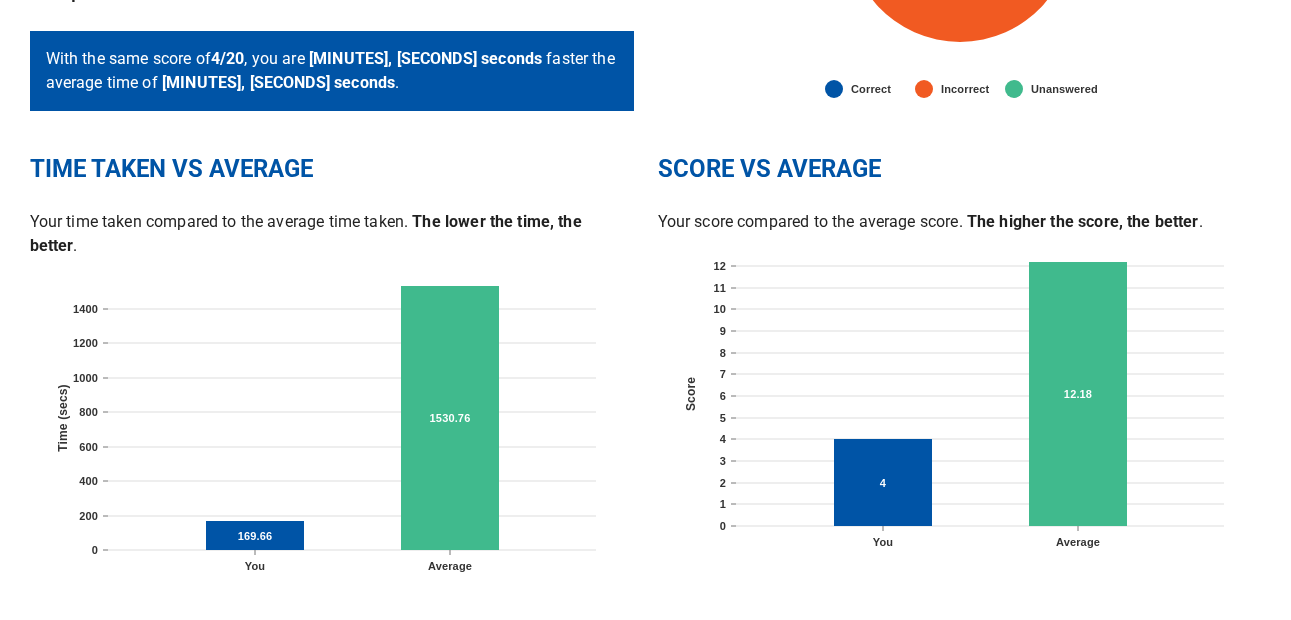 scroll, scrollTop: 0, scrollLeft: 0, axis: both 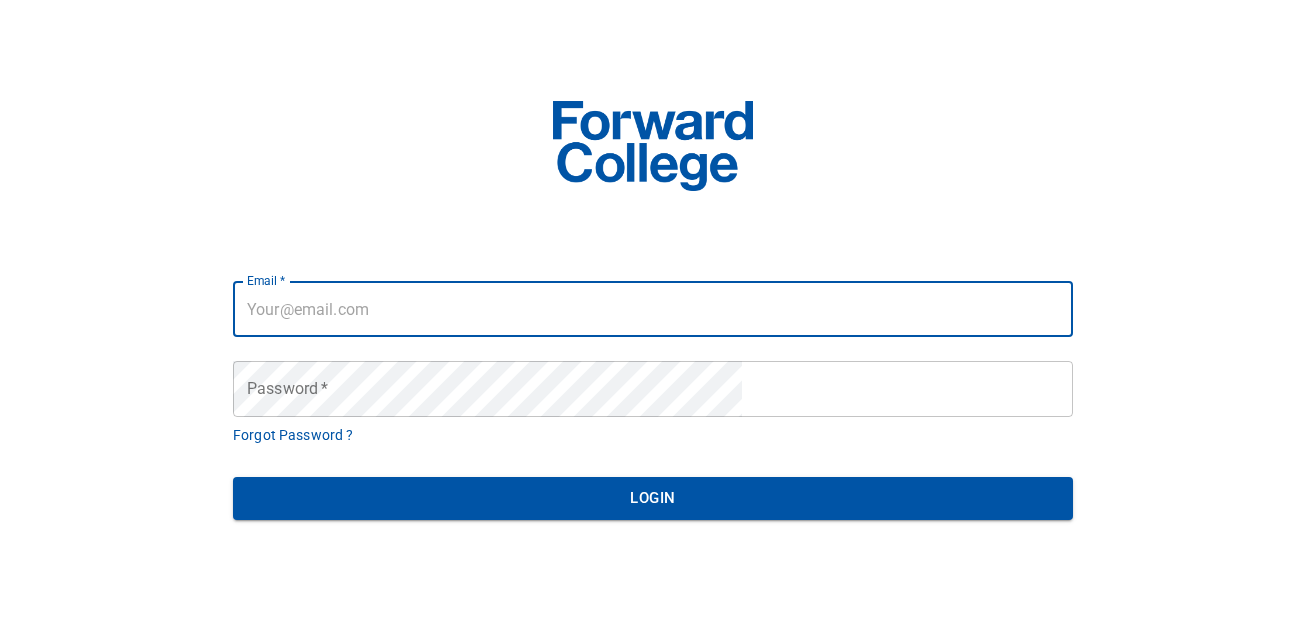 click on "Email   *" at bounding box center (653, 309) 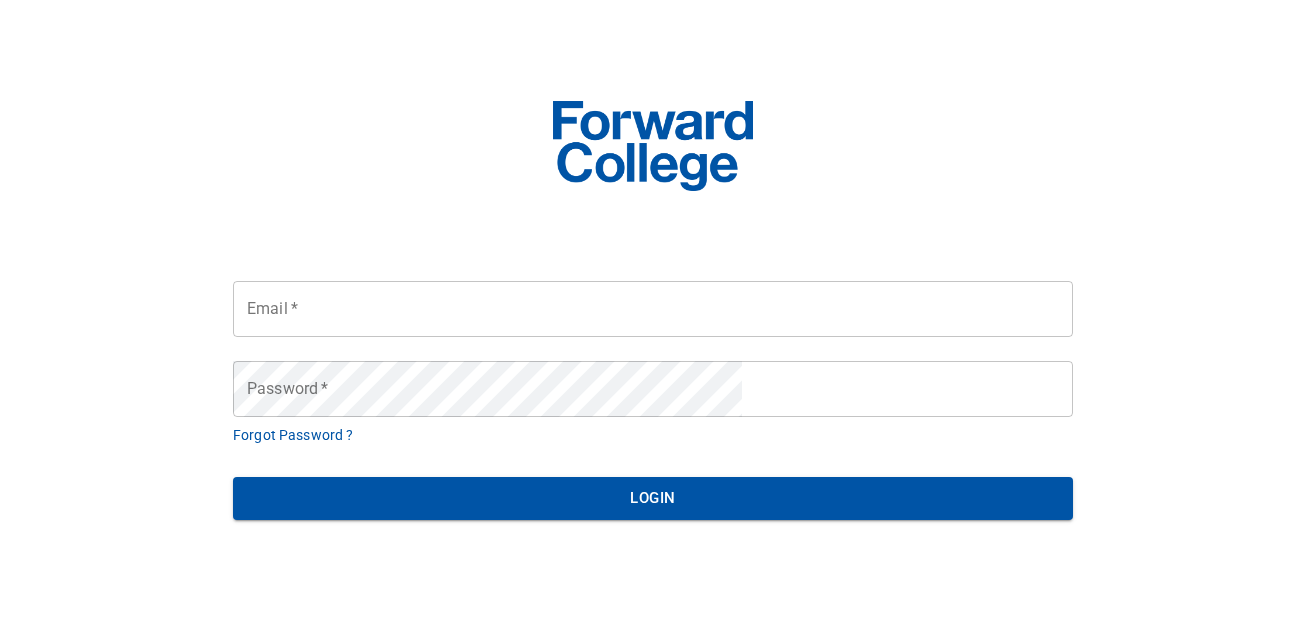 type on "howie@example.com" 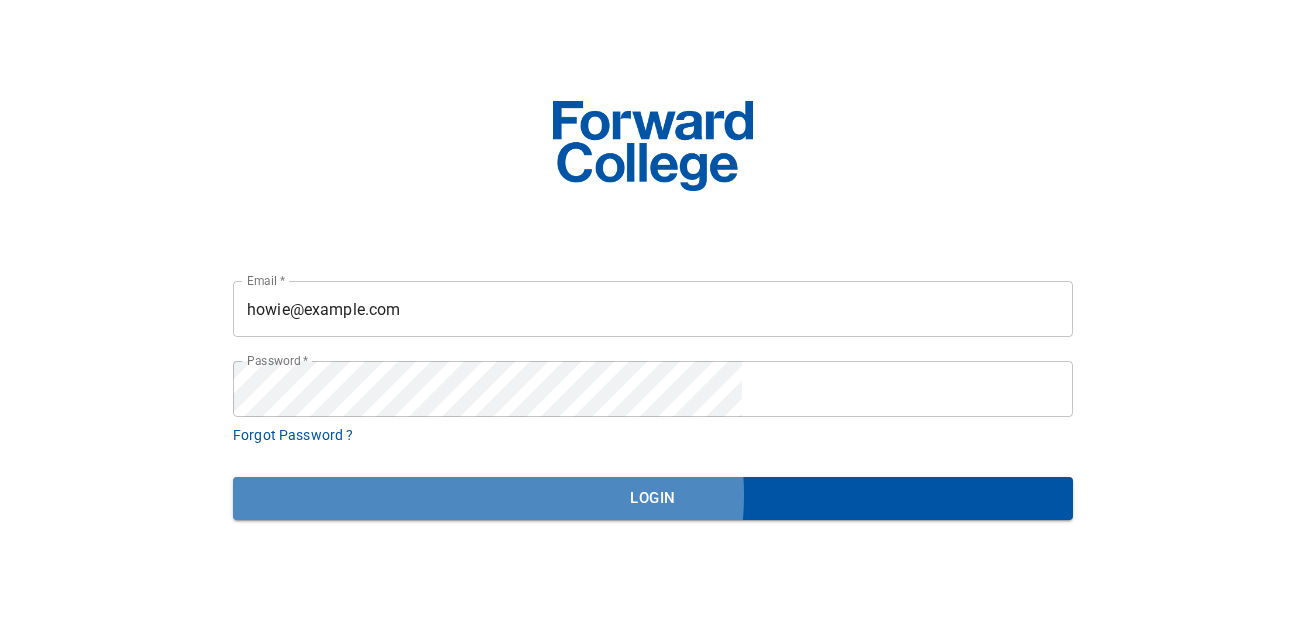 click on "Login" at bounding box center (653, 498) 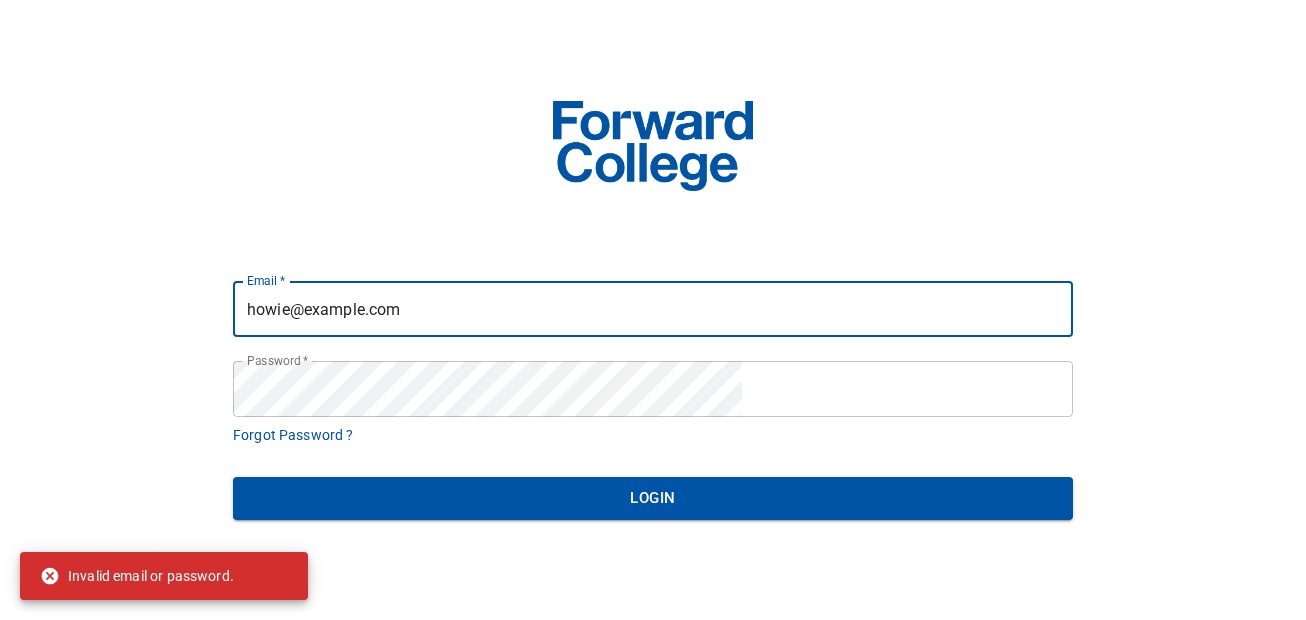 click on "howie@example.com" at bounding box center (653, 309) 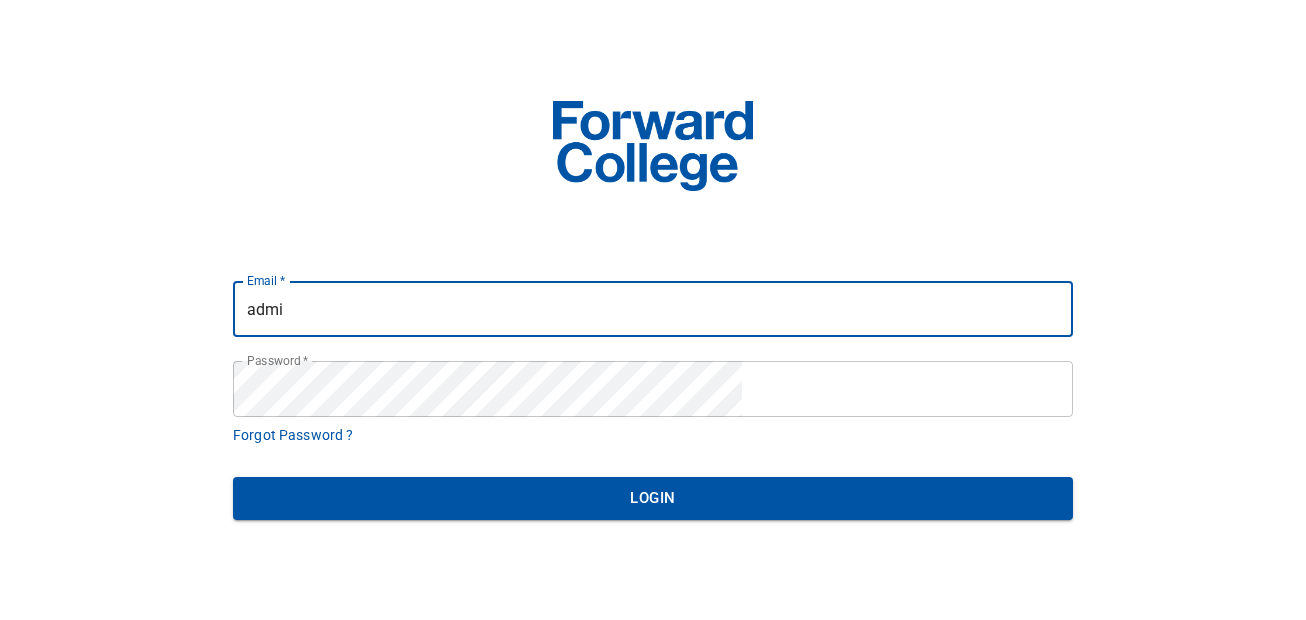 type on "admin@example.com" 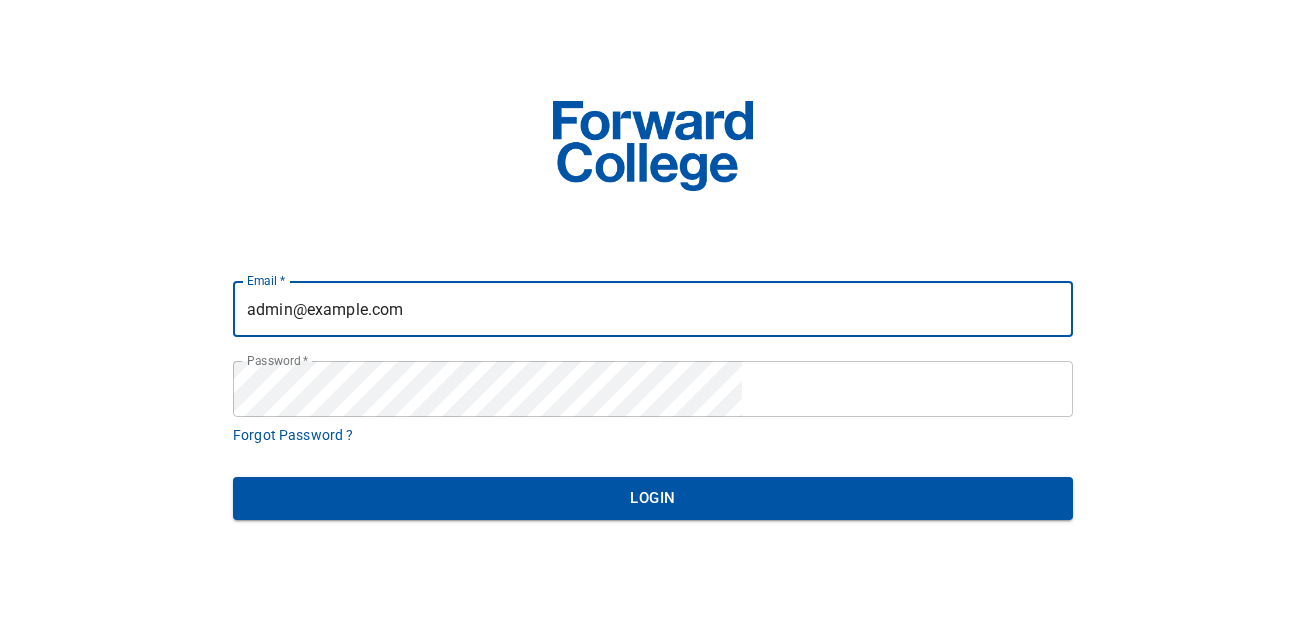 click on "Login" at bounding box center [653, 498] 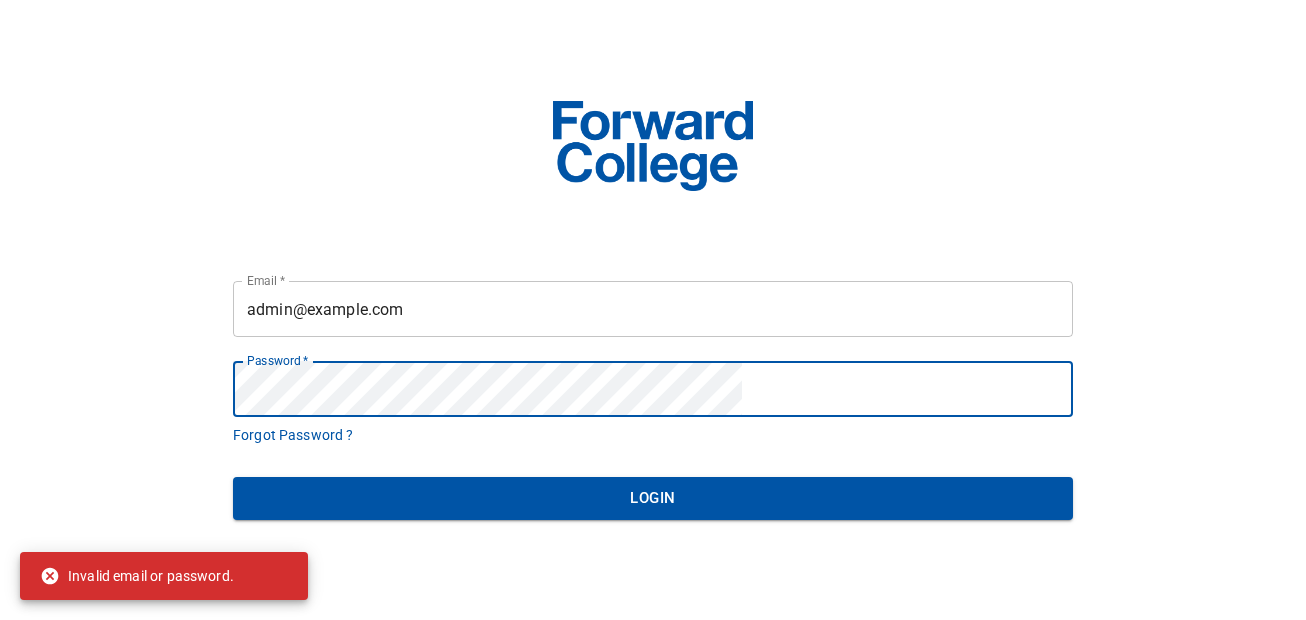 click on "admin@example.com" at bounding box center (653, 309) 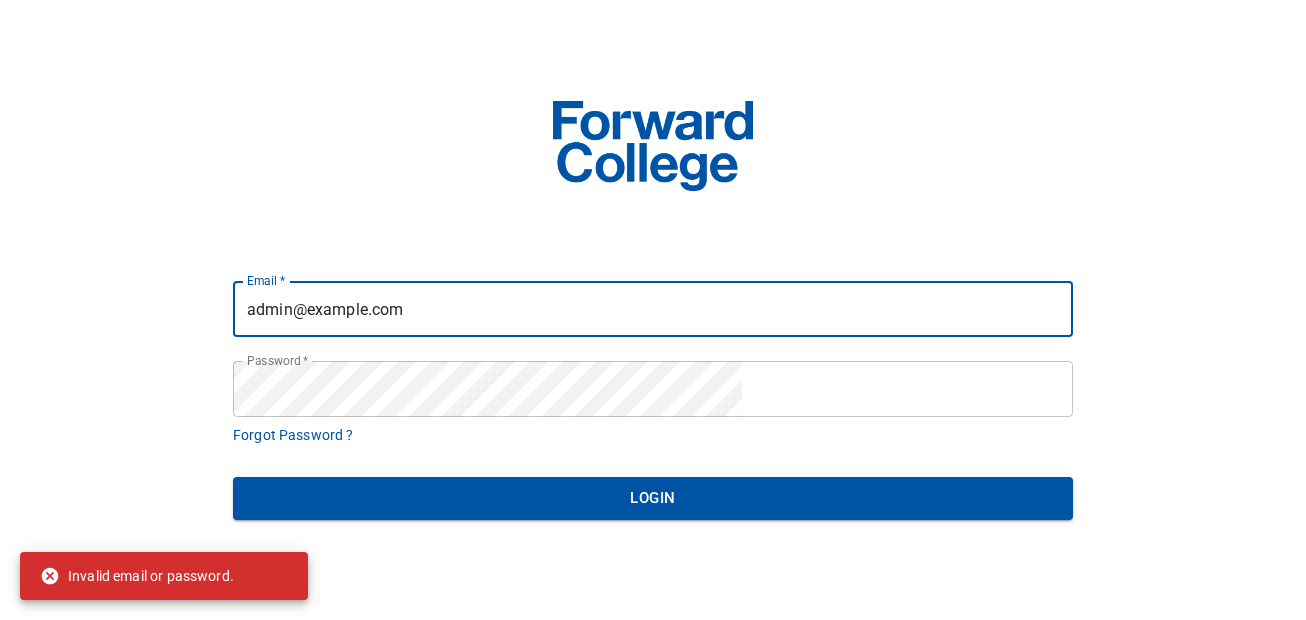 click on "admin@example.com" at bounding box center (653, 309) 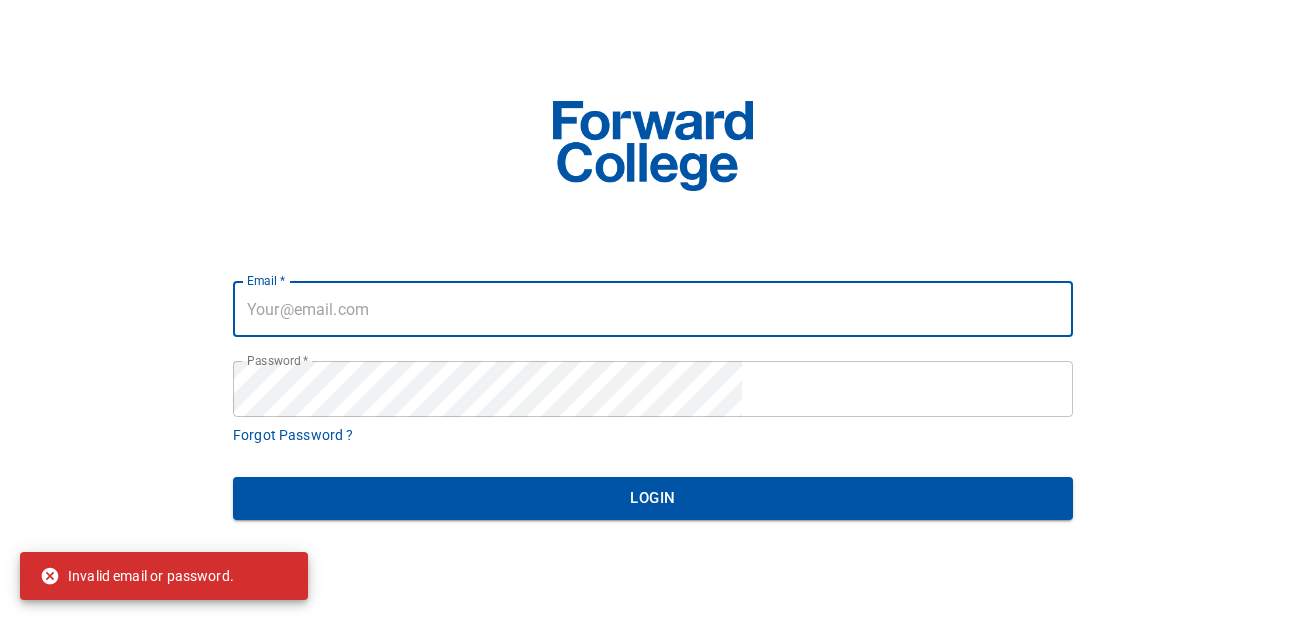 click on "Email   * Email  * Password   * Password  * Forgot Password ? Login" at bounding box center (653, 310) 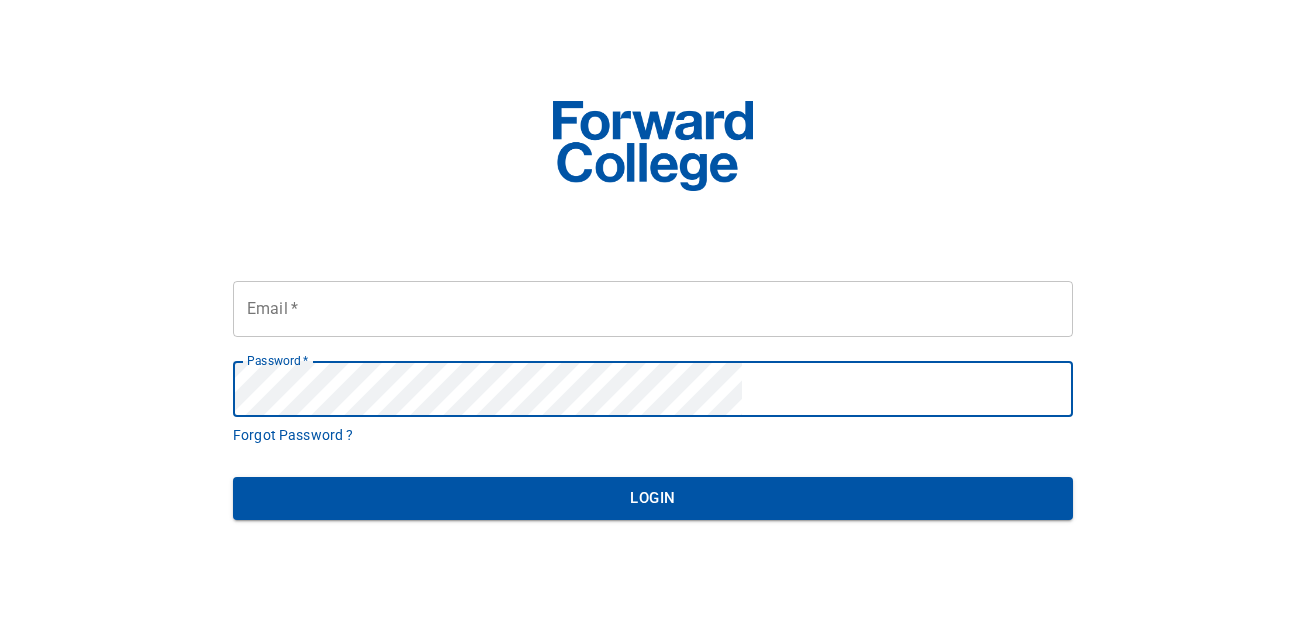 click on "Email   * Email  * Password   * Password  * Forgot Password ? Login" at bounding box center [653, 310] 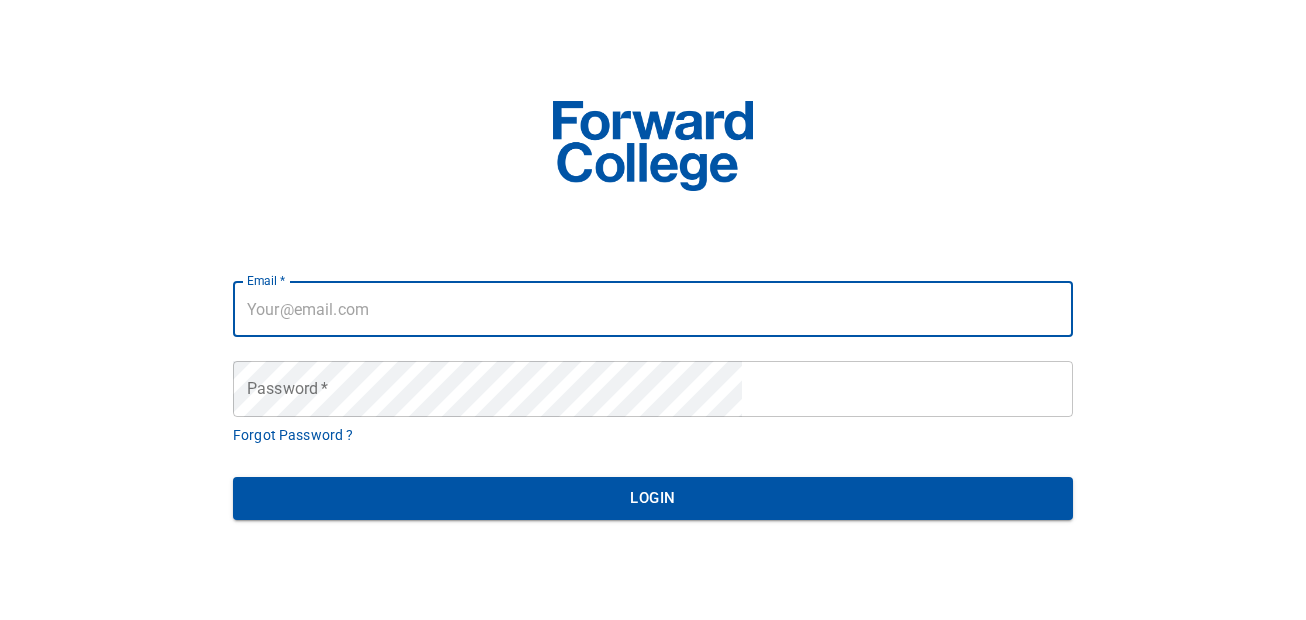click on "Email   *" at bounding box center (653, 309) 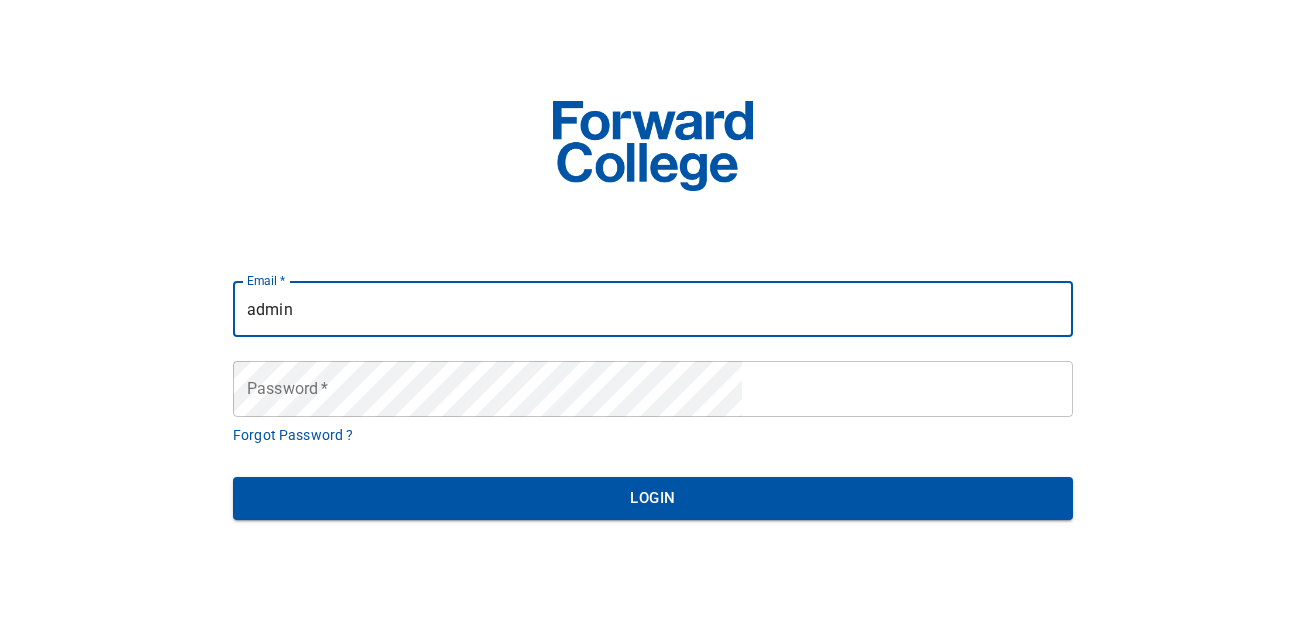 type on "admin" 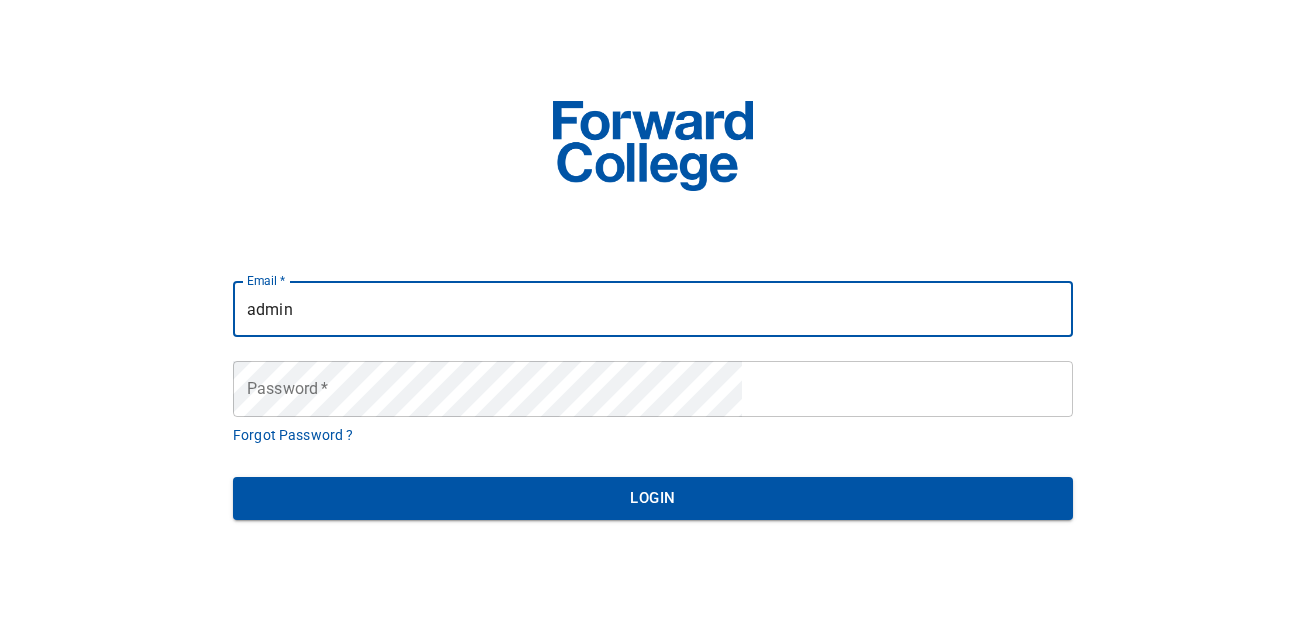 click on "admin" at bounding box center (653, 309) 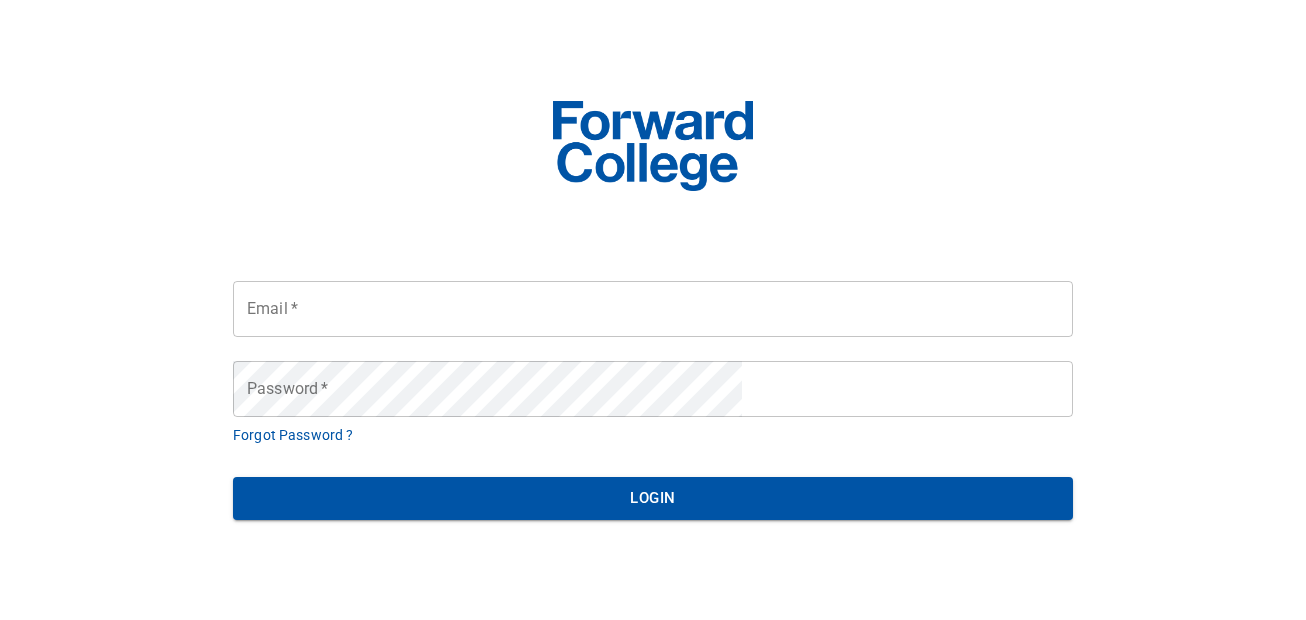 click on "Email   * Email  * Password   * Password  * Forgot Password ? Login" at bounding box center (653, 310) 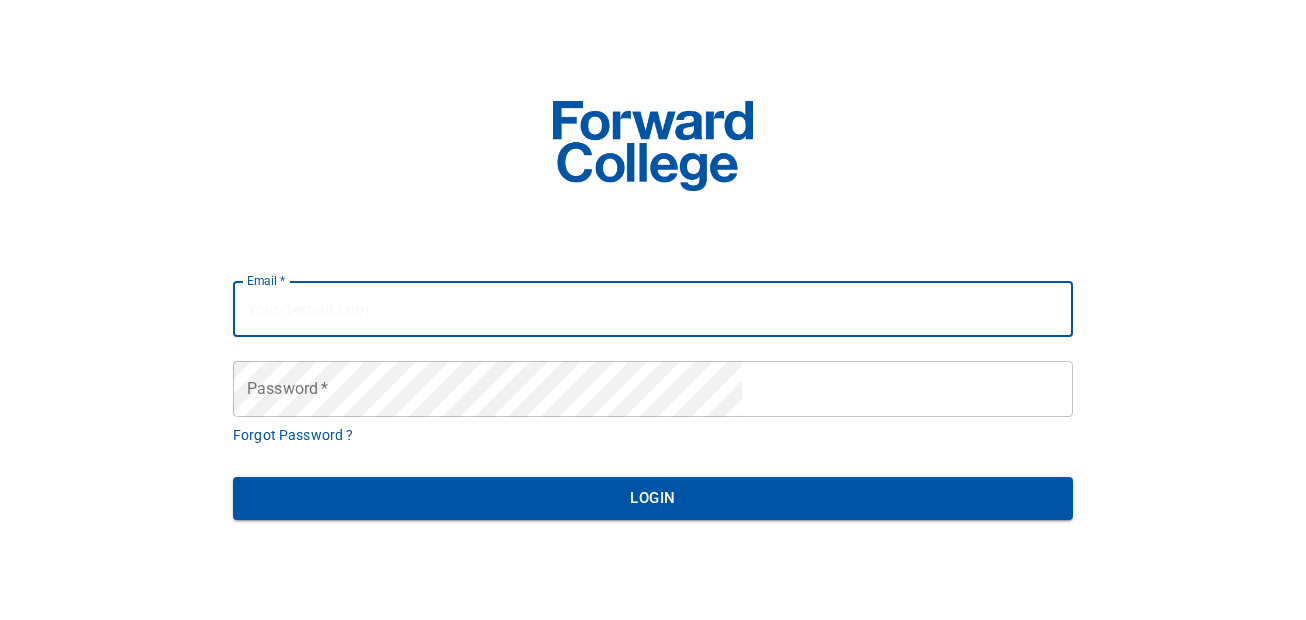 click on "Email   *" at bounding box center (653, 309) 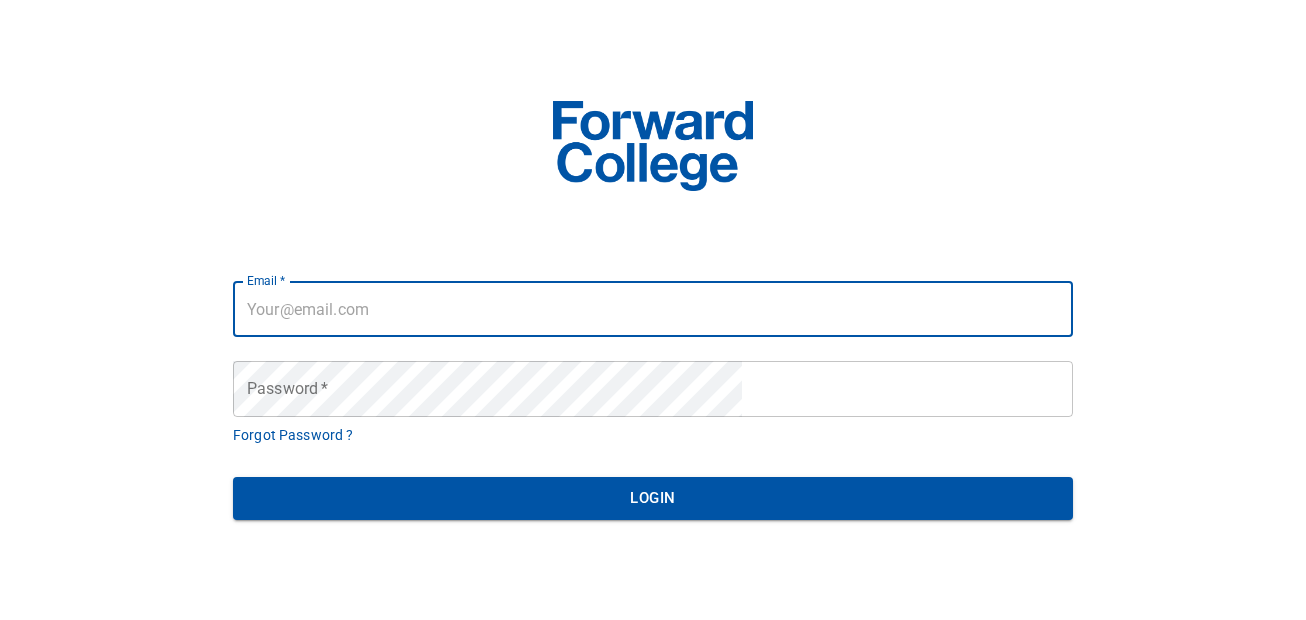 paste on "admin@forwardschool.co" 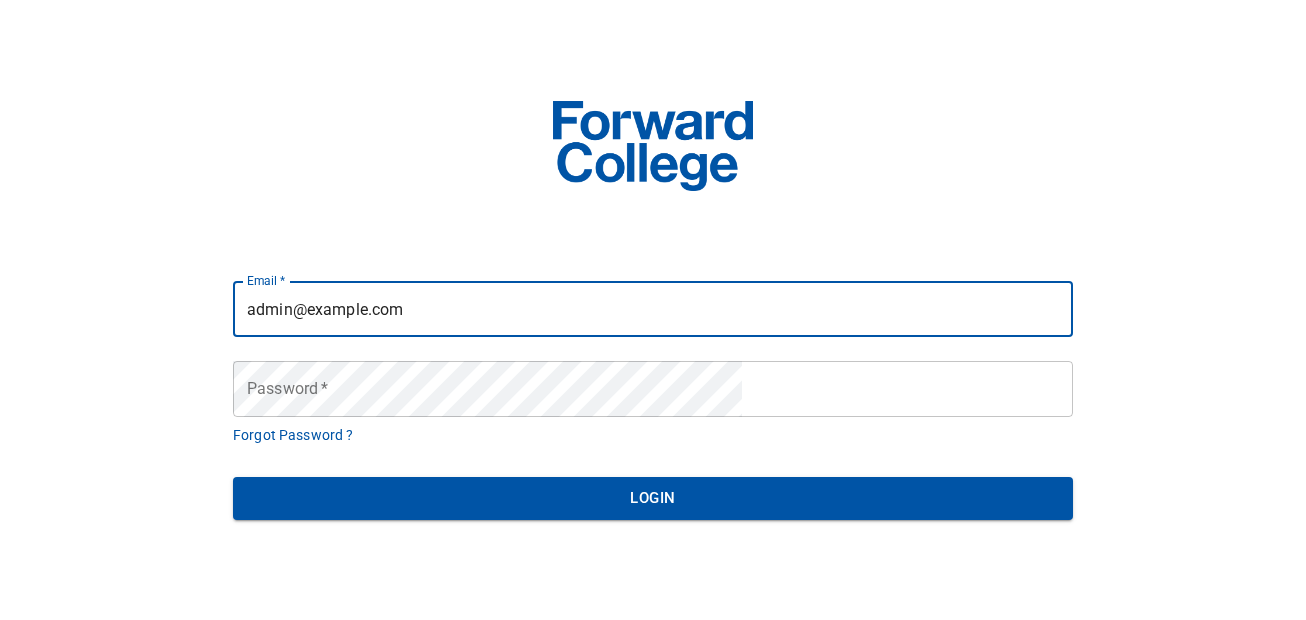 type on "admin@forwardschool.co" 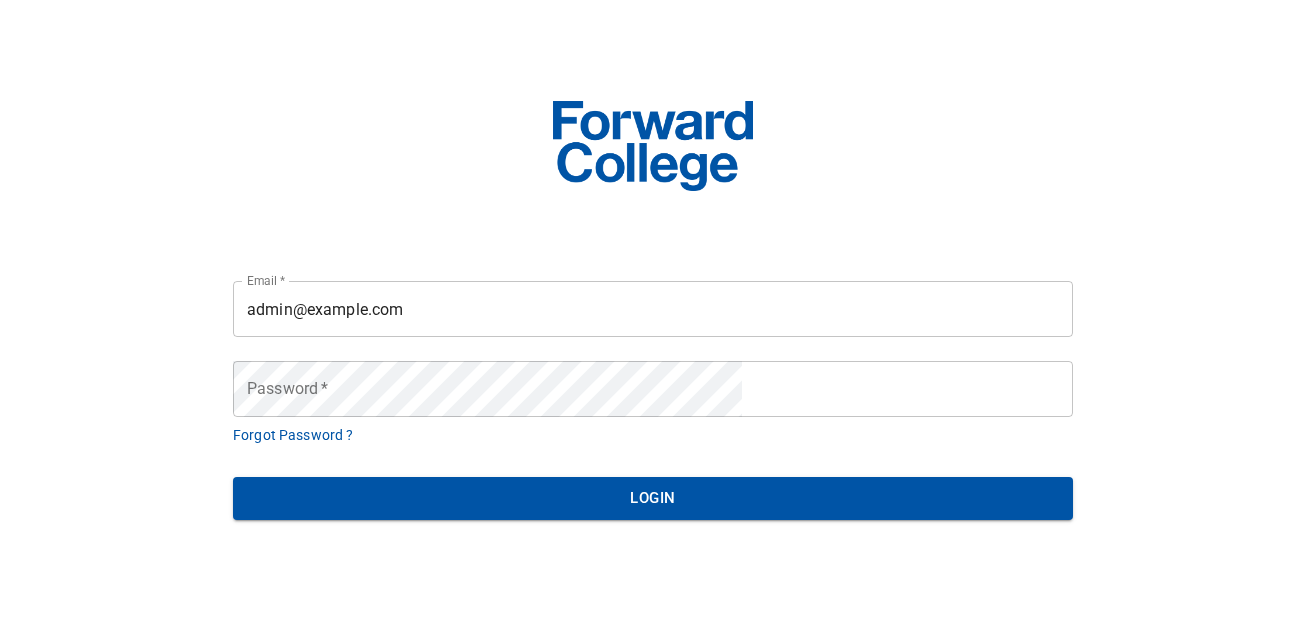 click on "Email   * admin@forwardschool.co Email  * Password   * Password  * Forgot Password ? Login" at bounding box center [653, 310] 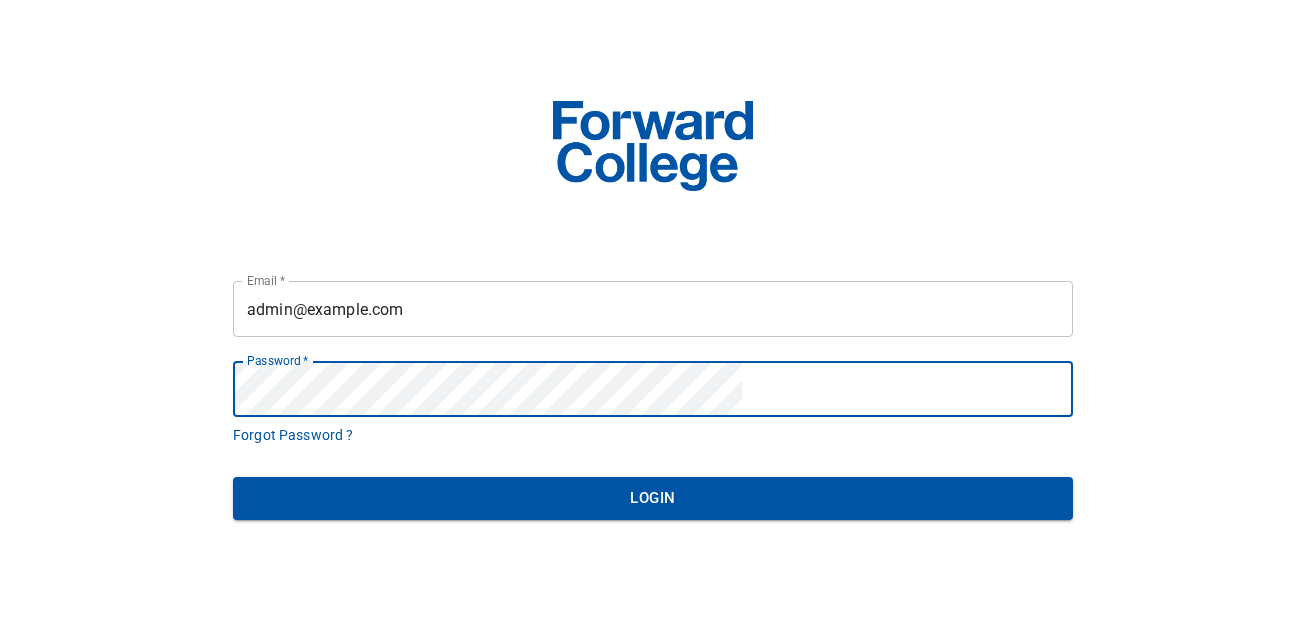 click on "Login" at bounding box center (653, 498) 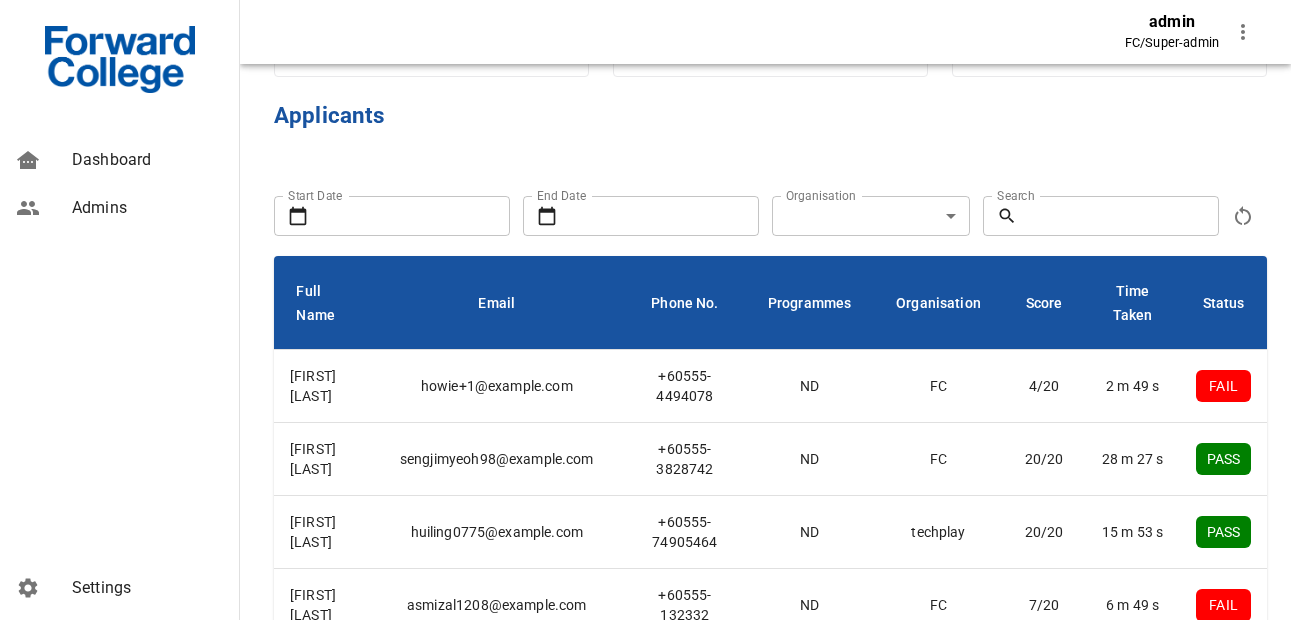 scroll, scrollTop: 0, scrollLeft: 0, axis: both 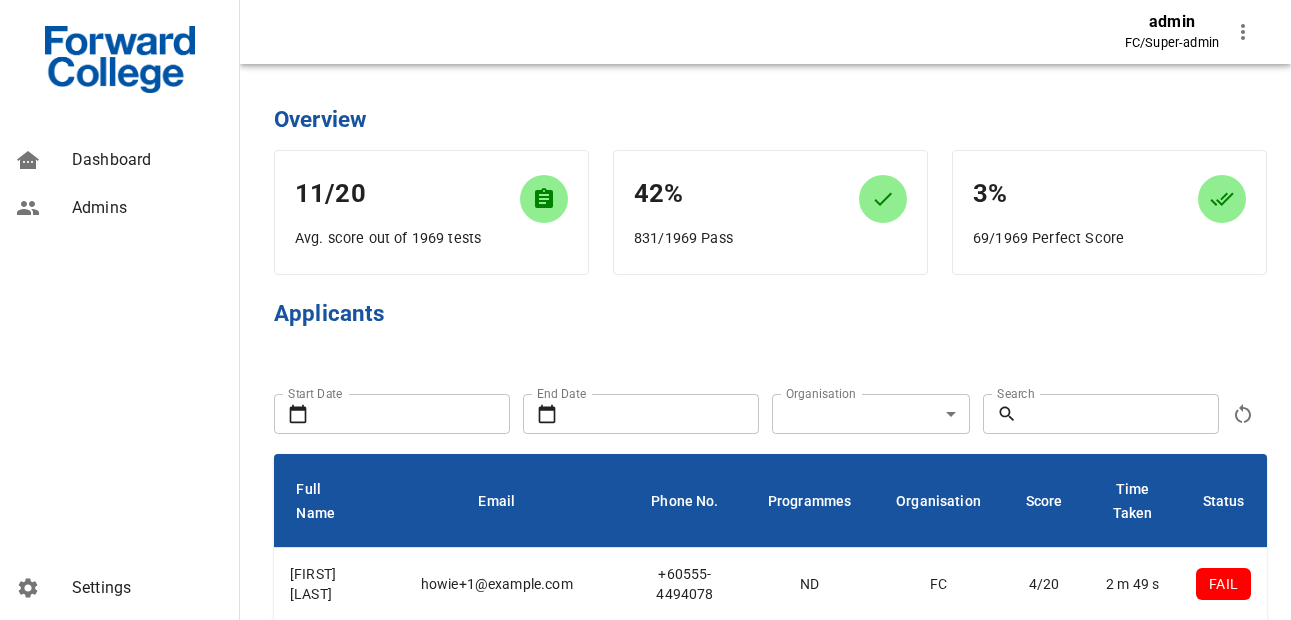 click on "Dashboard" at bounding box center [147, 160] 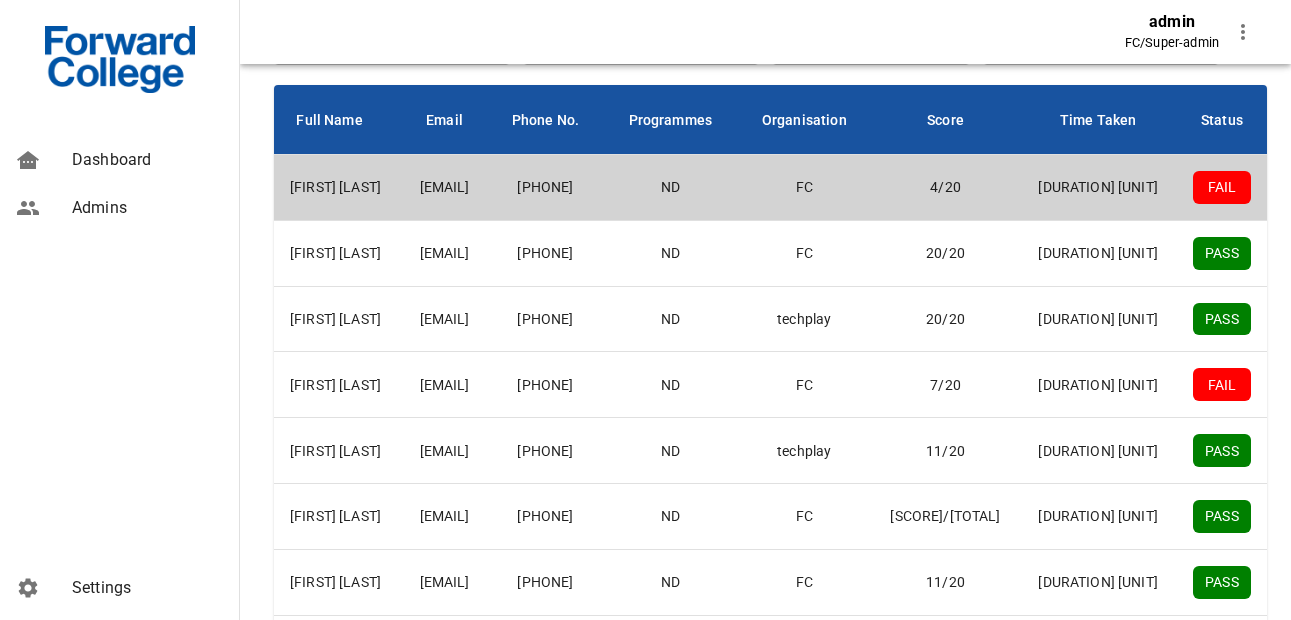 scroll, scrollTop: 363, scrollLeft: 0, axis: vertical 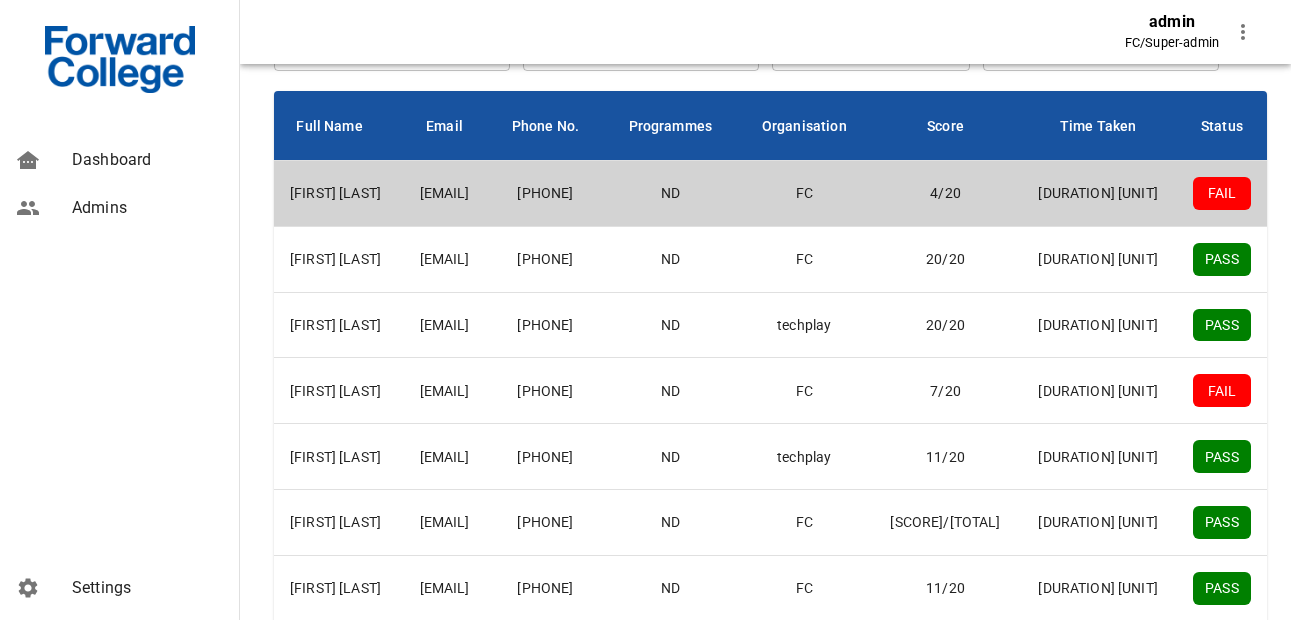 click on "[PHONE]" at bounding box center (545, 194) 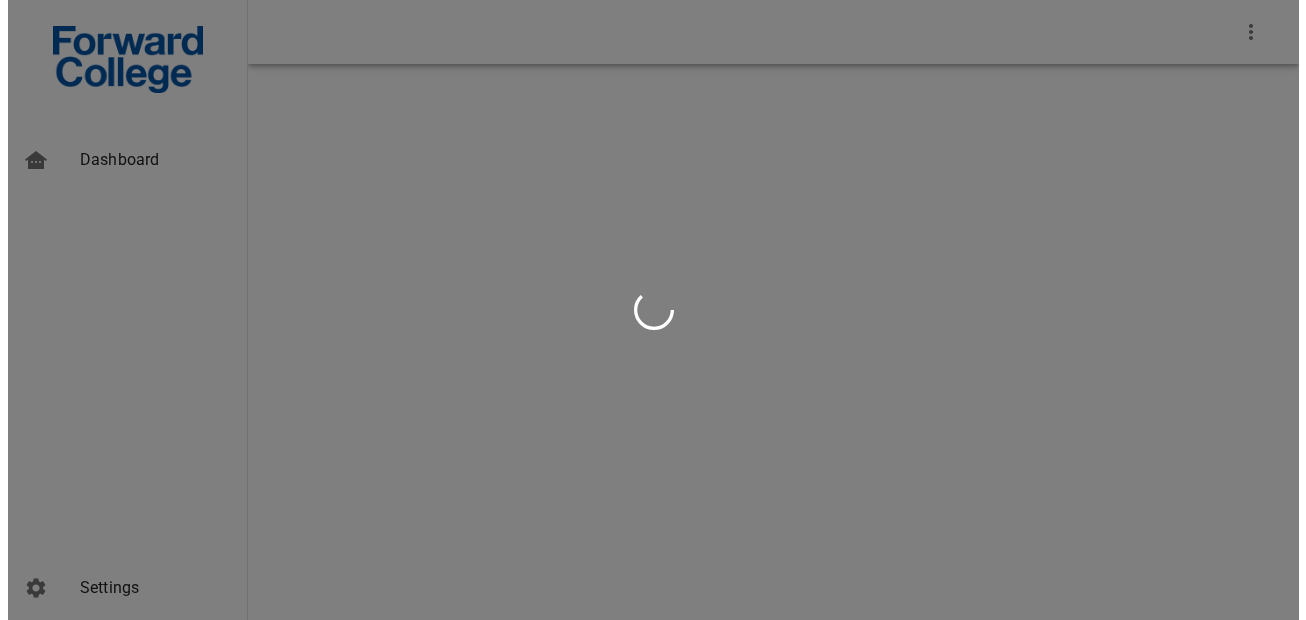scroll, scrollTop: 0, scrollLeft: 0, axis: both 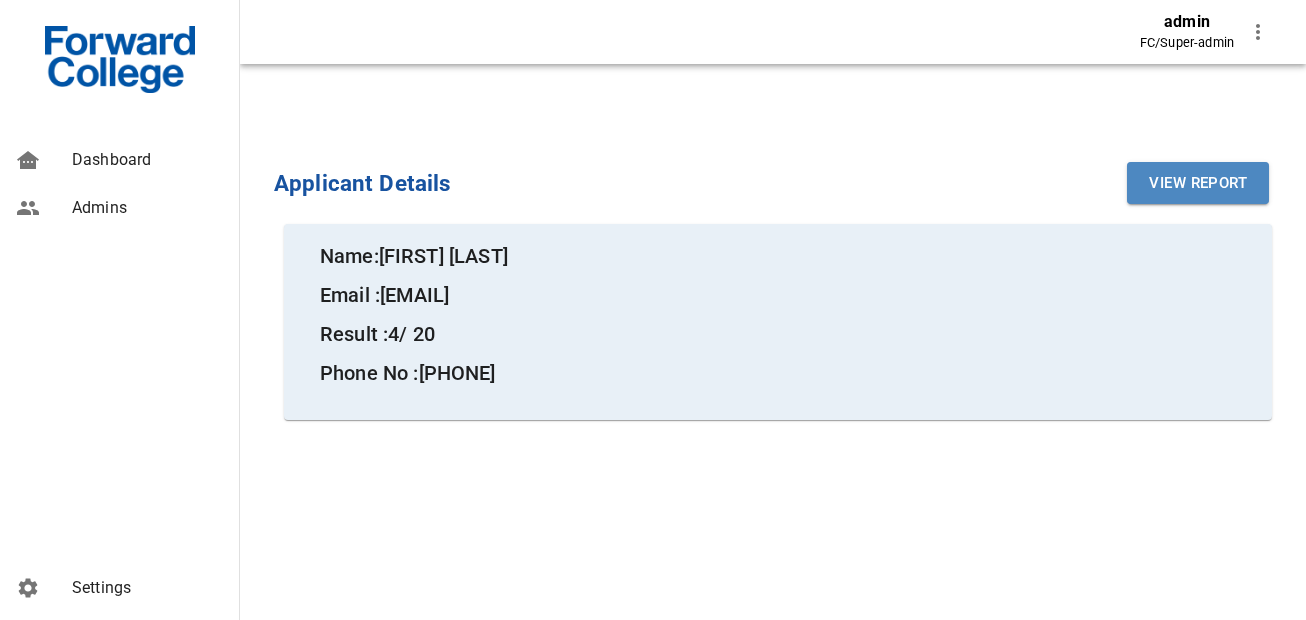 click on "View Report" at bounding box center (1198, 183) 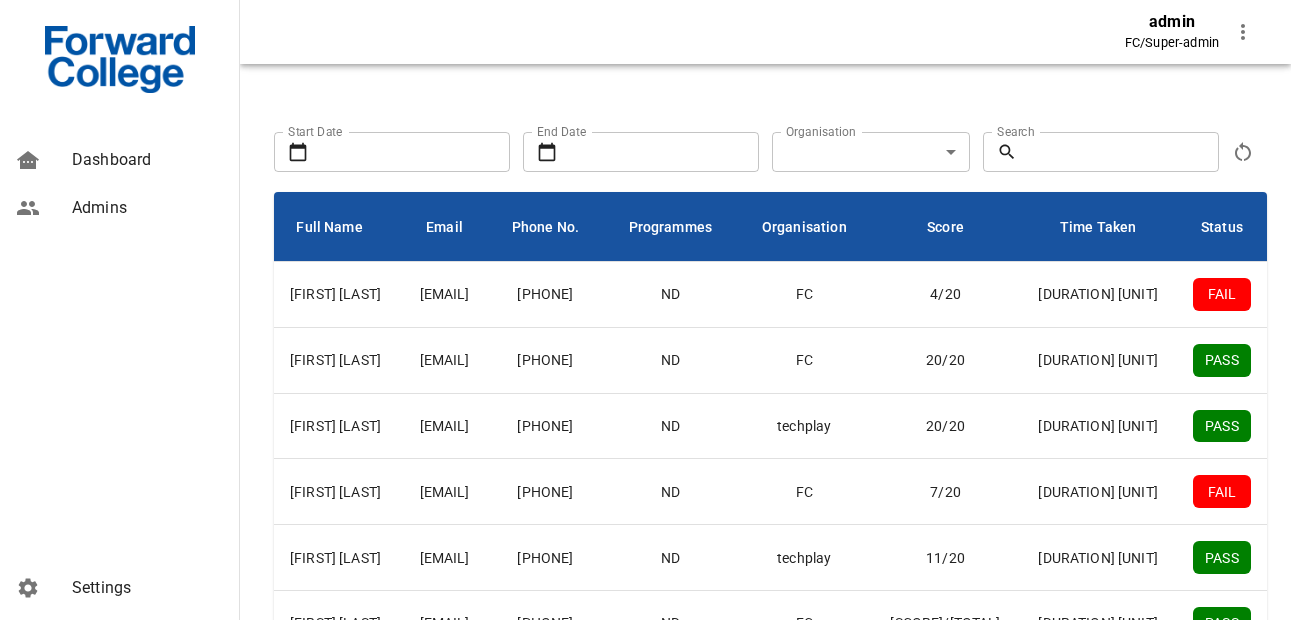 scroll, scrollTop: 258, scrollLeft: 0, axis: vertical 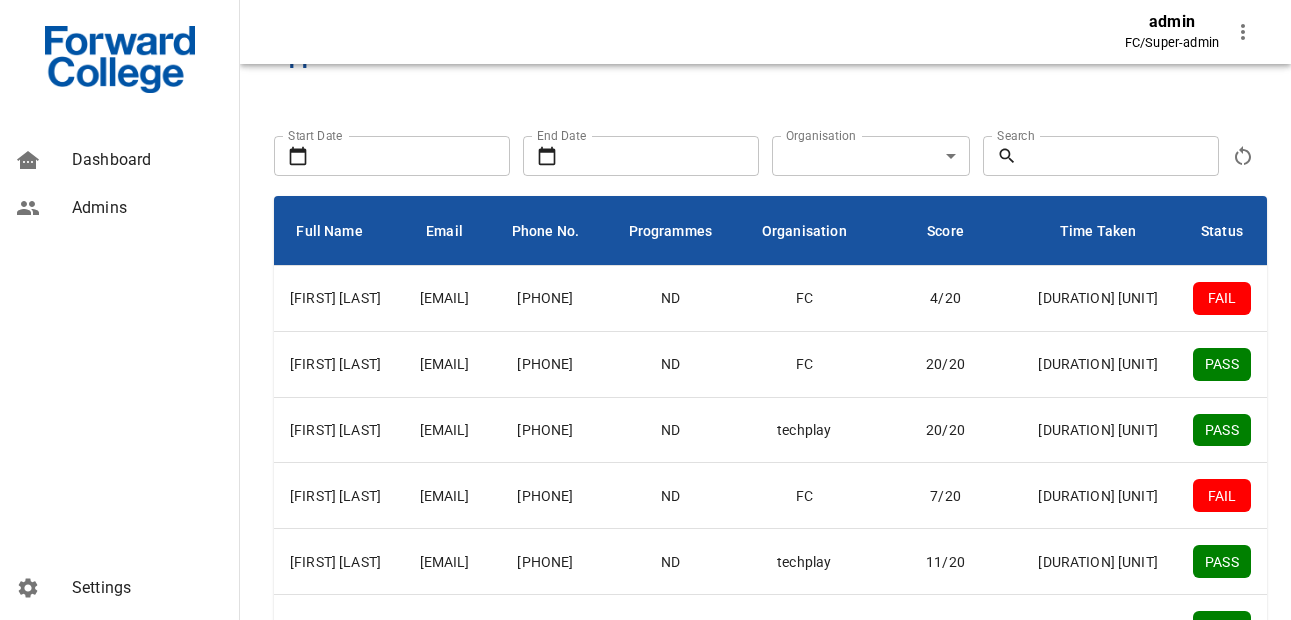 click on "admin FC  /  Super-admin Dashboard Admins Settings   Overview 11/[YEAR] Avg. score out of 1969 tests 42% 831/1969 Pass 3% 69/1969 Perfect Score Applicants Start Date Start Date End Date End Date Organisation ​ ALL Organisation Search Search Full Name Email Phone No. Programmes Organisation Score Time Taken Status [FIRST] [LAST] [EMAIL] [PHONE] ND FC 4/20 2 [DURATION] [UNIT] FAIL [FIRST] [LAST] [EMAIL] [PHONE] ND FC 20/20 28 [DURATION] [UNIT] PASS [FIRST] [LAST] [EMAIL] [PHONE] ND techplay 20/20 15 [DURATION] [UNIT] PASS [FIRST] [LAST] [EMAIL] [PHONE] ND FC 7/20 6 [DURATION] [UNIT] FAIL [FIRST] [LAST] [EMAIL] [PHONE] ND techplay 11/20 30 [DURATION] [UNIT] PASS [FIRST] [LAST] [EMAIL] [PHONE] ND FC 12/20 24 [DURATION] [UNIT] PASS [FIRST] [LAST] [EMAIL] [PHONE] ND FC 11/20 29 [DURATION] [UNIT] PASS [FIRST] [LAST] [EMAIL] [PHONE] ND FC 18/20 24 [DURATION] [UNIT] PASS [FIRST] [LAST] [EMAIL] [PHONE] ND EXPERIOR 16/20 30 [DURATION] [UNIT] PASS" at bounding box center (645, 371) 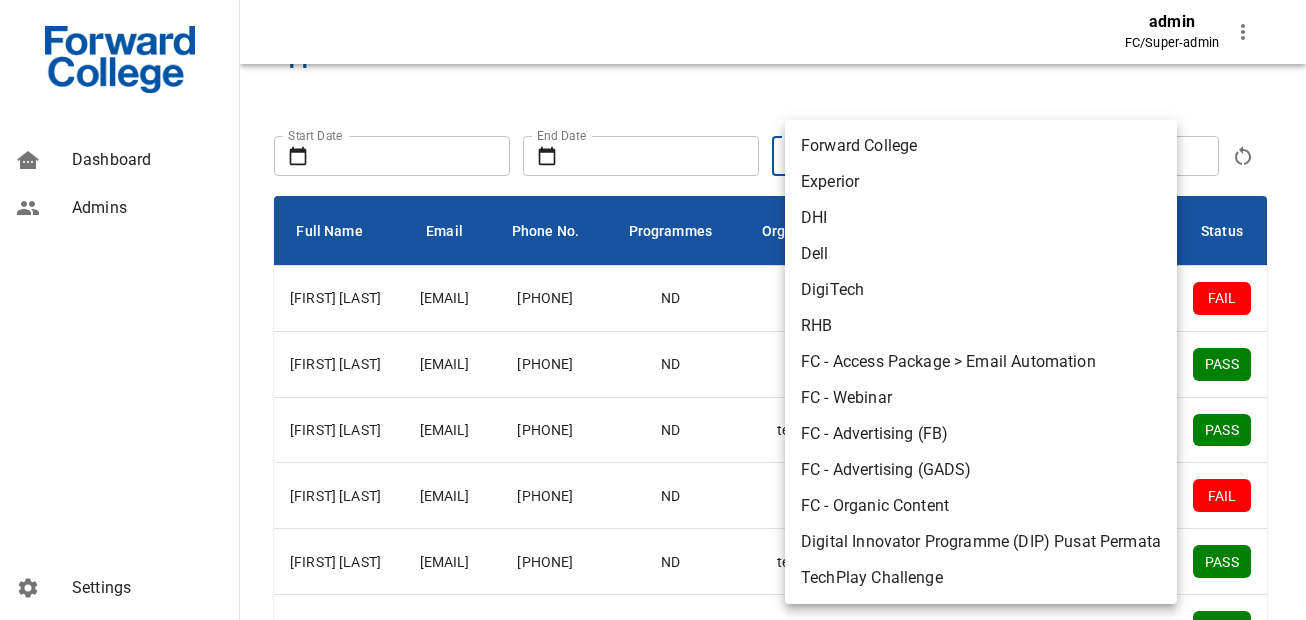 click at bounding box center (653, 310) 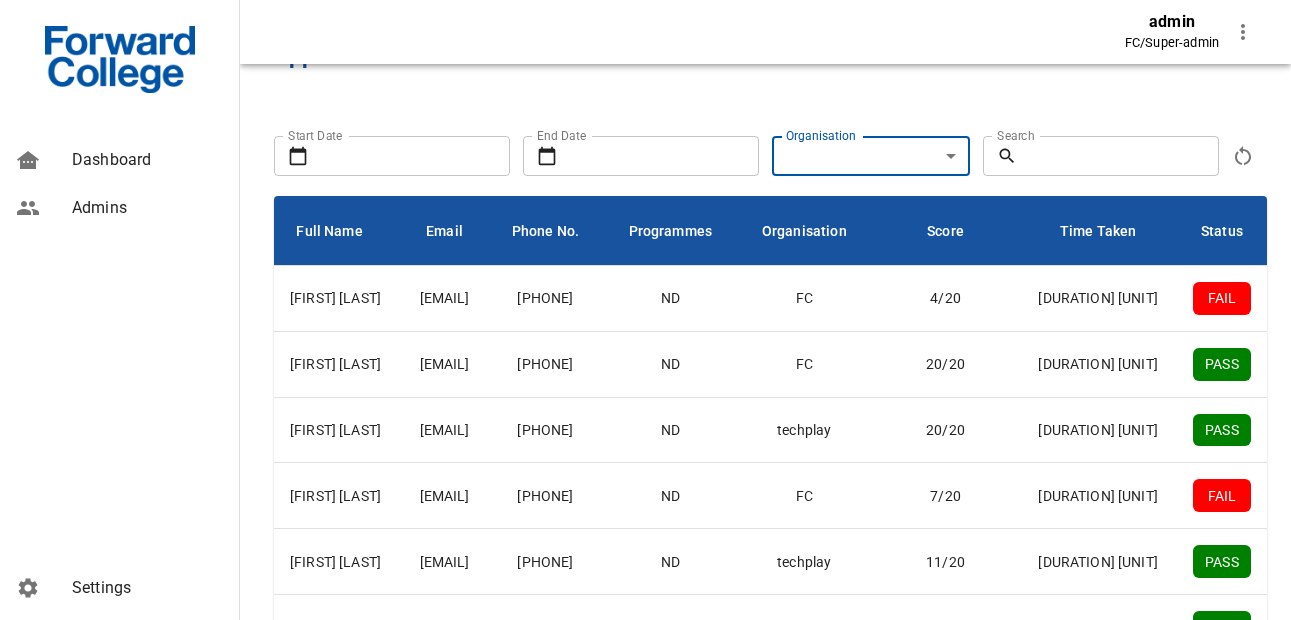 click on "Admins" at bounding box center [147, 208] 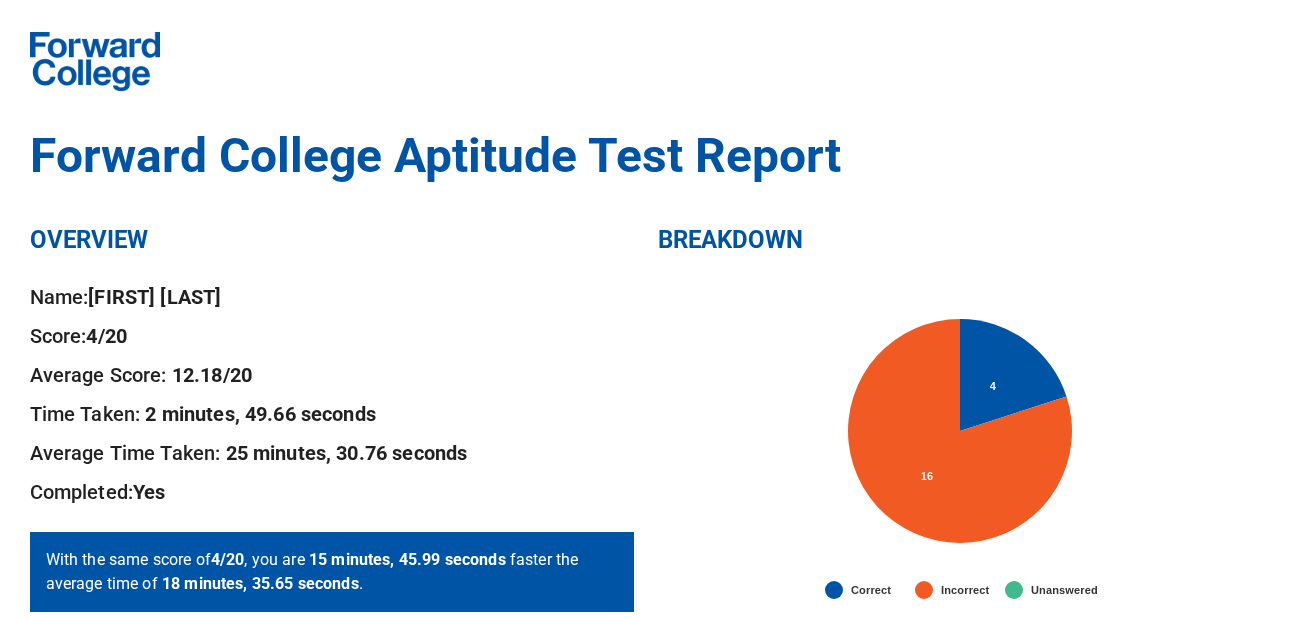 scroll, scrollTop: 0, scrollLeft: 0, axis: both 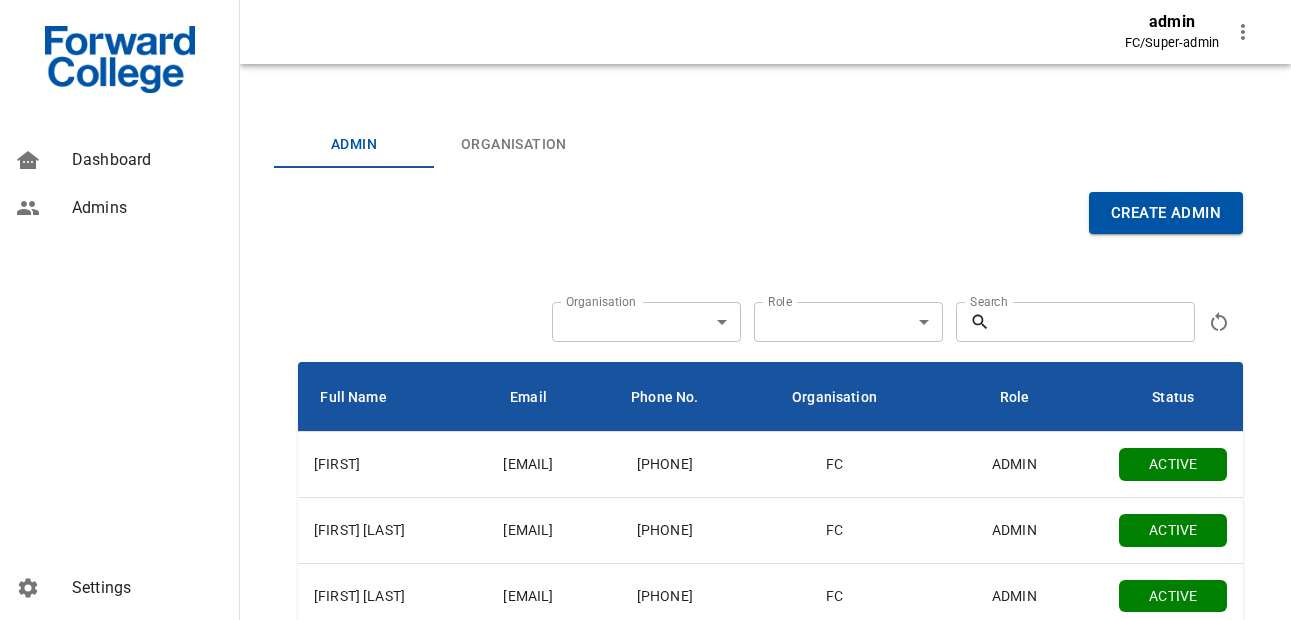 click on "Organisation" at bounding box center [514, 144] 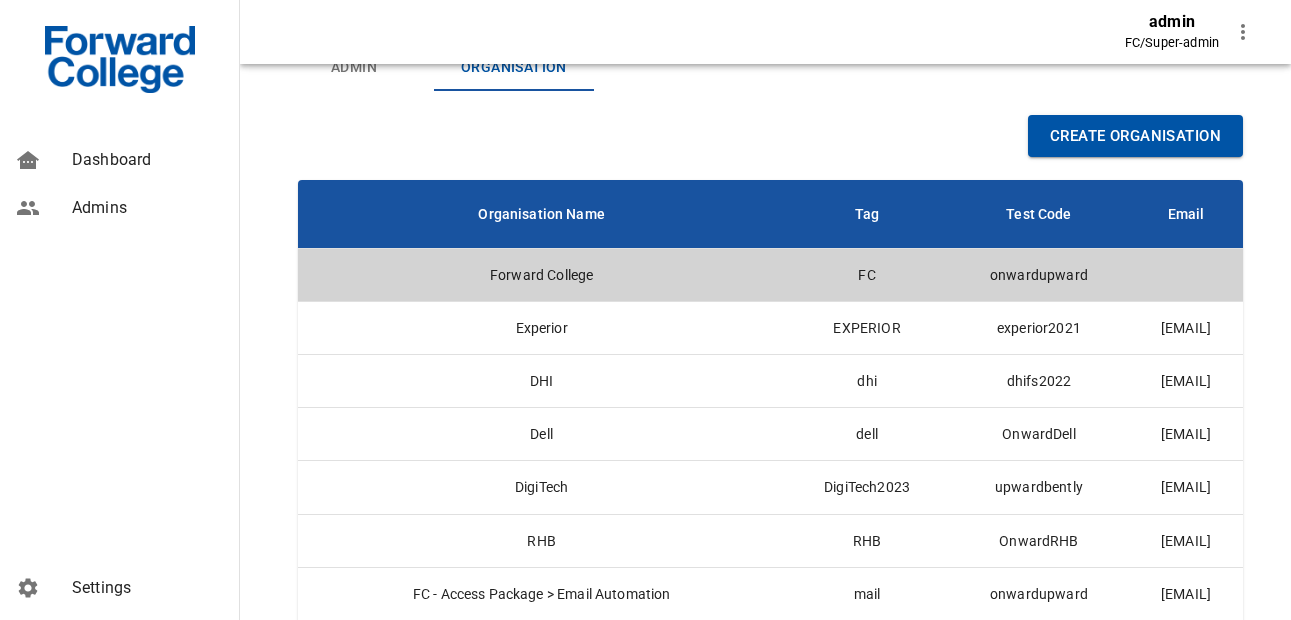 scroll, scrollTop: 89, scrollLeft: 0, axis: vertical 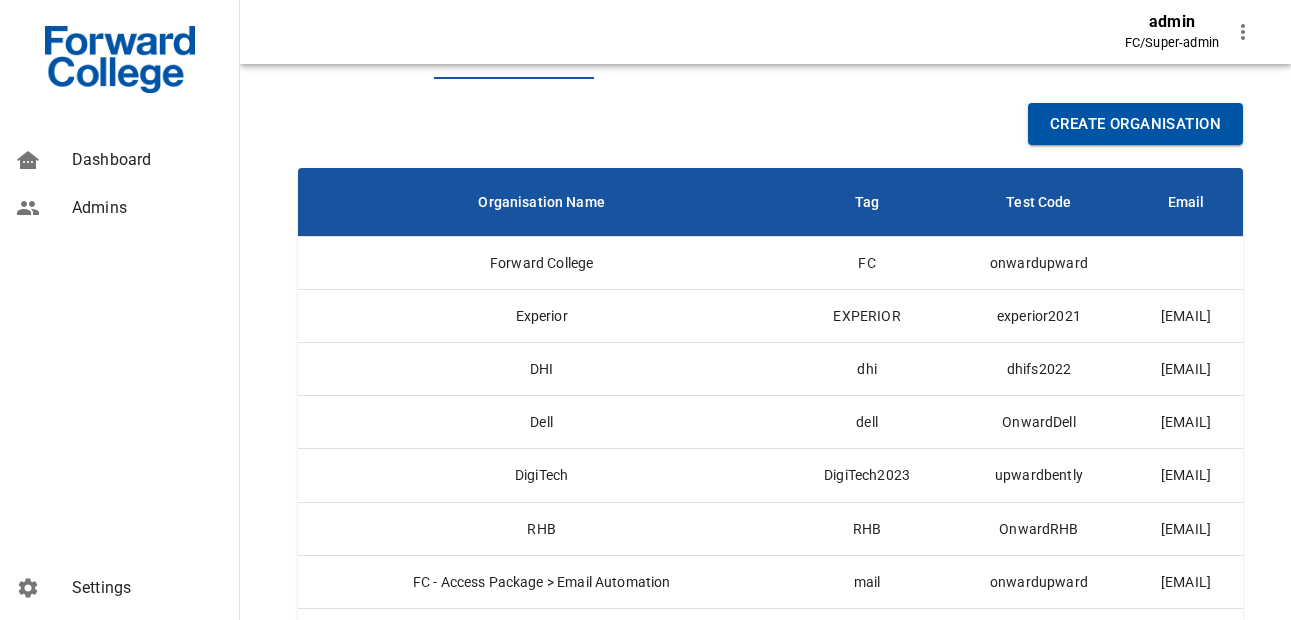 click on "Create Organisation" at bounding box center [1135, 124] 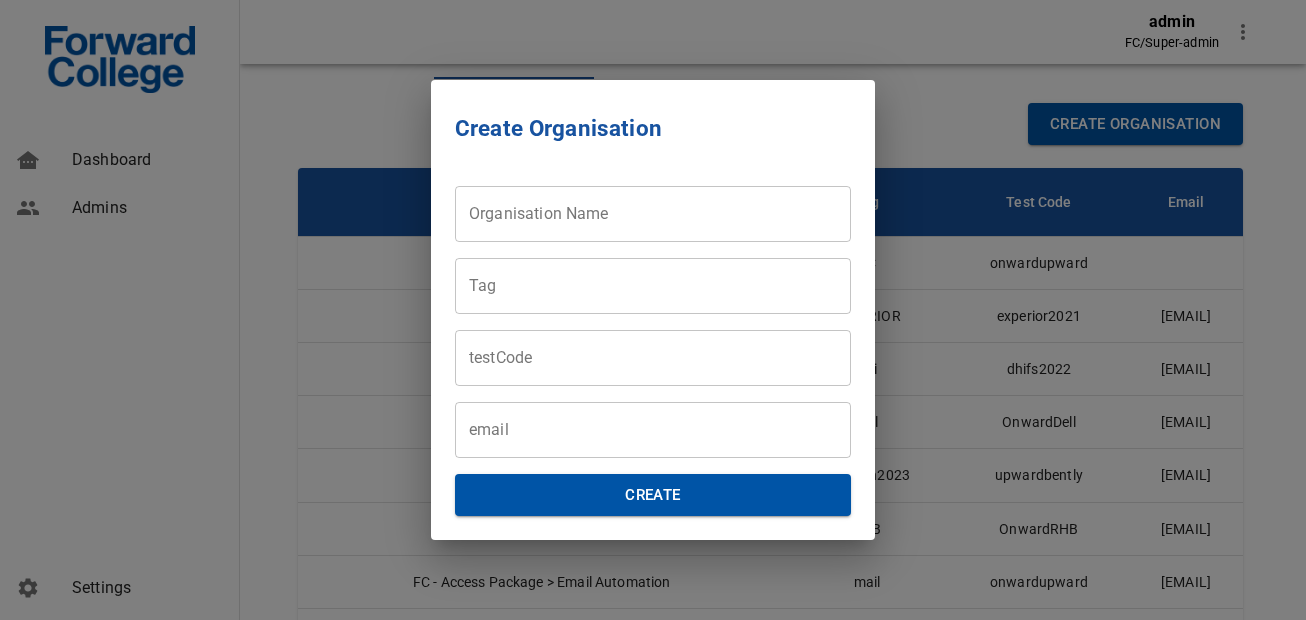 click on "Create Organisation Organisation Name Organisation Name Tag Tag testCode testCode email email Create" at bounding box center [653, 310] 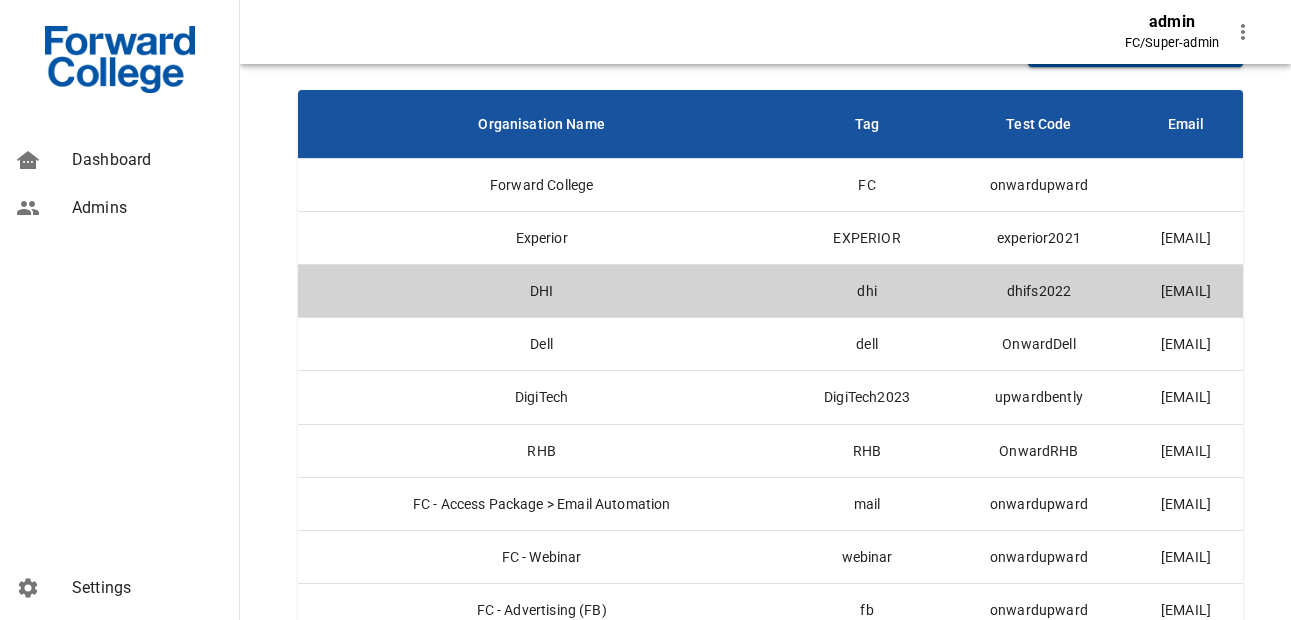 scroll, scrollTop: 171, scrollLeft: 0, axis: vertical 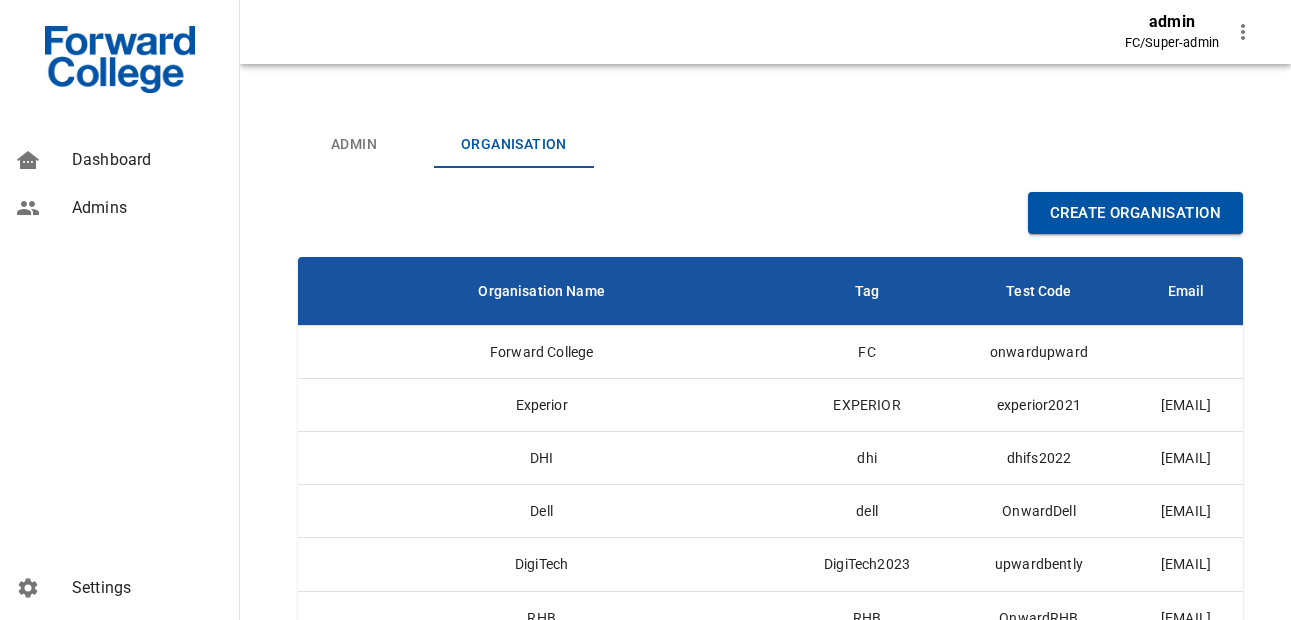 click on "Dashboard" at bounding box center (119, 160) 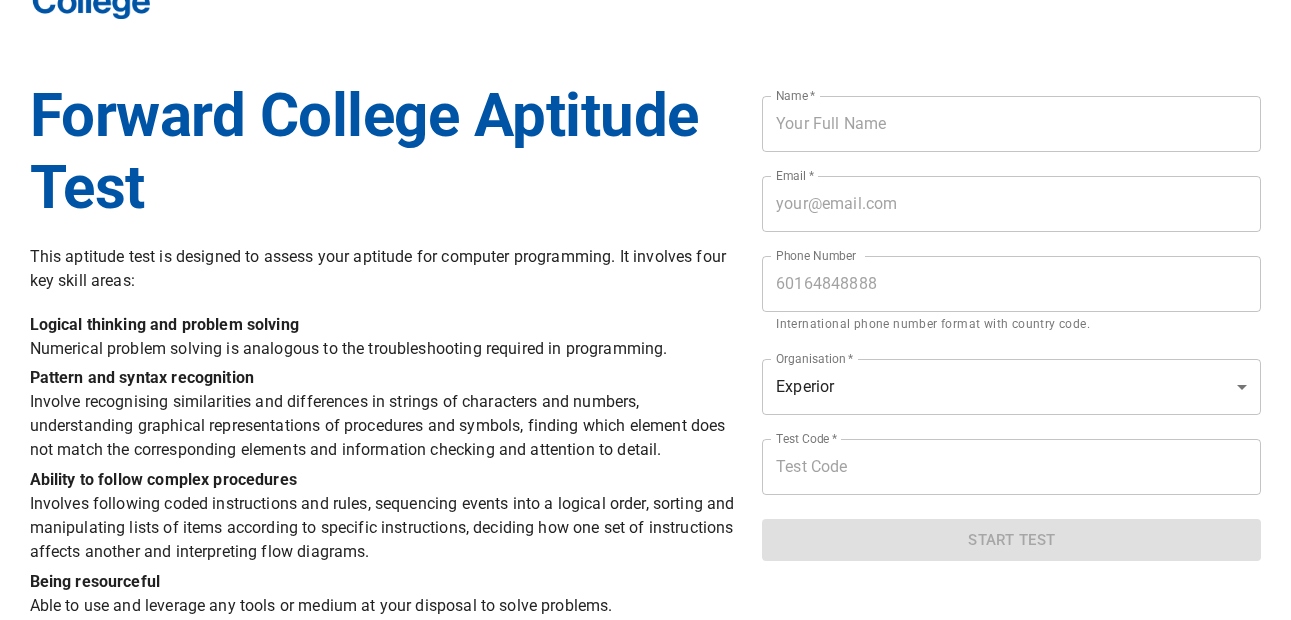 scroll, scrollTop: 87, scrollLeft: 0, axis: vertical 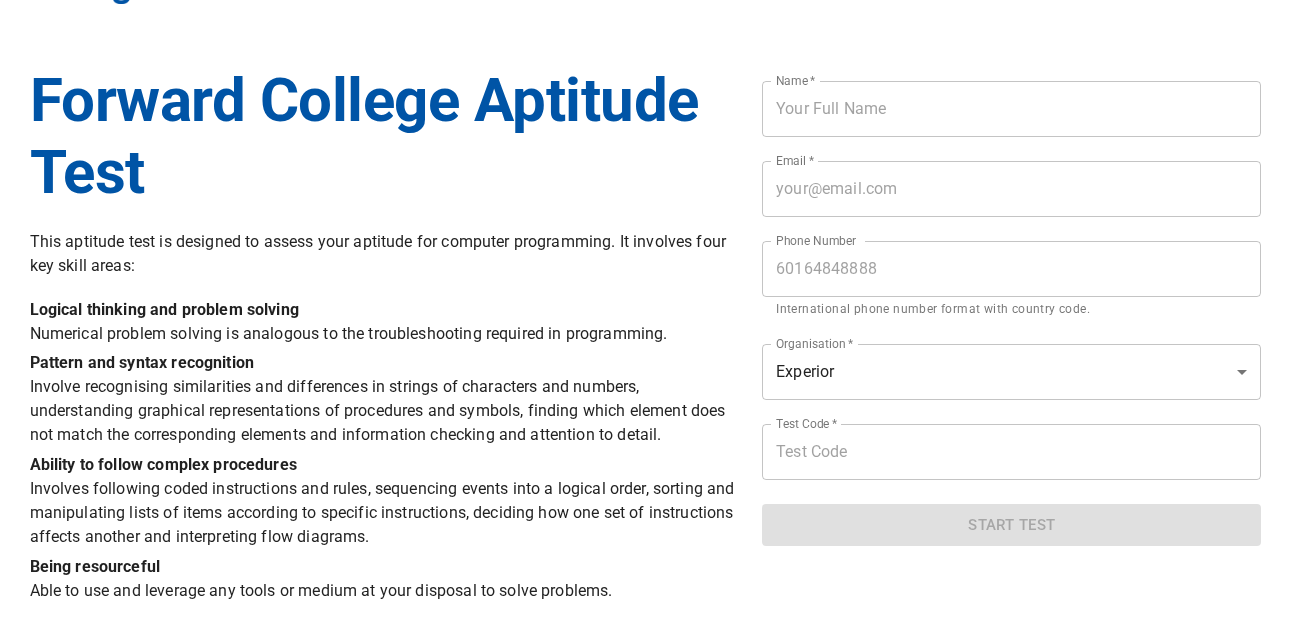 click on "Forward College Aptitude Test This aptitude test is designed to assess your aptitude for computer programming. It involves four key skill areas: Logical thinking and problem solving Numerical problem solving is analogous to the troubleshooting required in programming. Pattern and syntax recognition Involve recognising similarities and differences in strings of characters and numbers, understanding graphical representations of procedures and symbols, finding which element does not match the corresponding elements and information checking and attention to detail. Ability to follow complex procedures Involves following coded instructions and rules, sequencing events into a logical order, sorting and manipulating lists of items according to specific instructions, deciding how one set of instructions affects another and interpreting flow diagrams. Being resourceful Able to use and leverage any tools or medium at your disposal to solve problems. [FIRST] [LAST]   * [FIRST] [LAST]  * [EMAIL]   * [EMAIL]  * [PHONE] [PHONE] *" at bounding box center [645, 260] 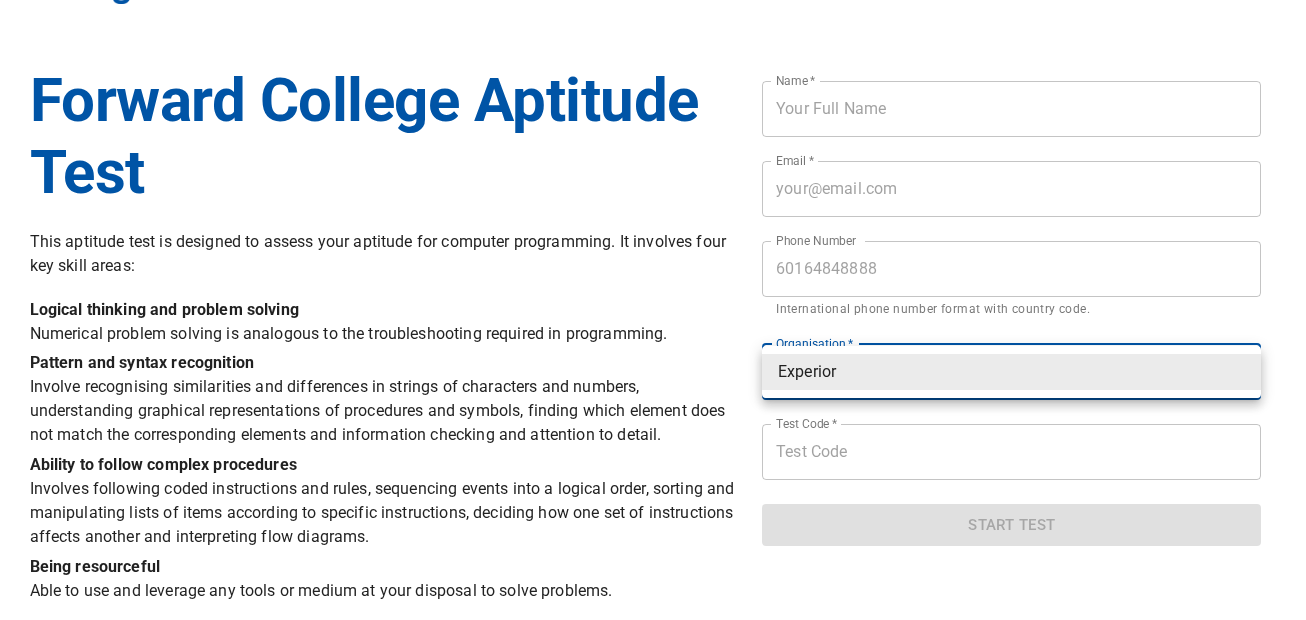 click on "Experior" at bounding box center (1011, 372) 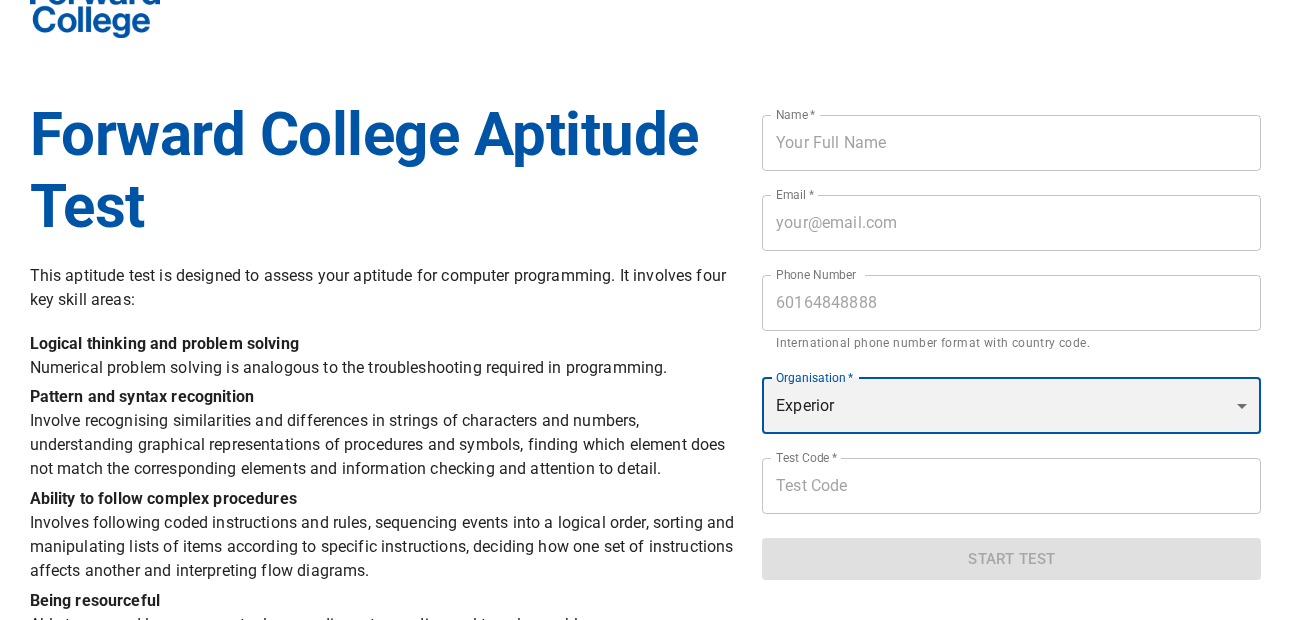 scroll, scrollTop: 0, scrollLeft: 0, axis: both 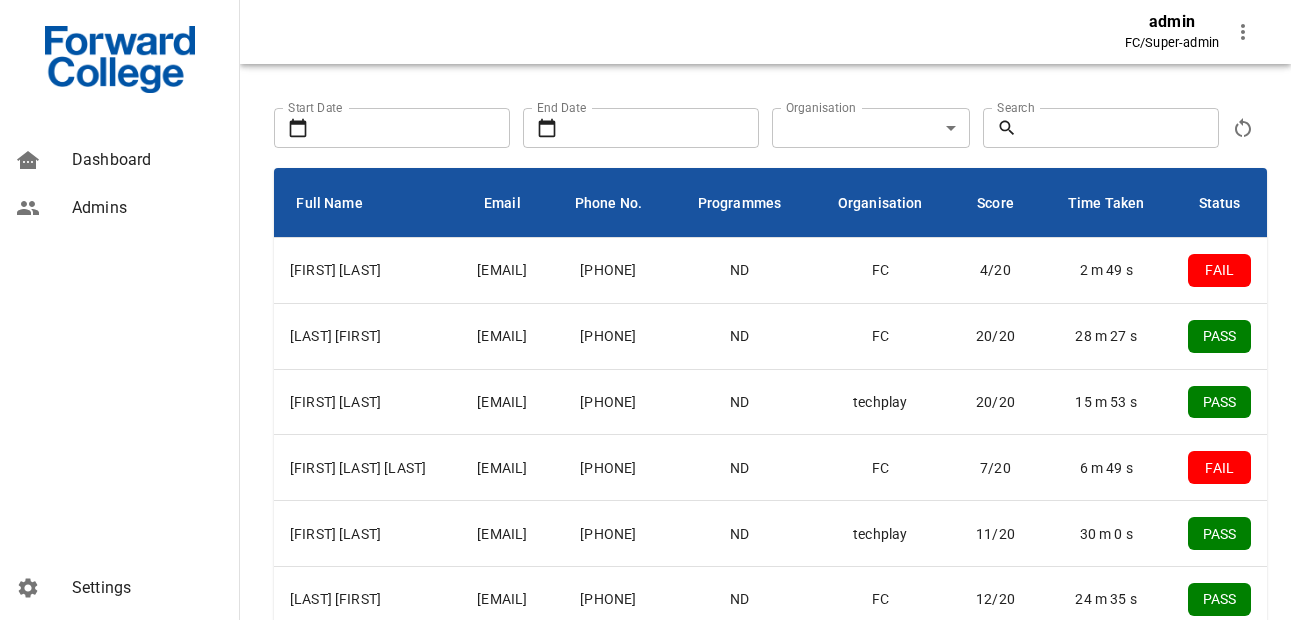 click on "admin FC / Super-admin Dashboard Admins Settings Overview 11/20 Avg. score out of 1969 tests 42% 831/1969 Pass 3% 69/1969 Perfect Score Applicants Start Date Start Date End Date End Date Organisation ​ ALL Organisation Search Search Full Name Email Phone No. Programmes Organisation Score Time Taken Status [FIRST] [LAST] [EMAIL] [PHONE] ND FC 4/20 2 m 49 s FAIL [LAST] [FIRST] [EMAIL] [PHONE] ND FC 20/20 28 m 27 s PASS [FIRST] [LAST] [EMAIL] [PHONE] ND techplay 20/20 15 m 53 s PASS [FIRST] [LAST] [EMAIL] [PHONE] ND FC 7/20 6 m 49 s FAIL [FIRST] [LAST] [EMAIL] [PHONE] ND techplay 11/20 30 m 0 s PASS [LAST] [FIRST] [EMAIL] [PHONE] ND FC 12/20 24 m 35 s PASS [FIRST] [LAST] [EMAIL] [PHONE] ND FC 11/20 29 m 31 s PASS [LAST] [FIRST] [EMAIL] [PHONE] ND FC 18/20 24 m 57 s PASS [FIRST] [EMAIL] [PHONE] ND EXPERIOR 16/20 30 m 0 s PASS" at bounding box center (645, 343) 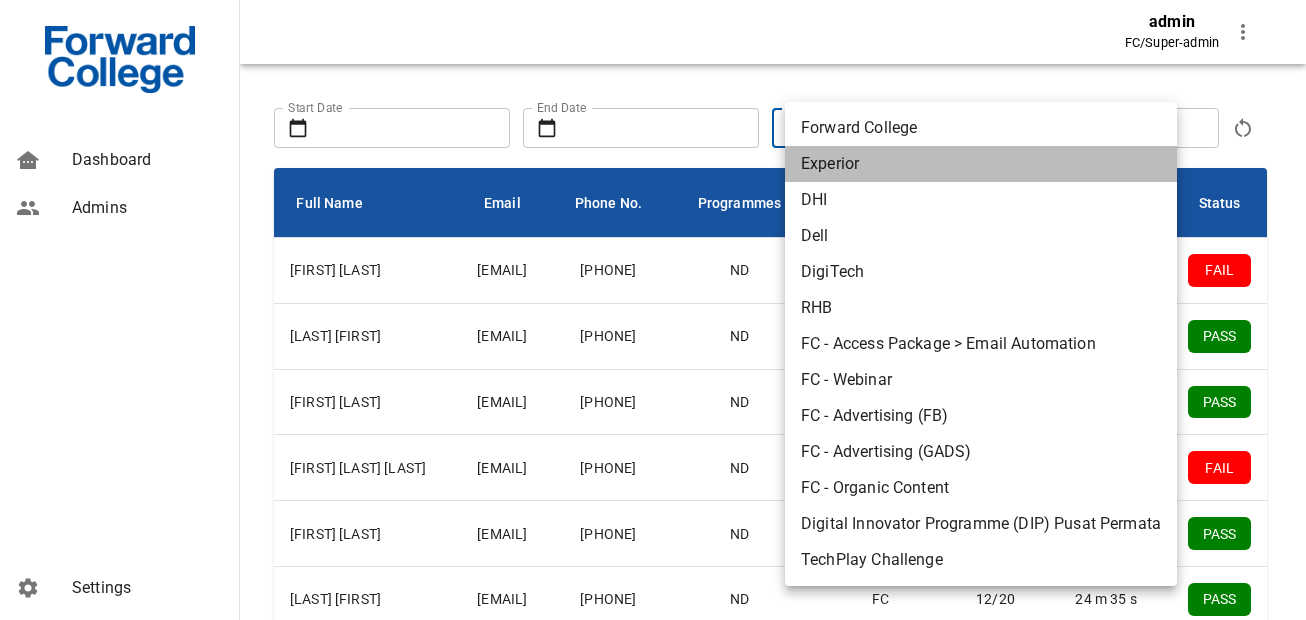 click on "Experior" at bounding box center [981, 164] 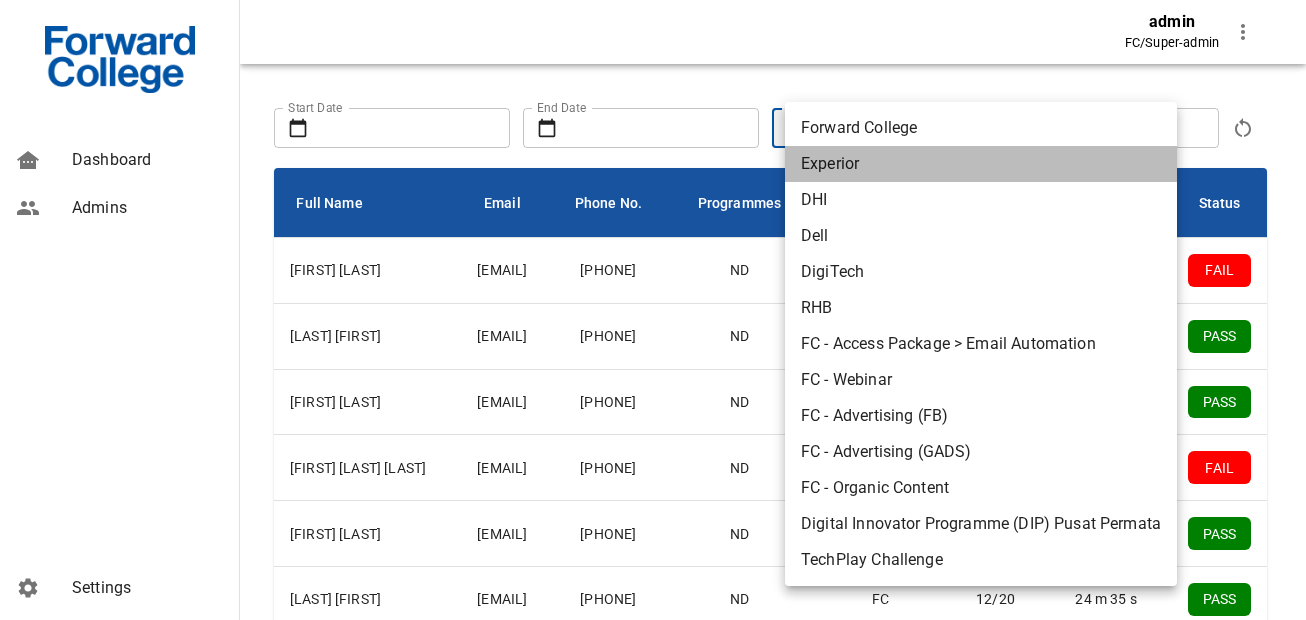 type on "EXPERIOR" 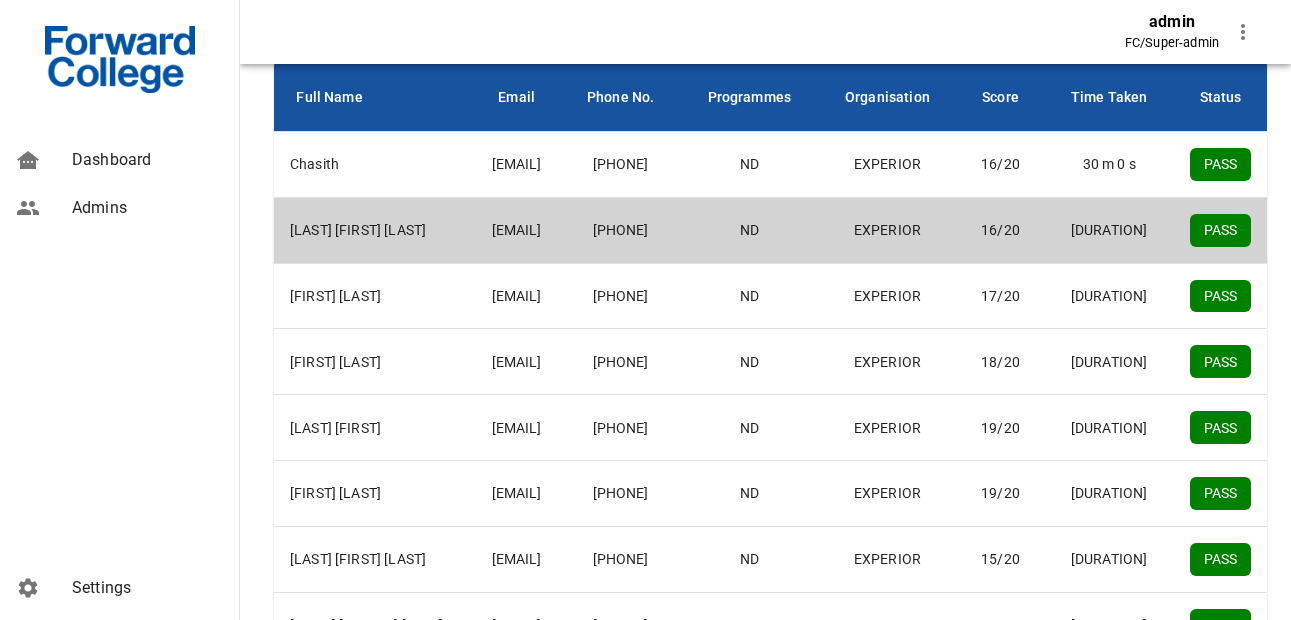 scroll, scrollTop: 320, scrollLeft: 0, axis: vertical 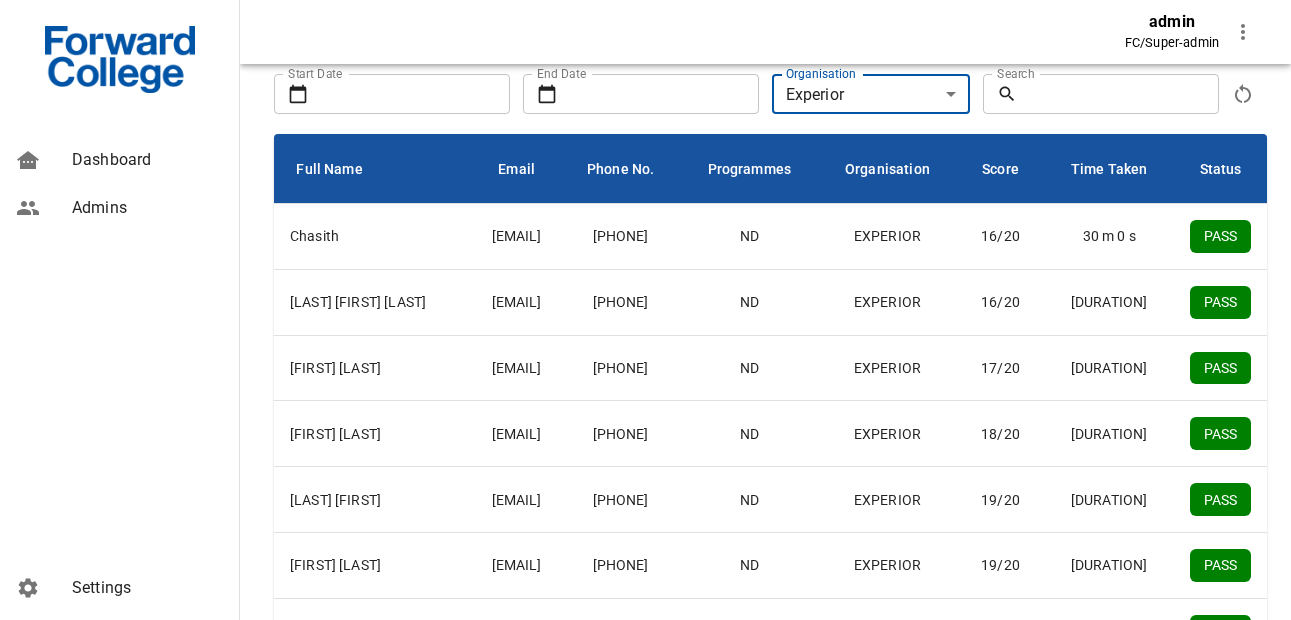 click on "Dashboard" at bounding box center [147, 160] 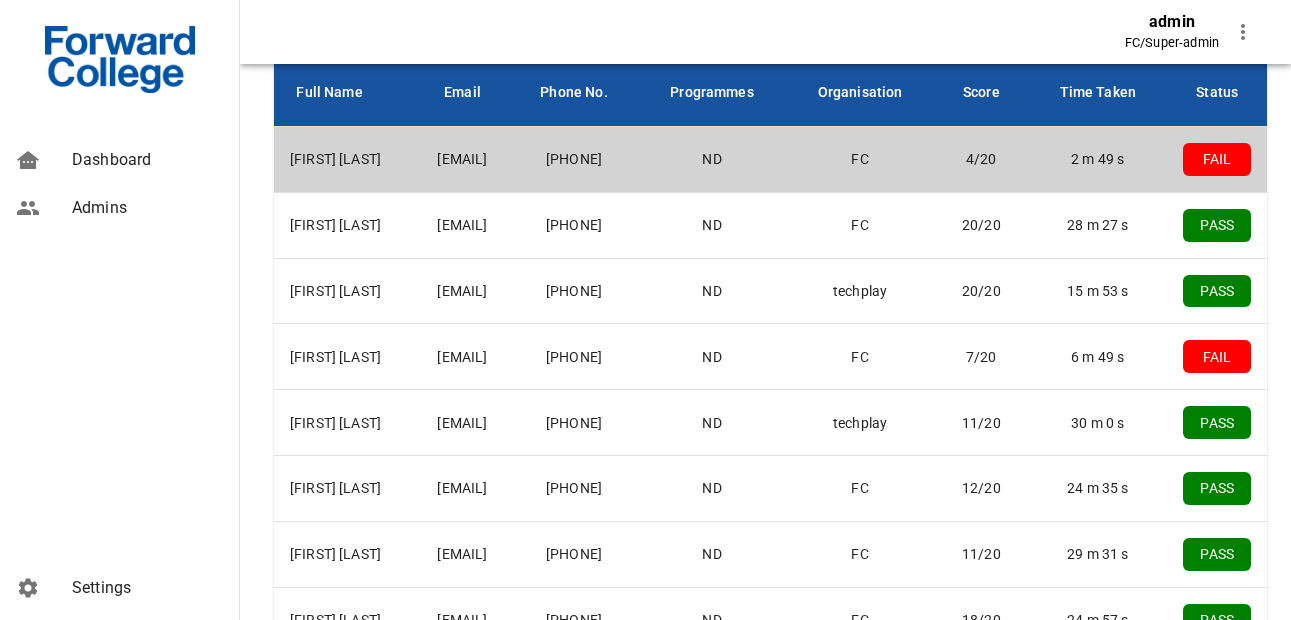 scroll, scrollTop: 396, scrollLeft: 0, axis: vertical 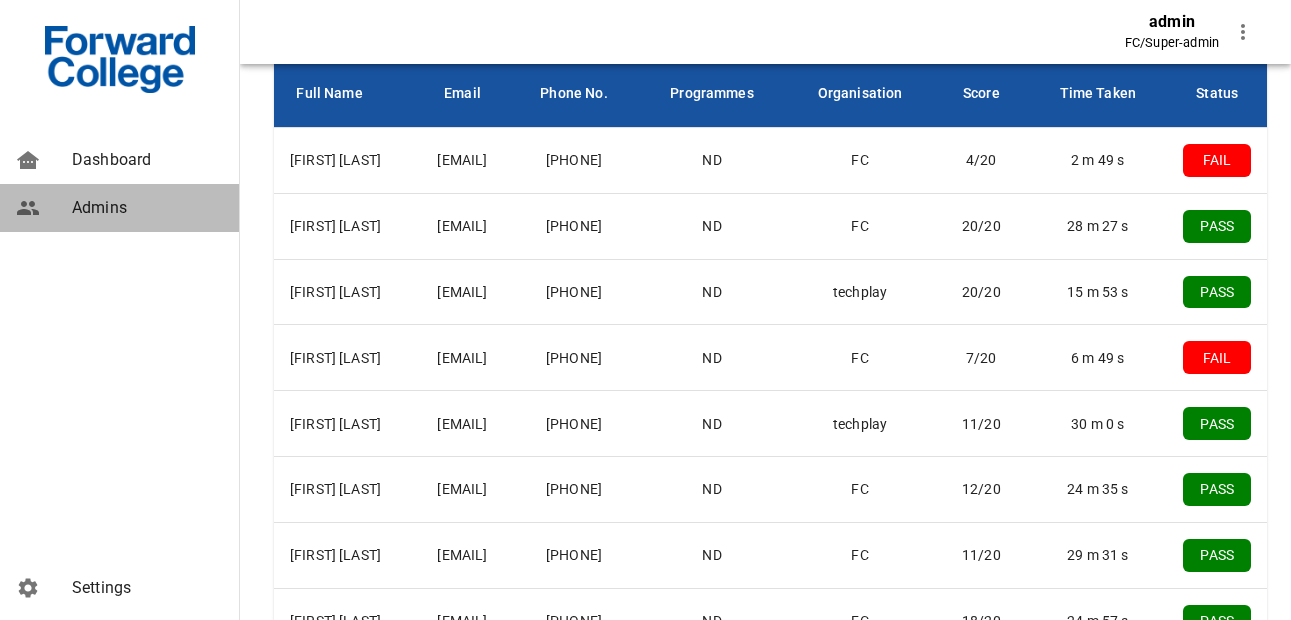 click on "Admins" at bounding box center [147, 208] 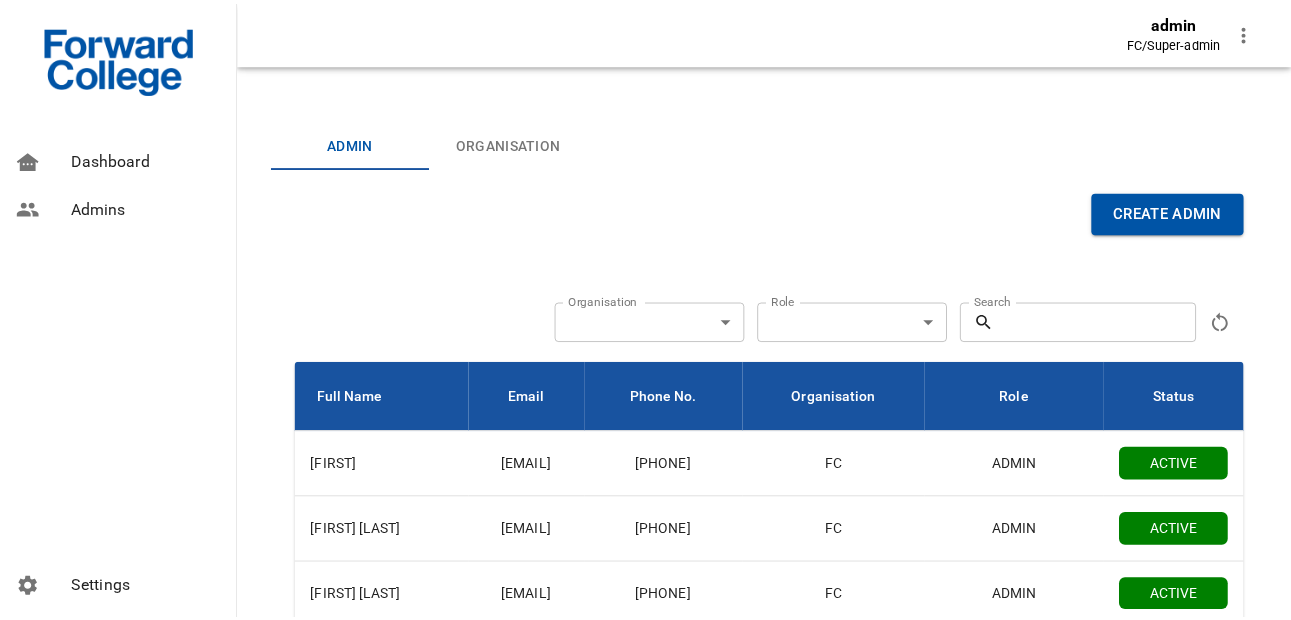 scroll, scrollTop: 0, scrollLeft: 0, axis: both 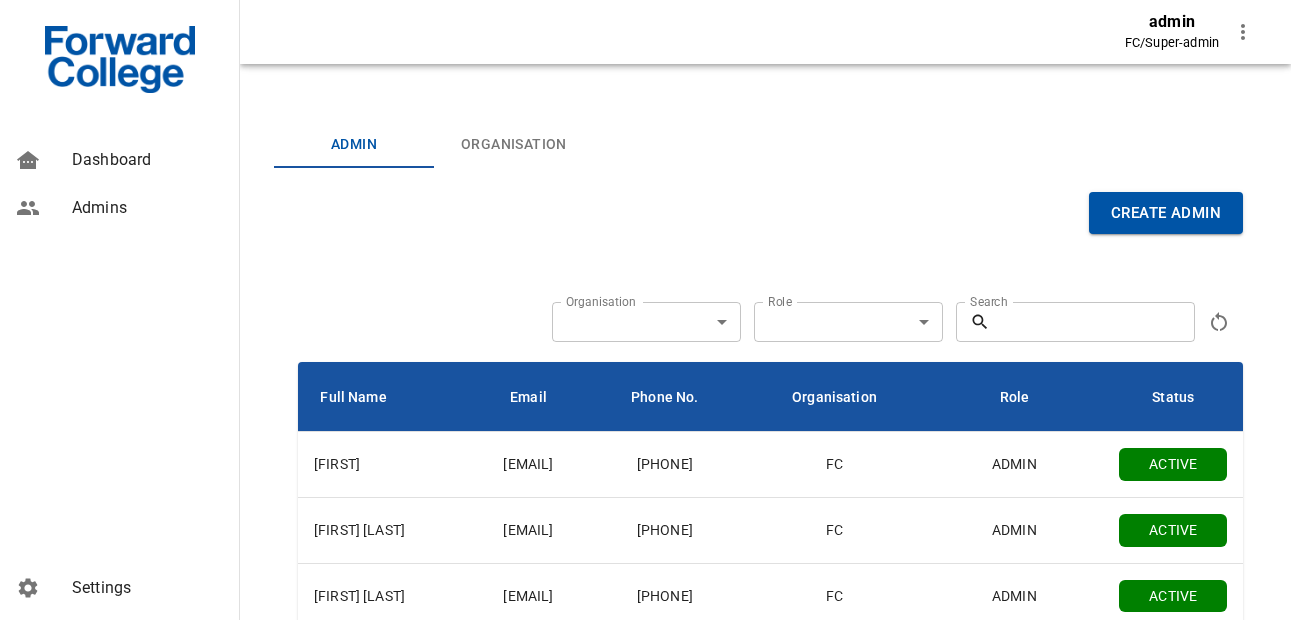 click on "Organisation" at bounding box center (514, 144) 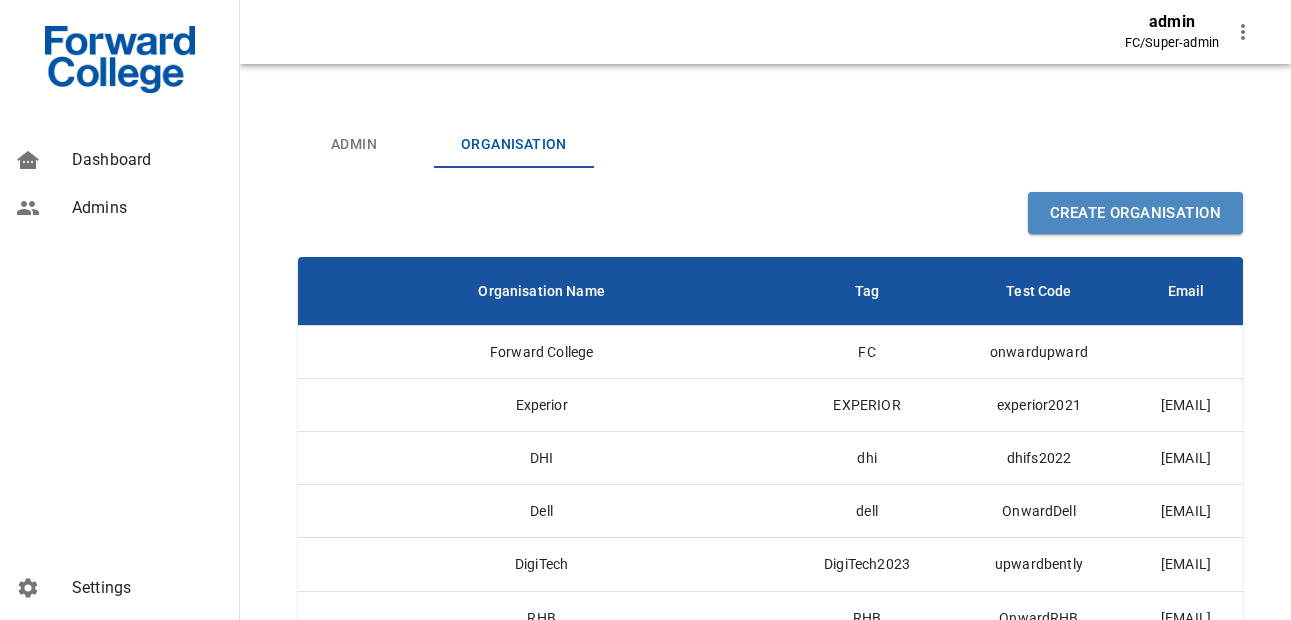 click on "Create Organisation" at bounding box center (1135, 213) 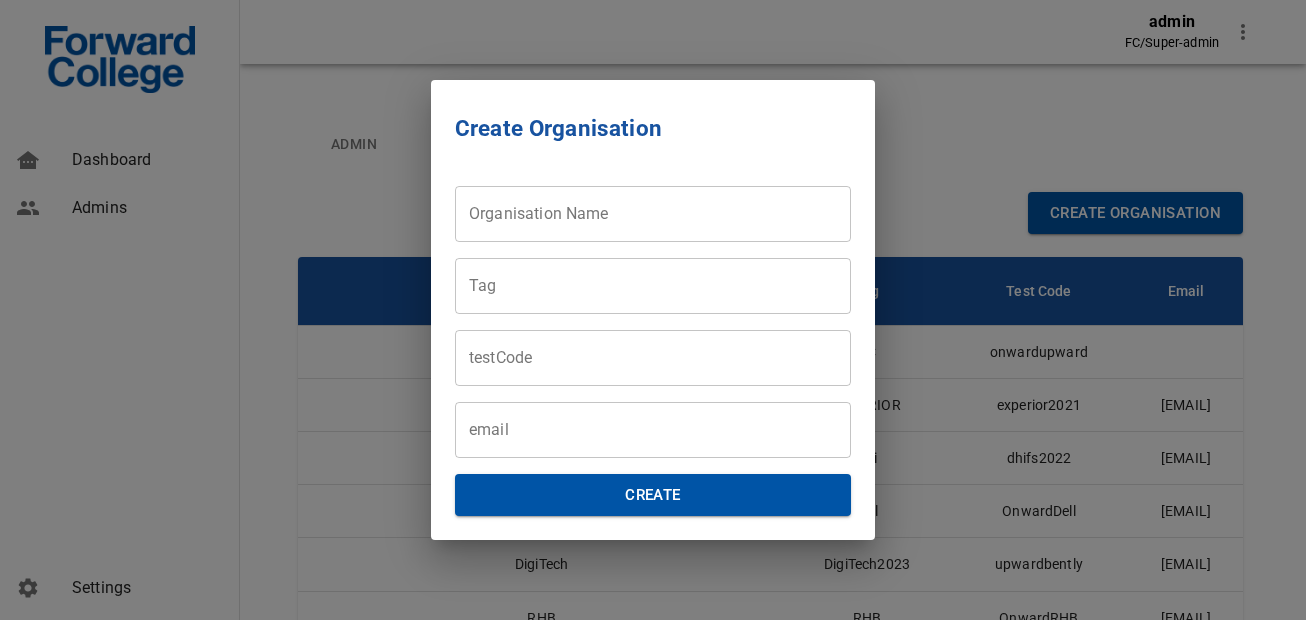 click on "Create Organisation Organisation Name Organisation Name Tag Tag testCode testCode email email Create" at bounding box center [653, 310] 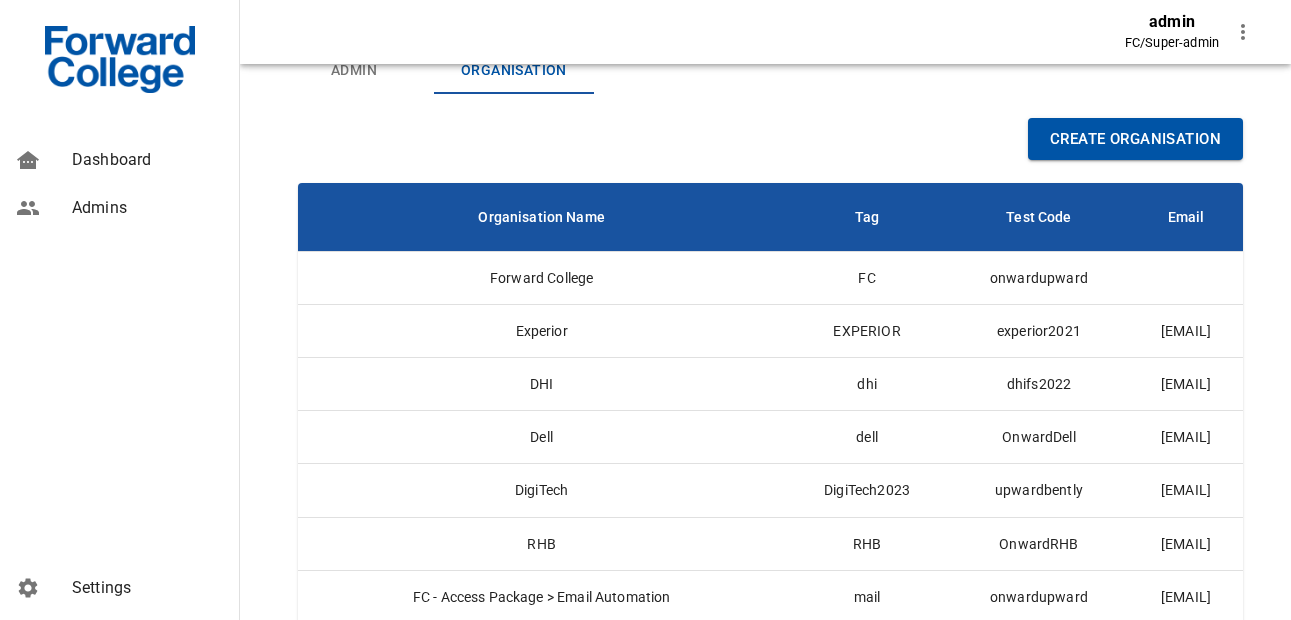scroll, scrollTop: 146, scrollLeft: 0, axis: vertical 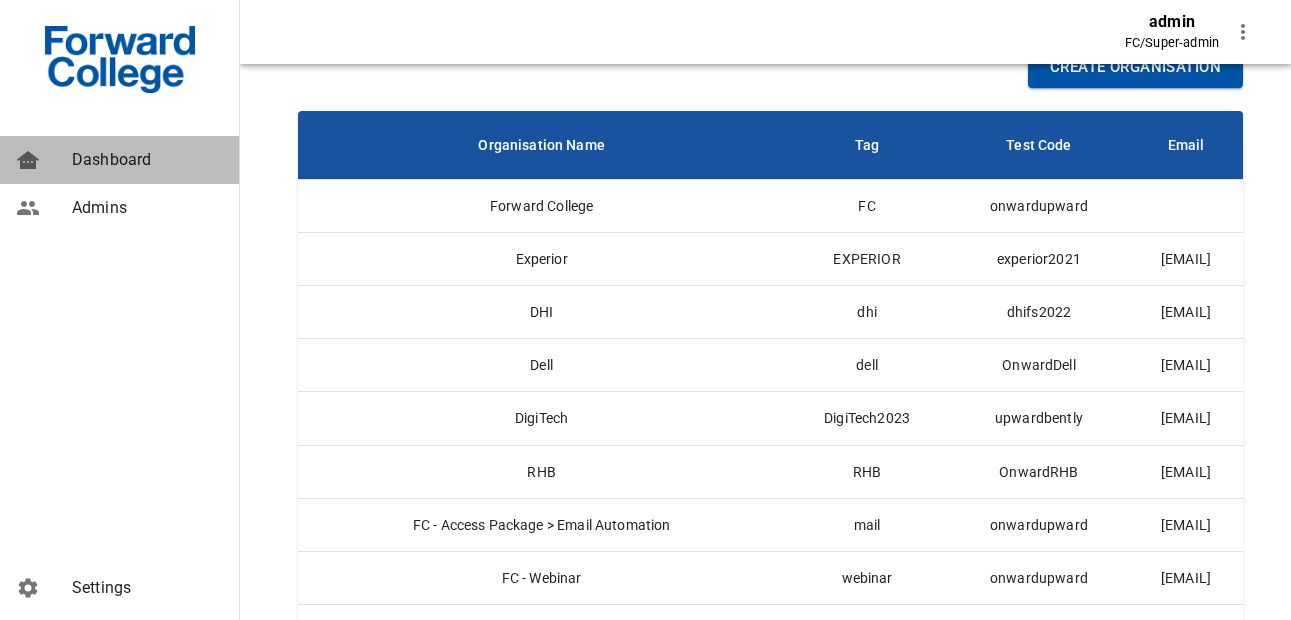 click on "Dashboard" at bounding box center [119, 160] 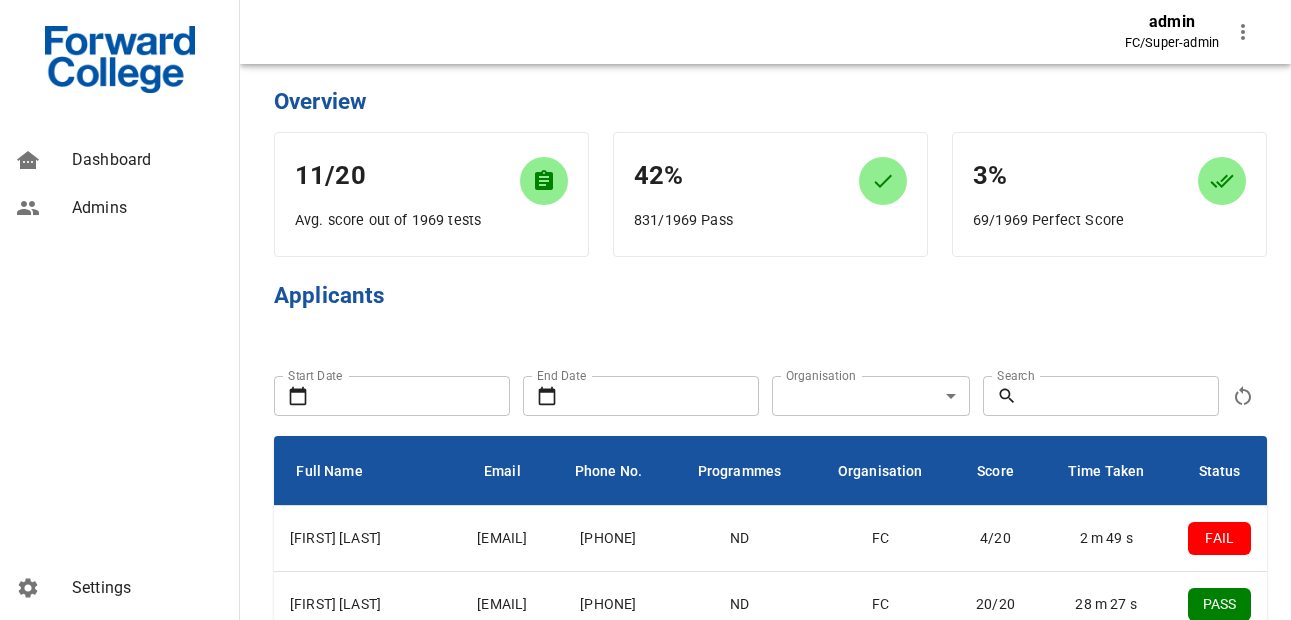 scroll, scrollTop: 0, scrollLeft: 0, axis: both 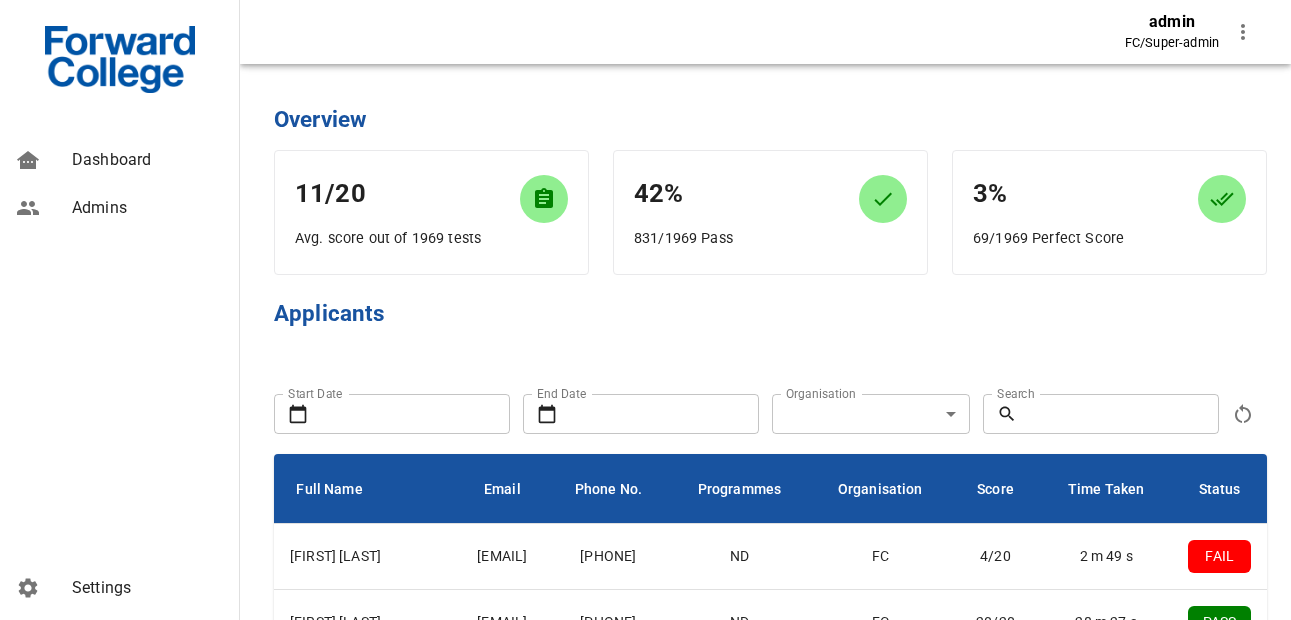 click 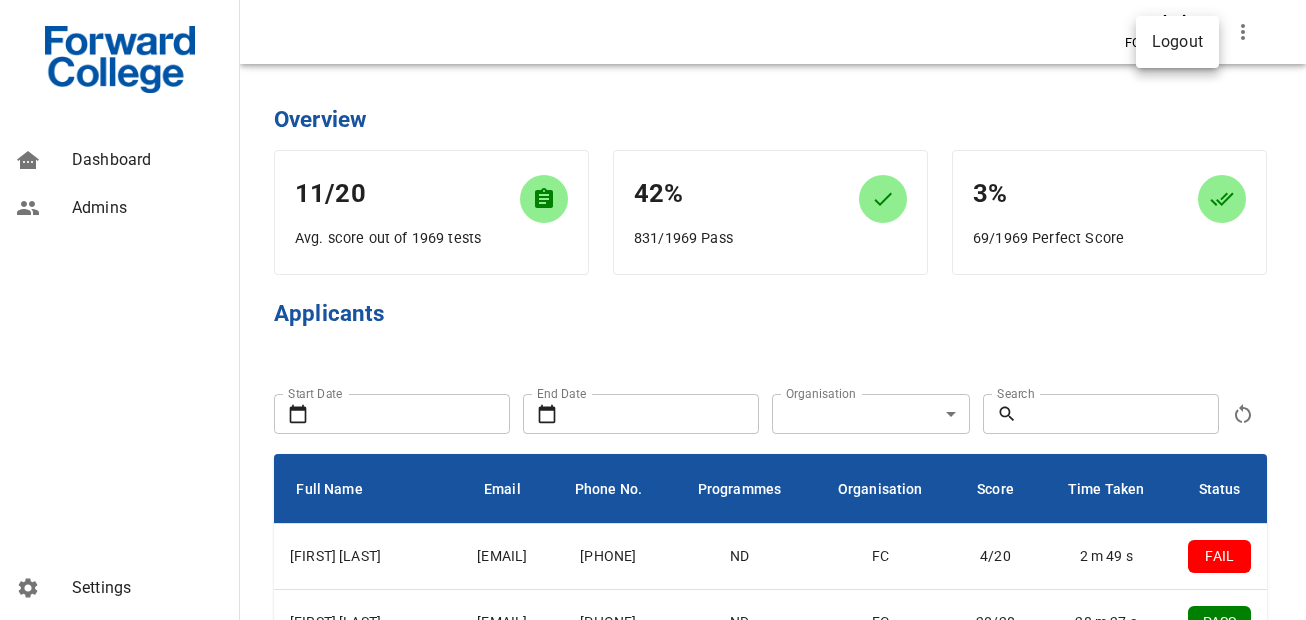 click at bounding box center [653, 310] 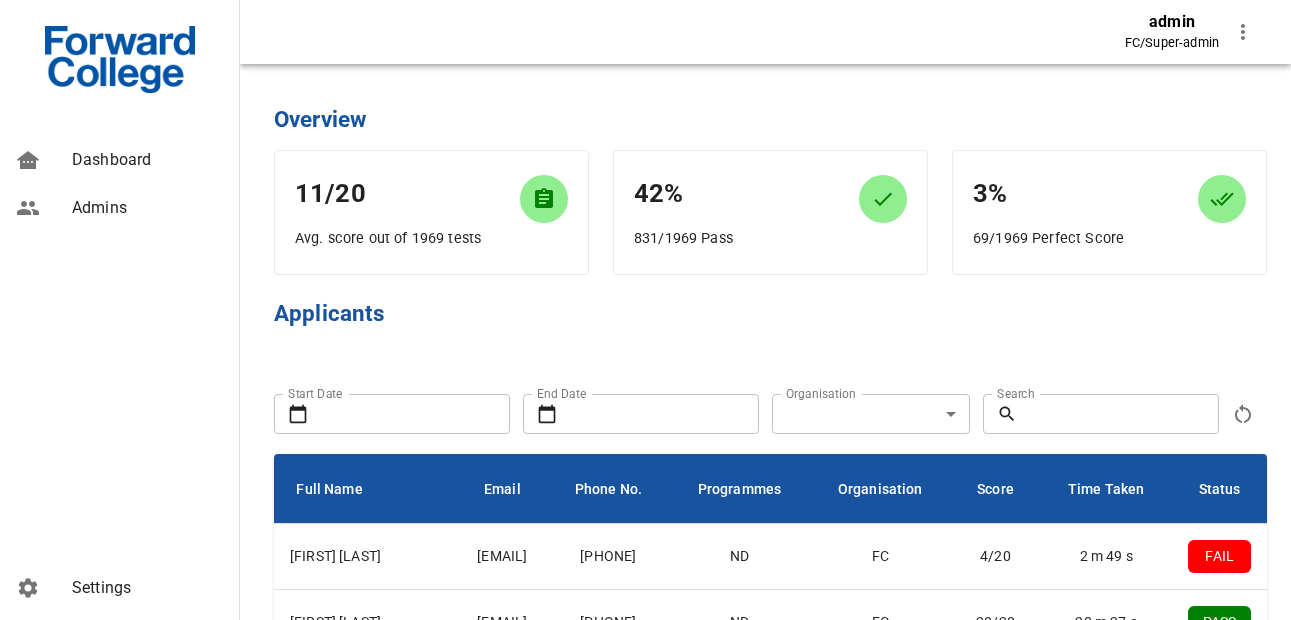 click on "Settings" at bounding box center [147, 588] 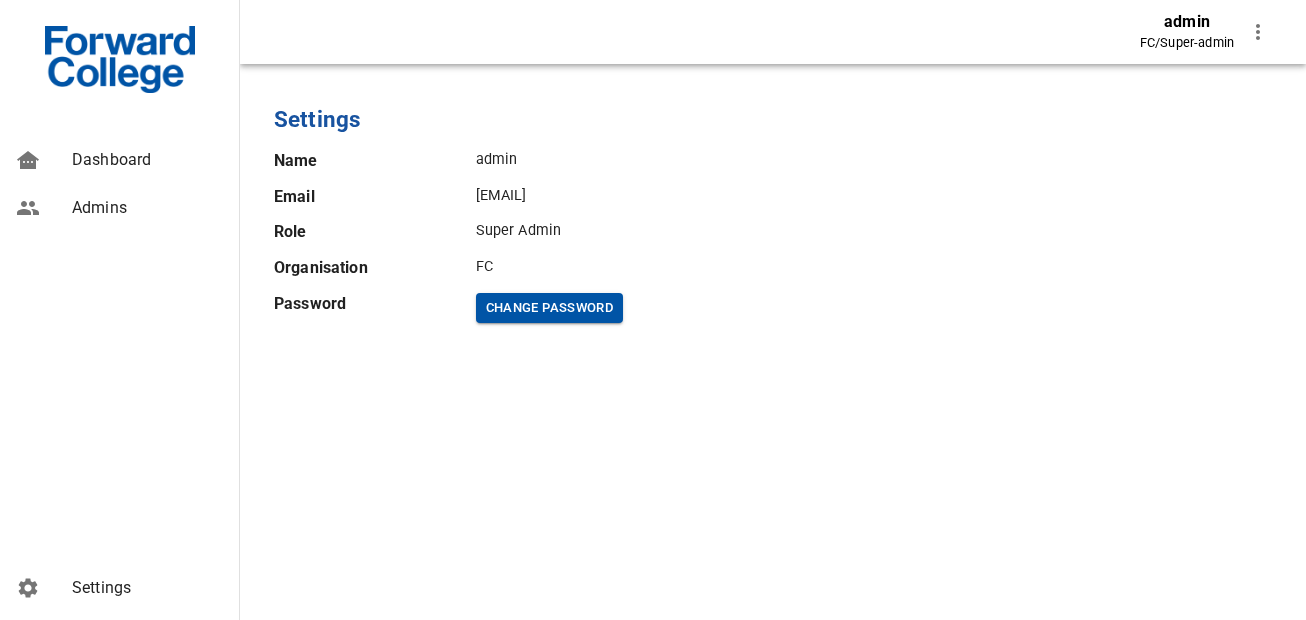 scroll, scrollTop: 0, scrollLeft: 0, axis: both 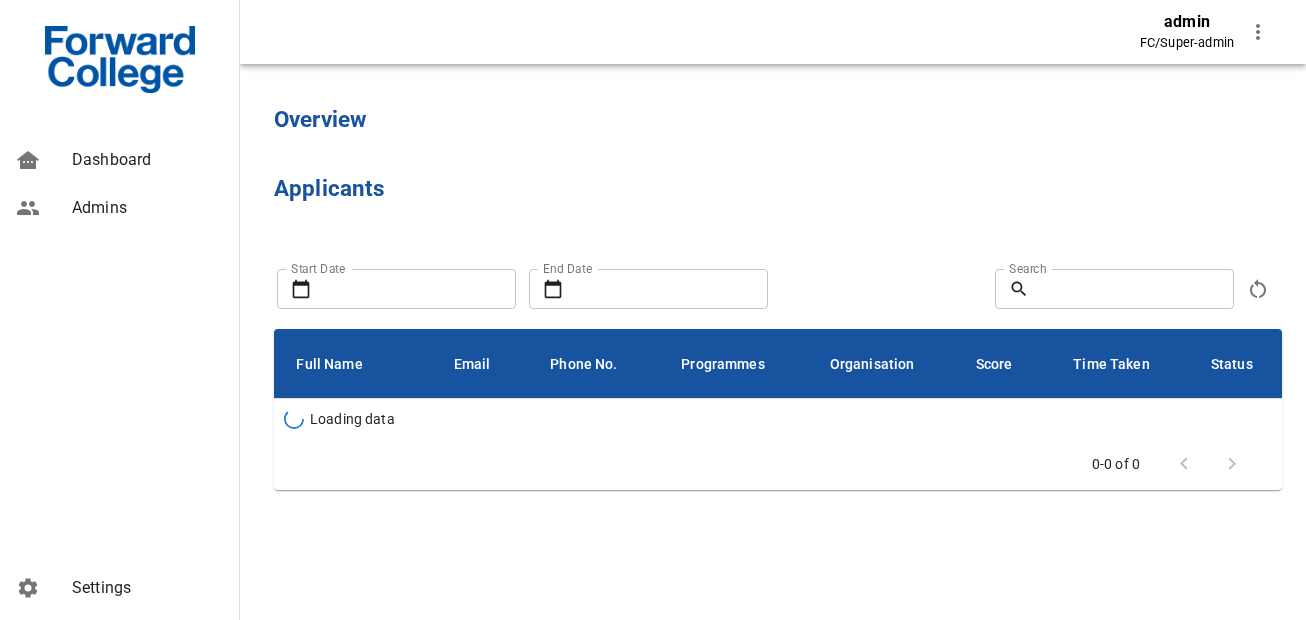 click at bounding box center [120, 60] 